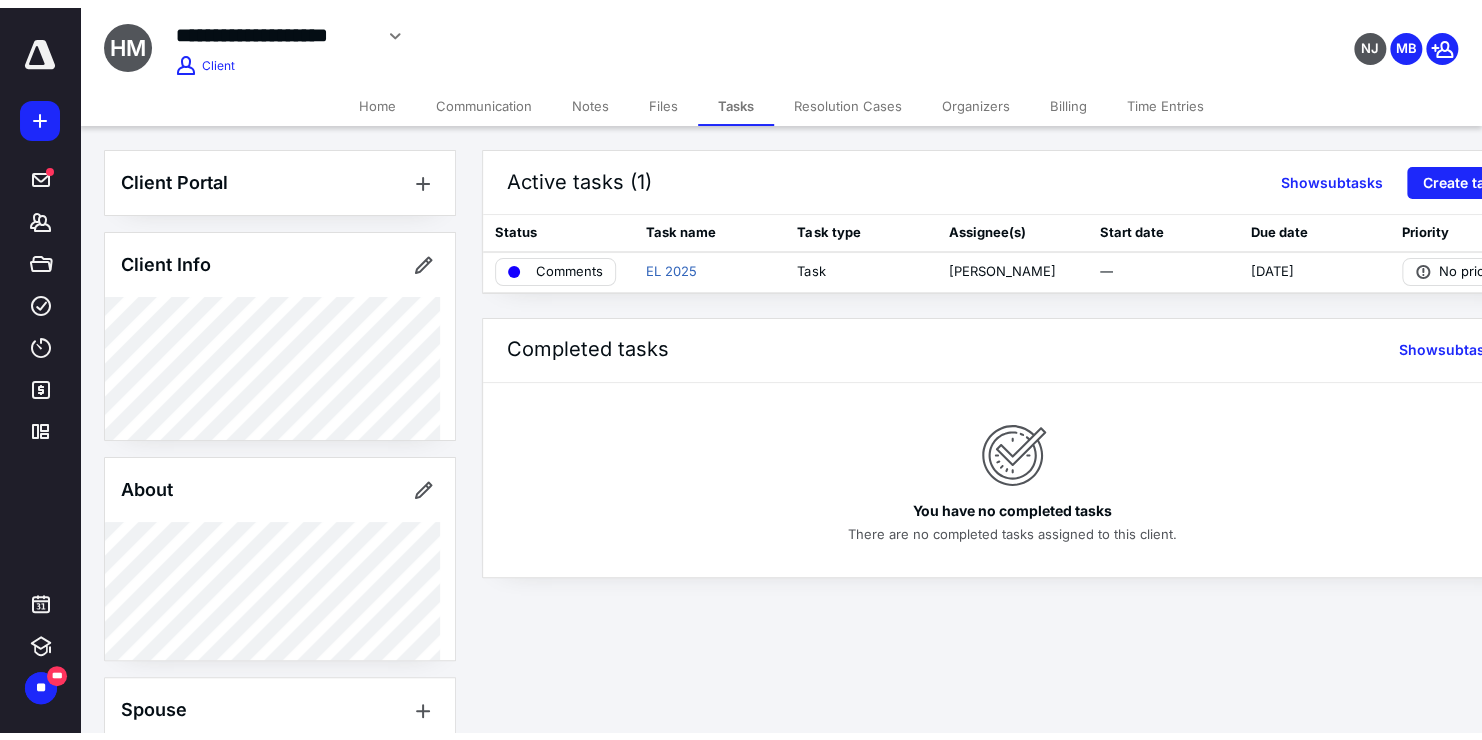 scroll, scrollTop: 0, scrollLeft: 0, axis: both 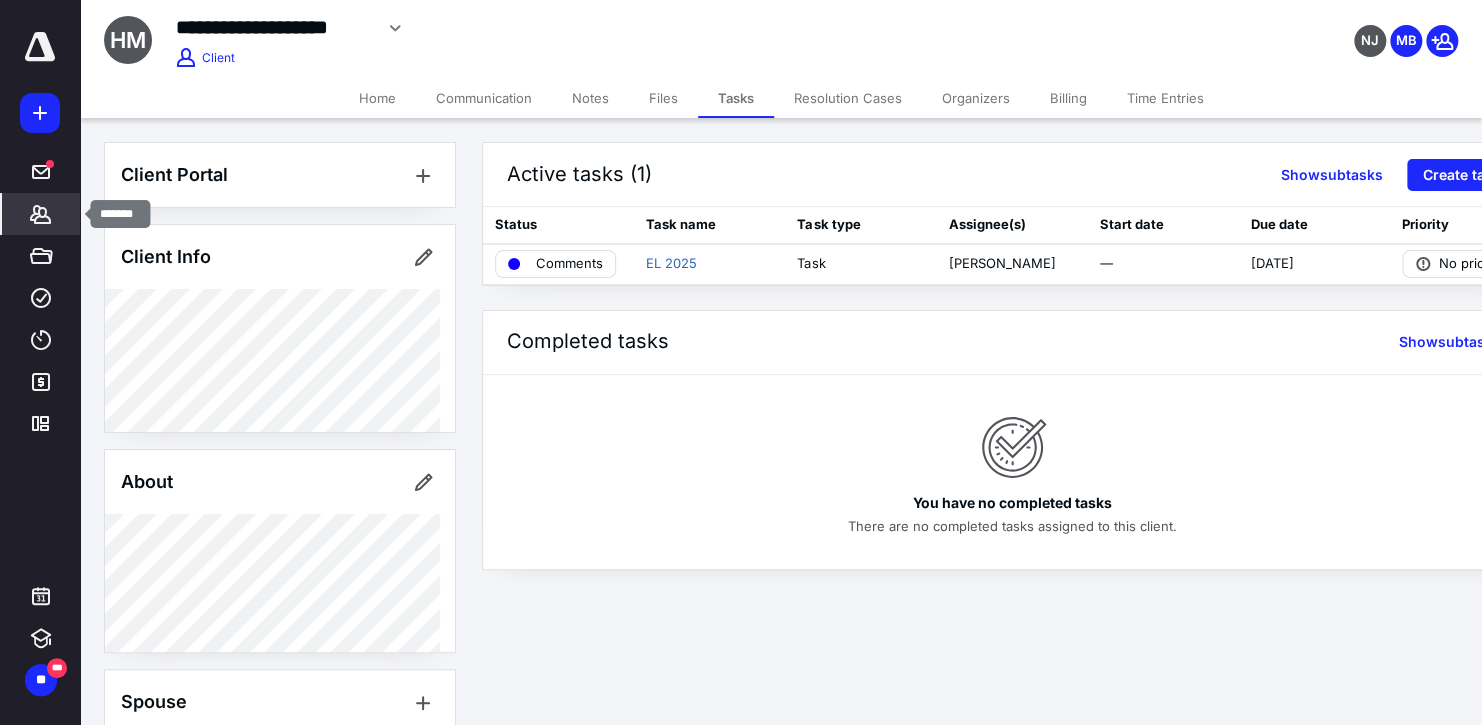 click on "*******" at bounding box center (41, 214) 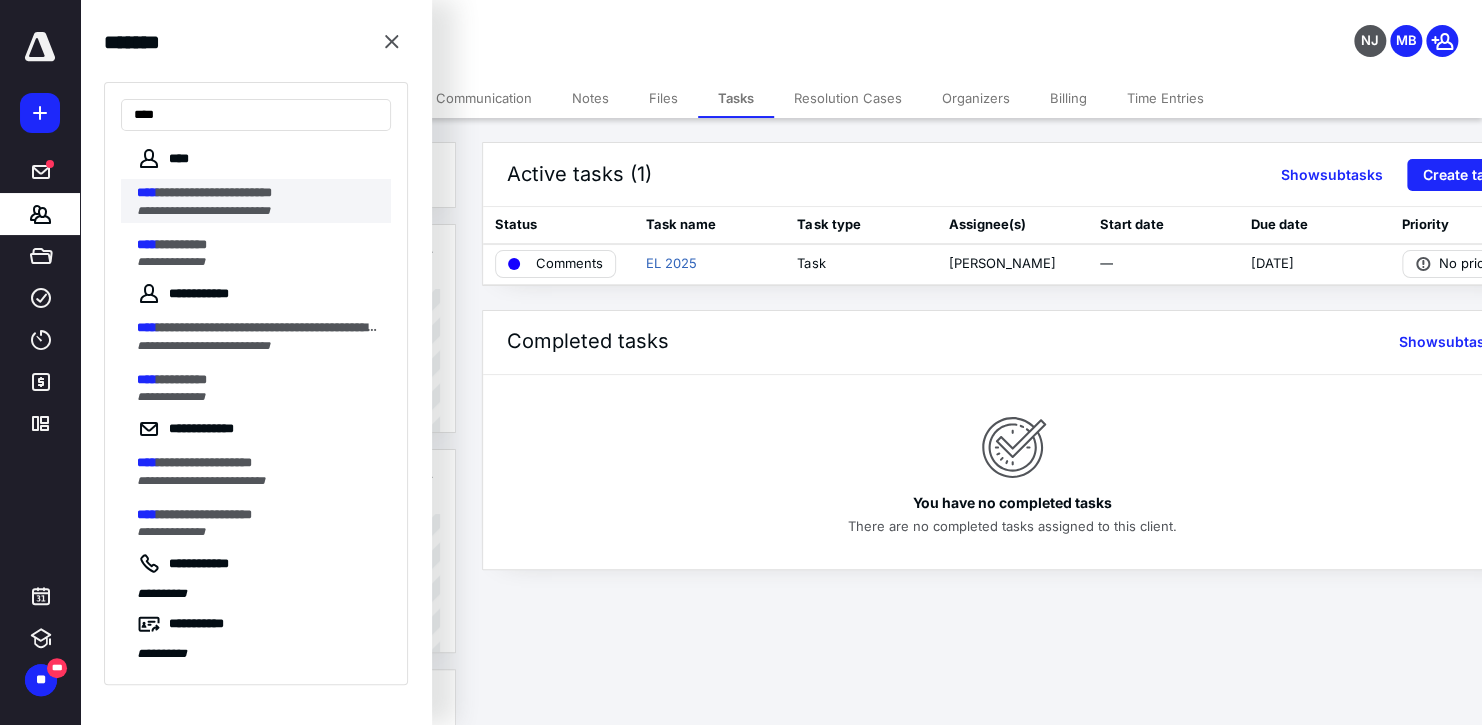 type on "****" 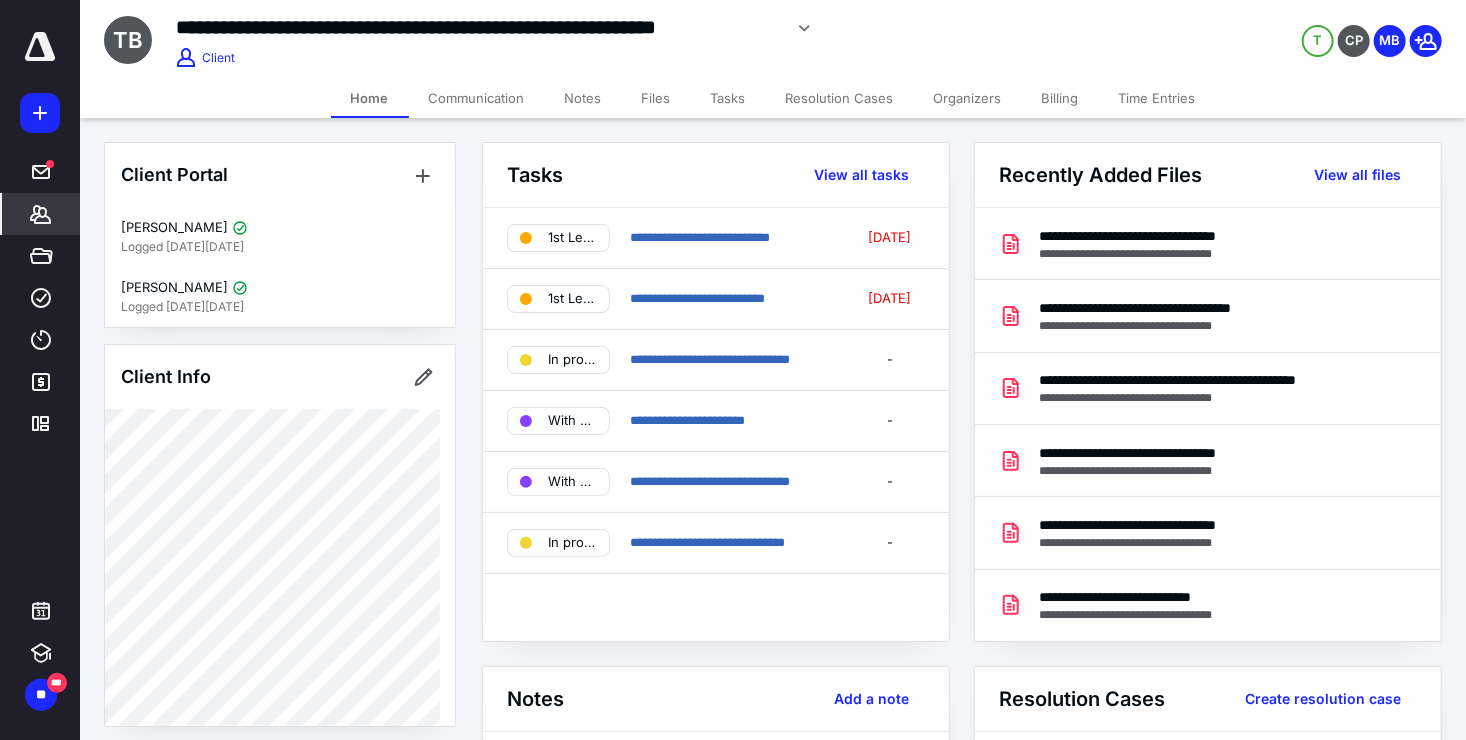 click on "Files" at bounding box center [656, 98] 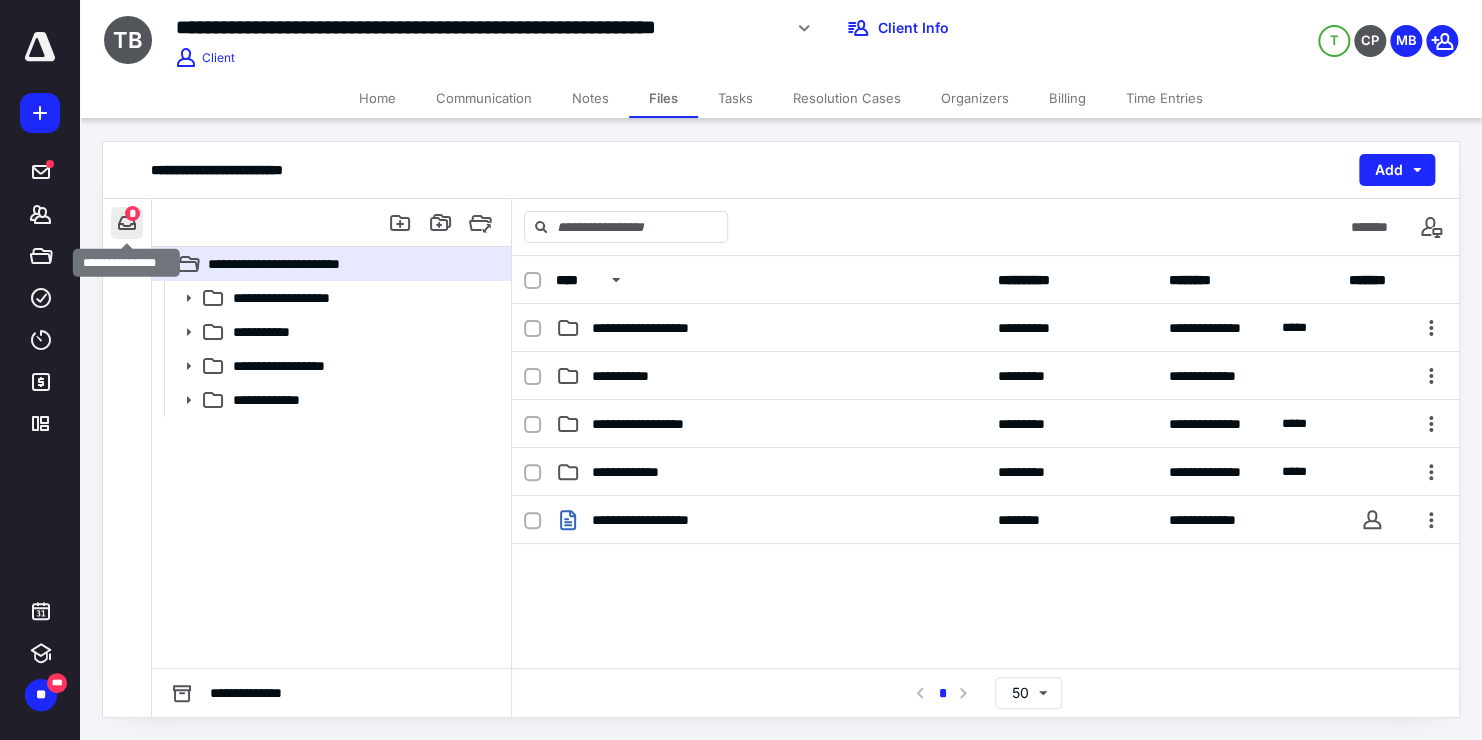 click at bounding box center [127, 223] 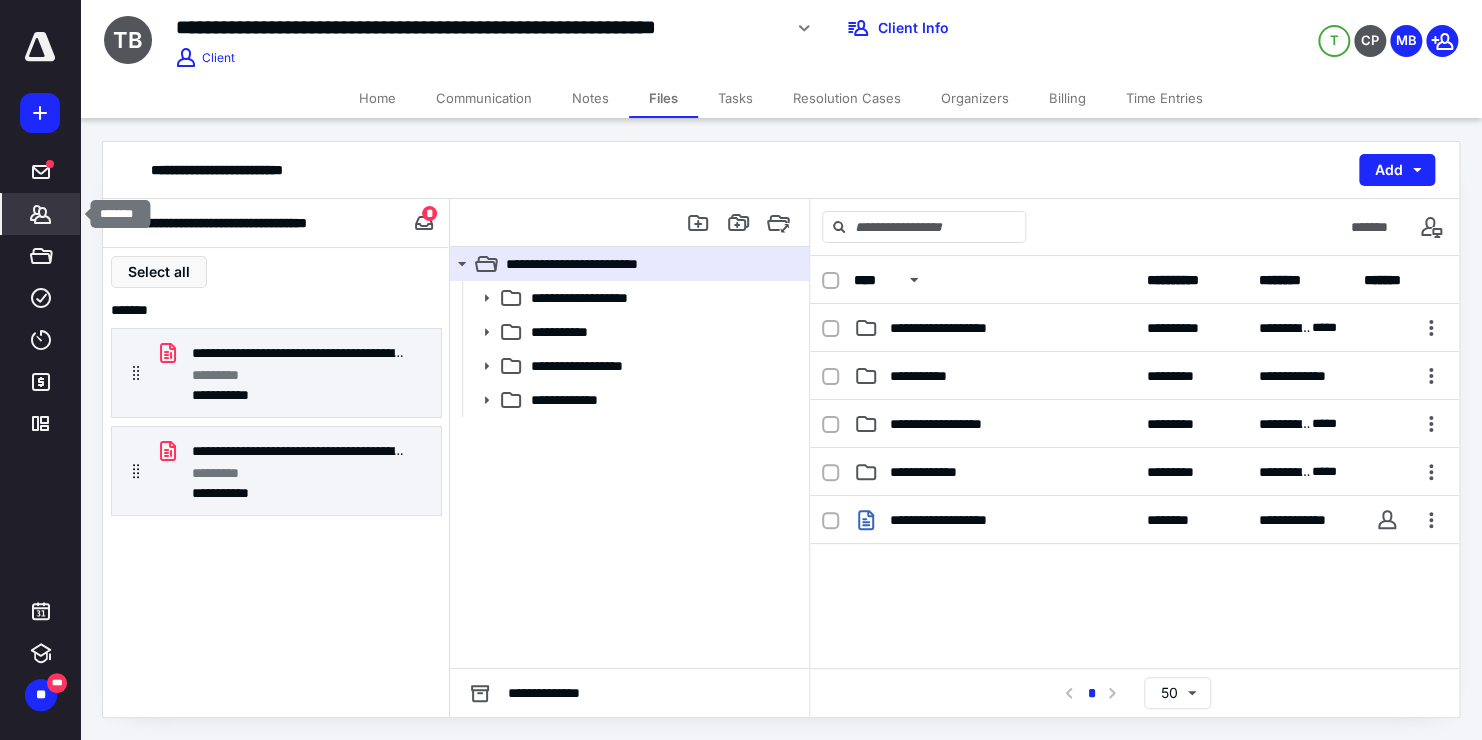 click 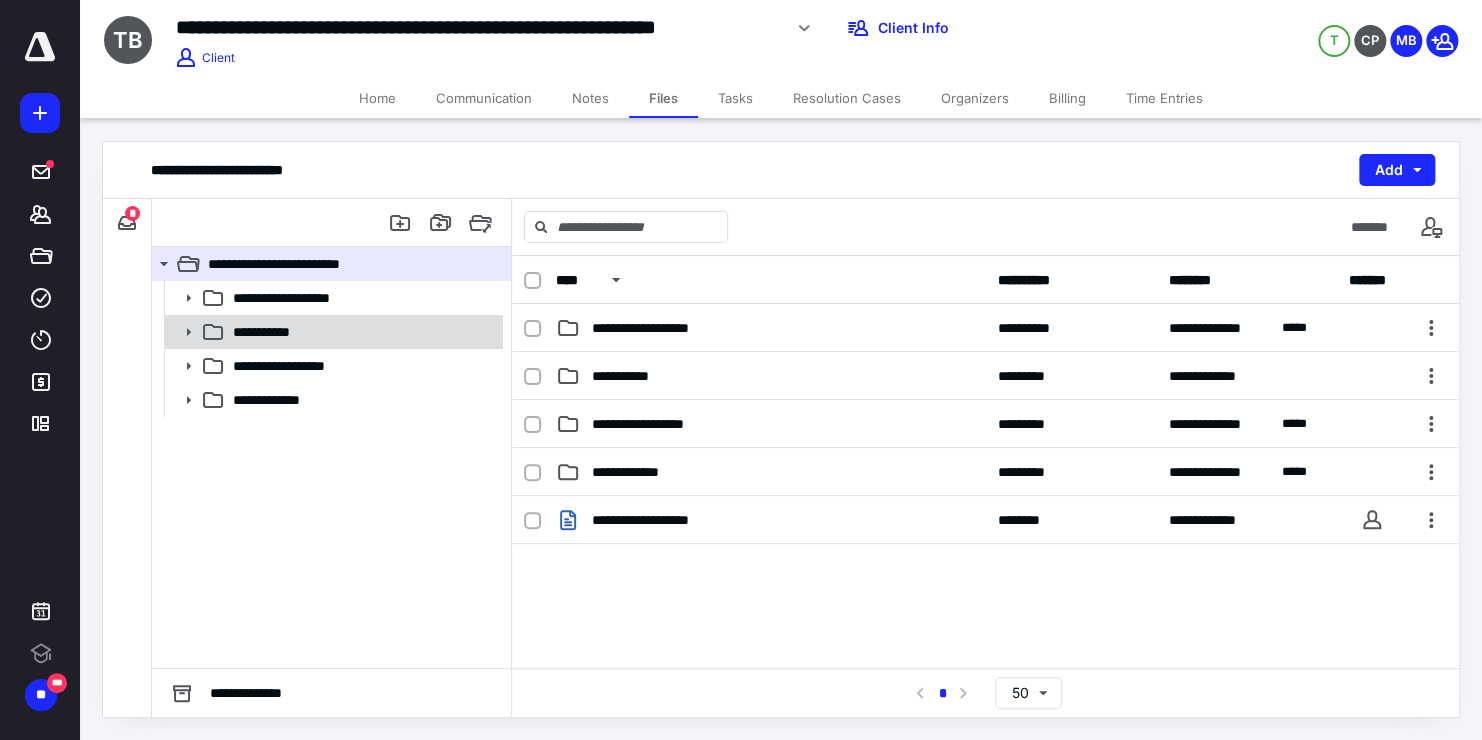 scroll, scrollTop: 0, scrollLeft: 0, axis: both 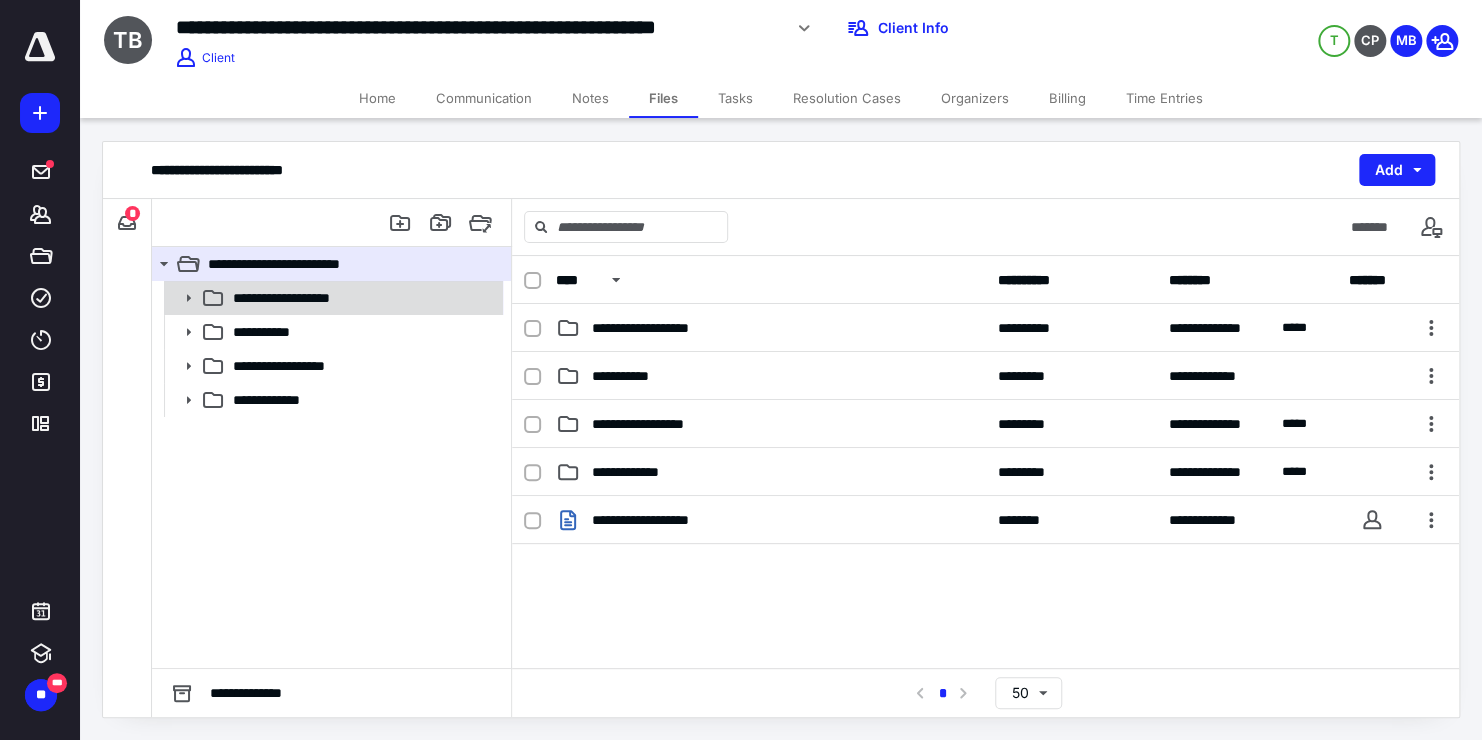 click 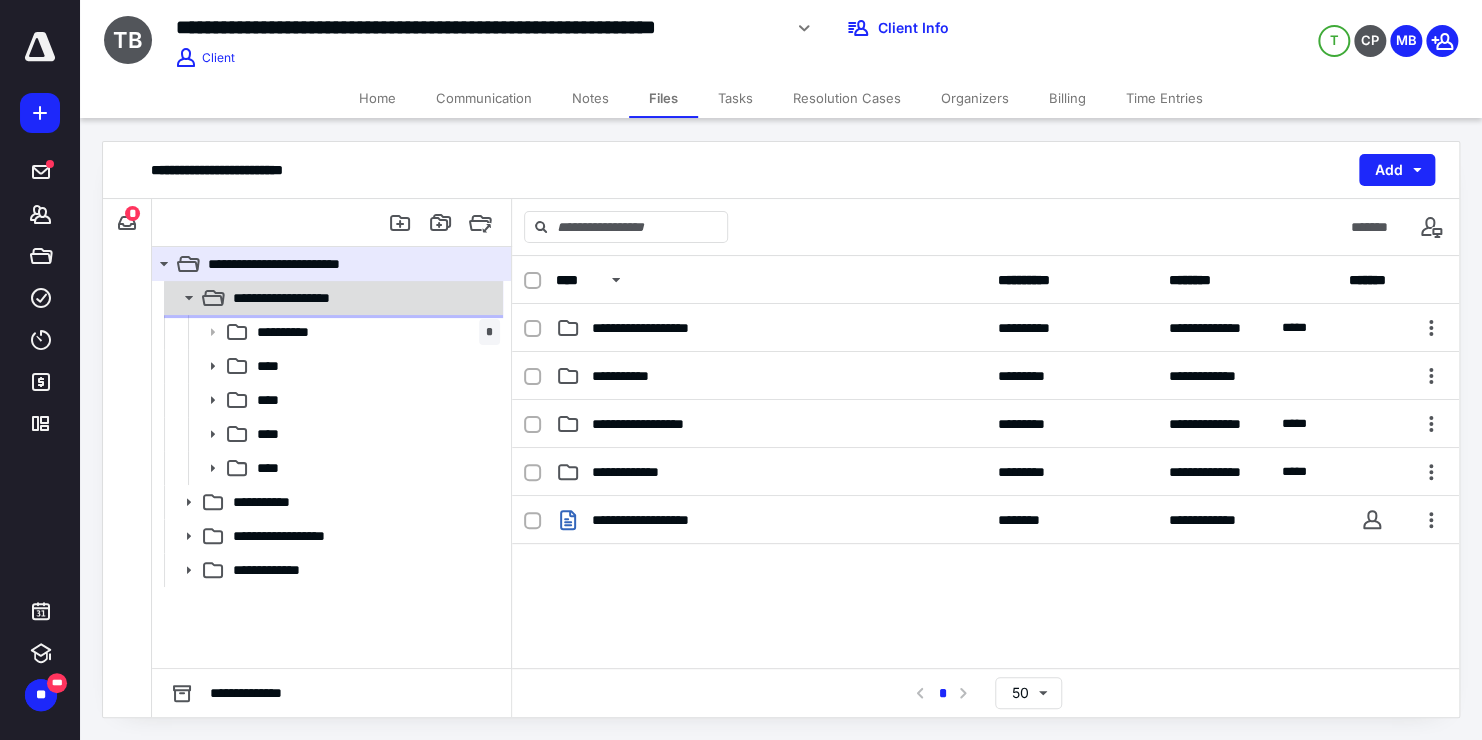 click at bounding box center (182, 298) 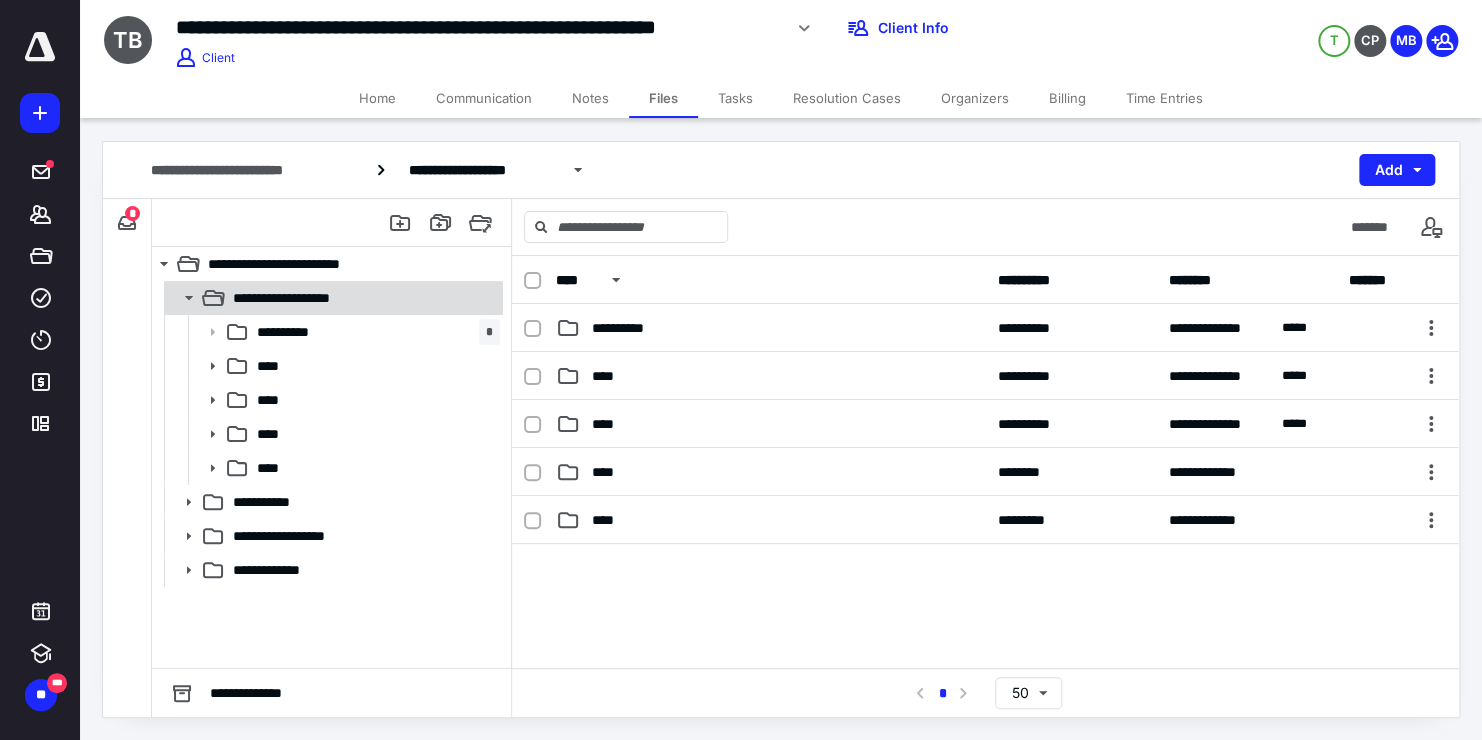 click 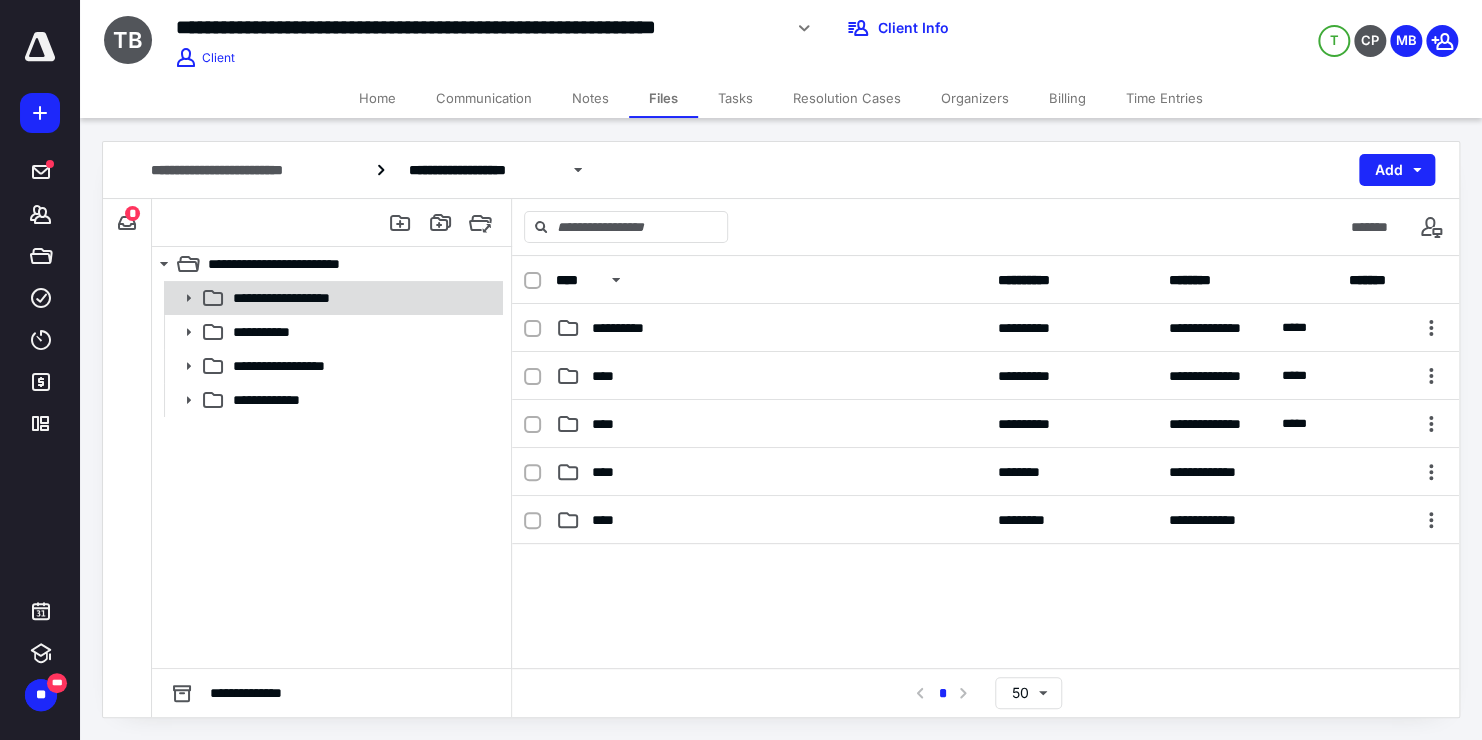 click 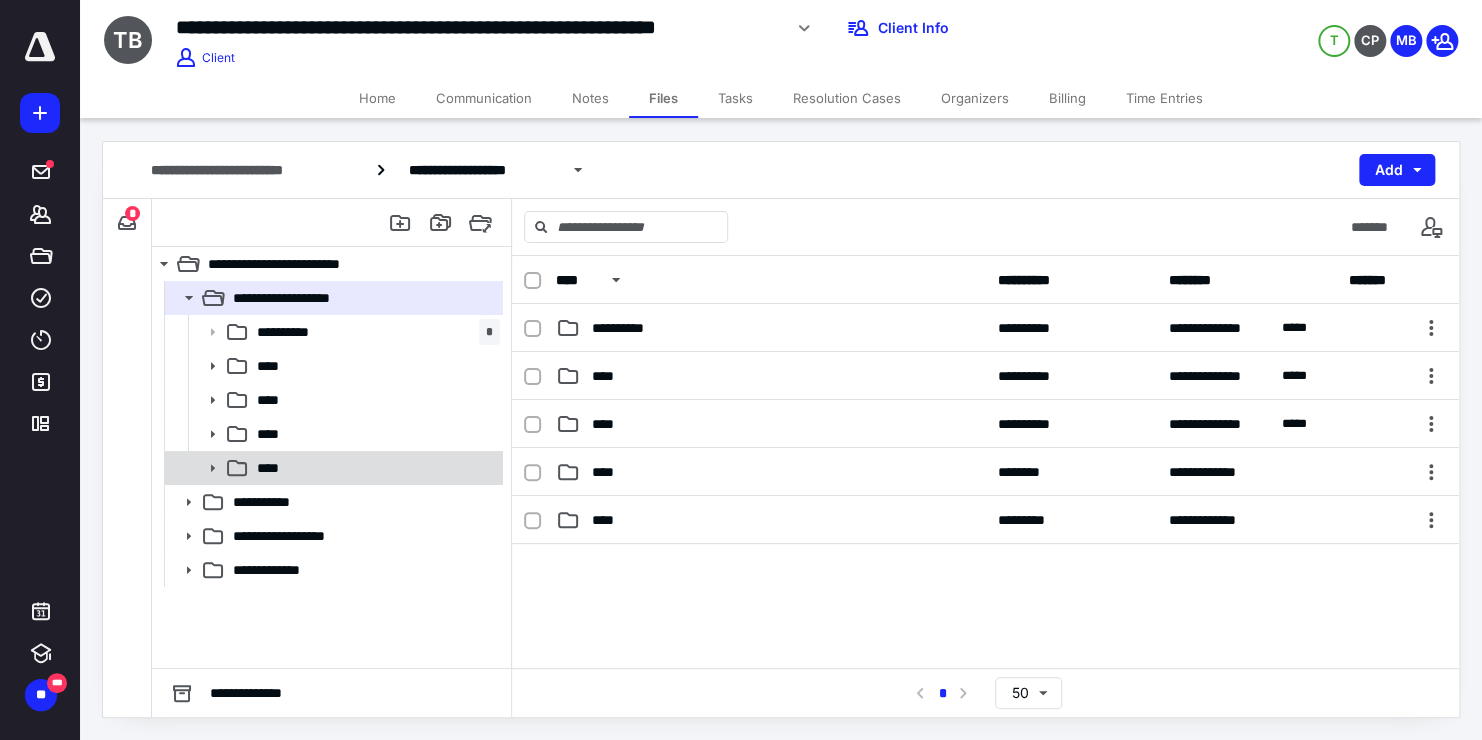 click 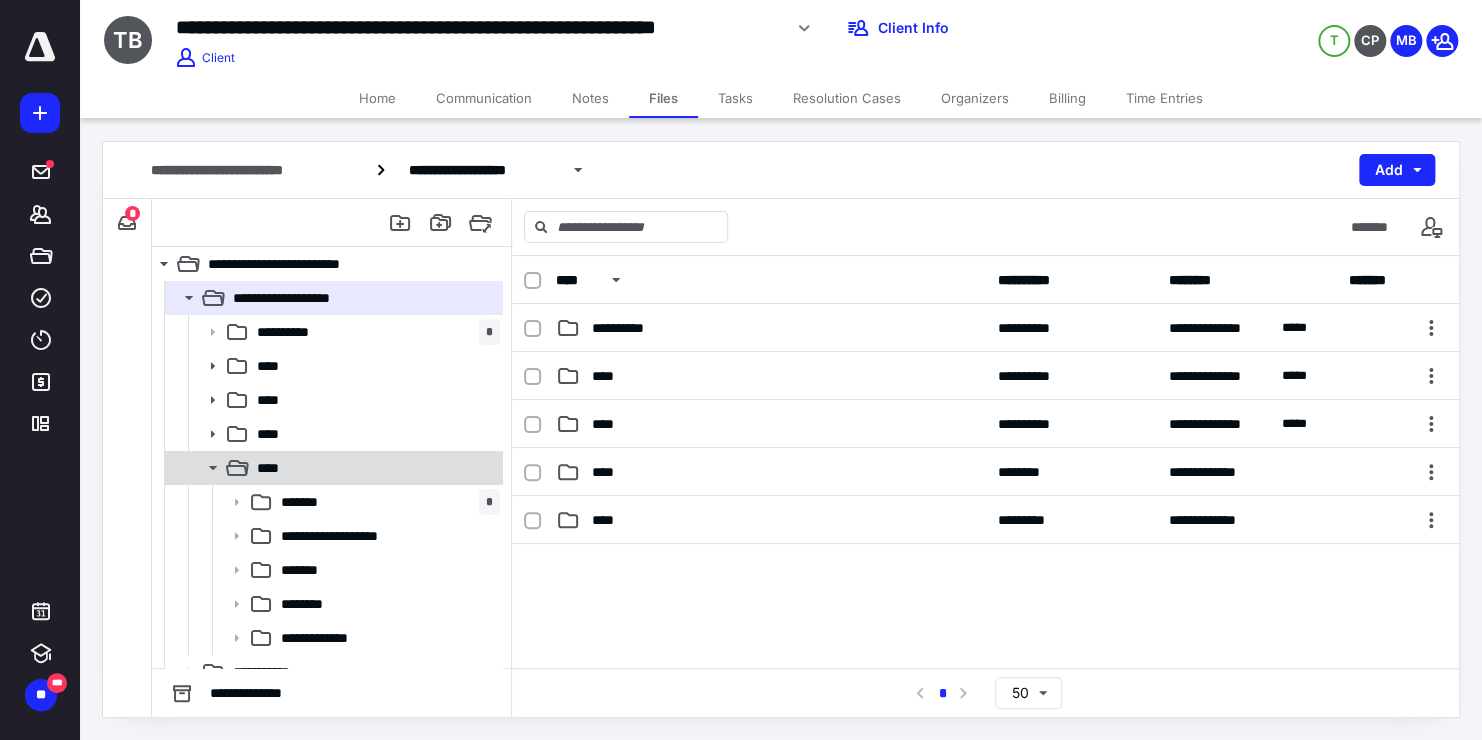 scroll, scrollTop: 88, scrollLeft: 0, axis: vertical 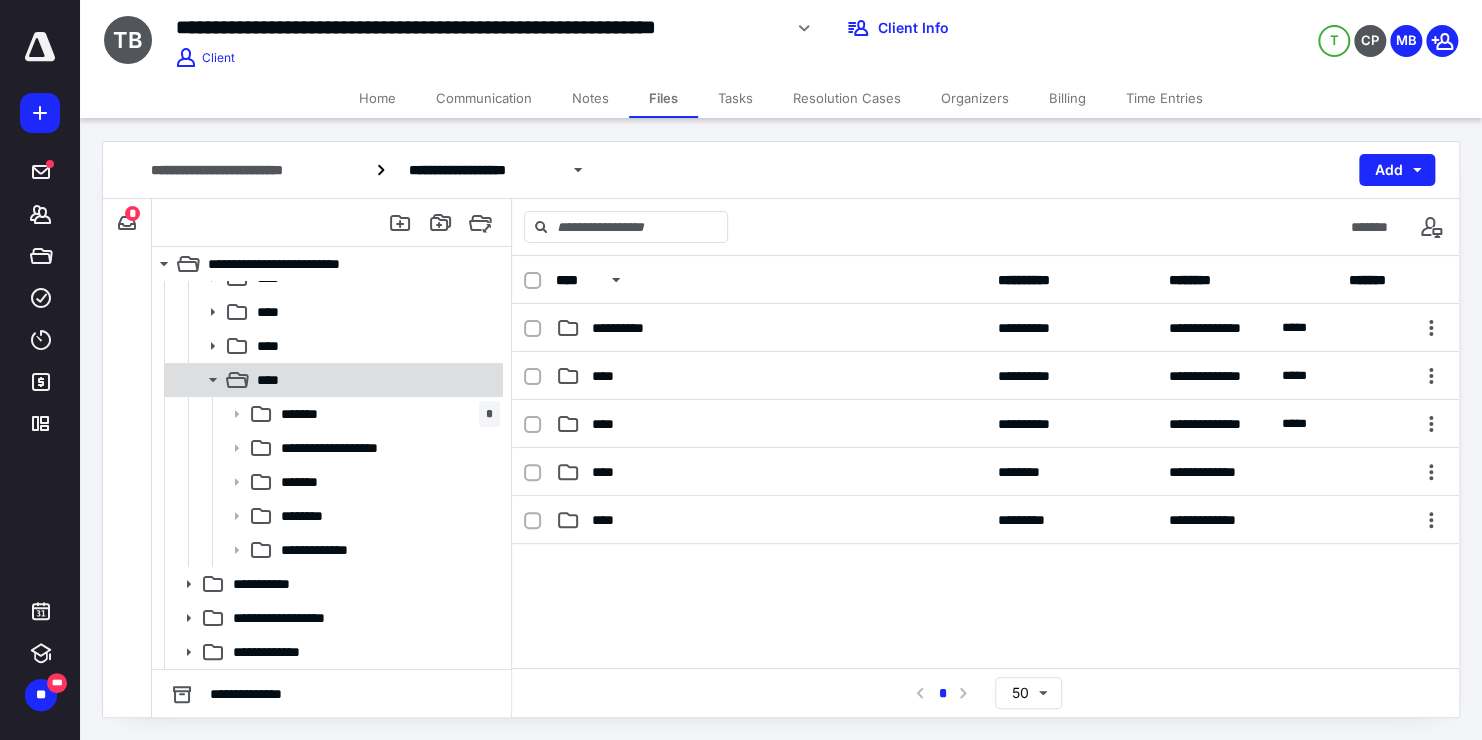 click 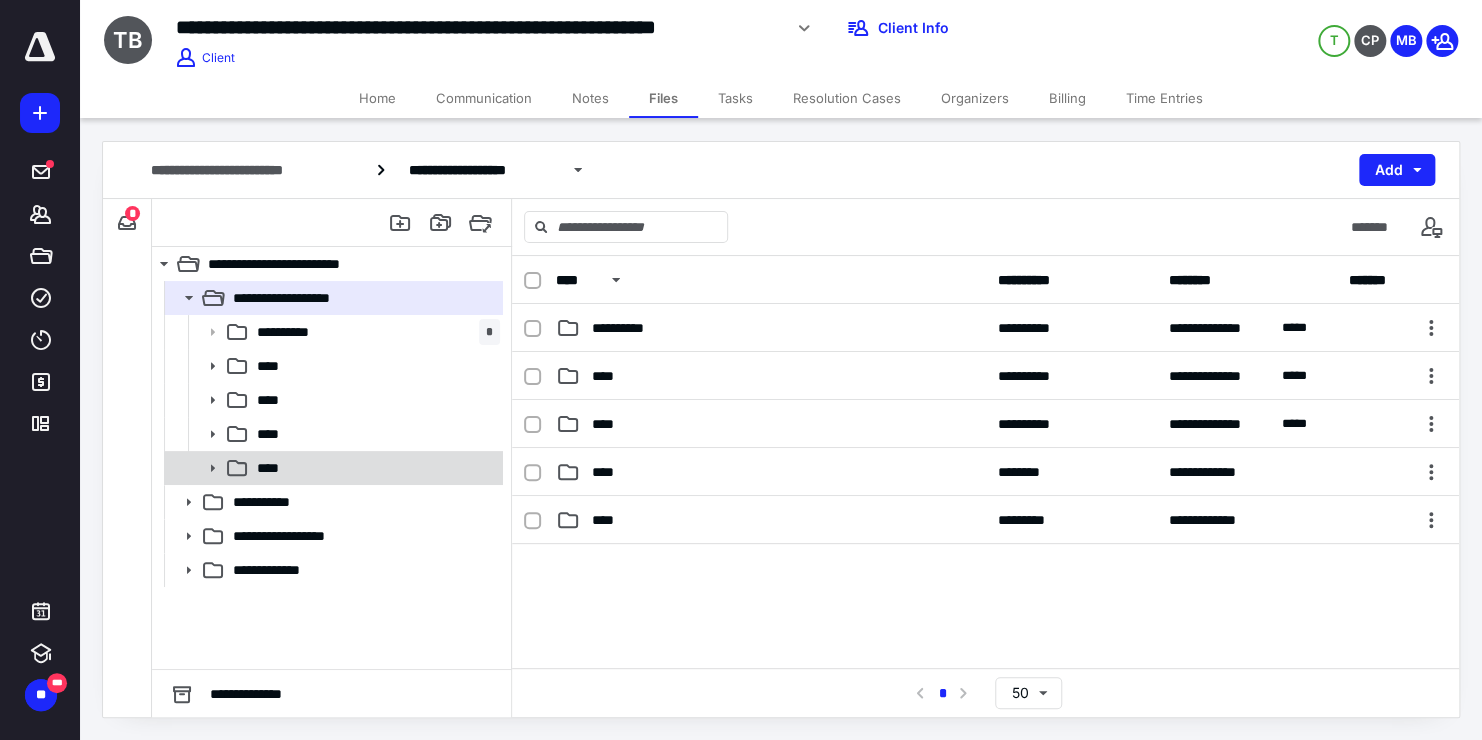 scroll, scrollTop: 0, scrollLeft: 0, axis: both 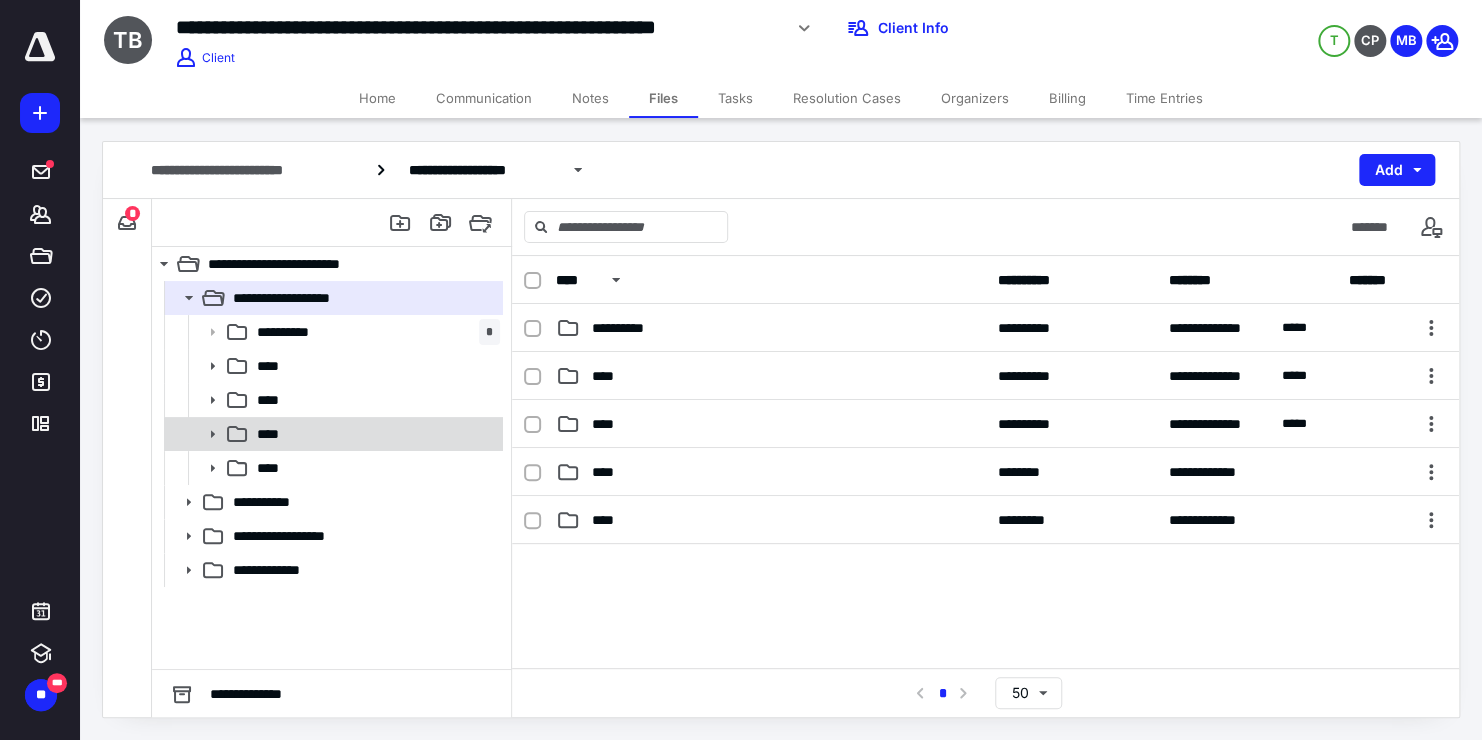 click 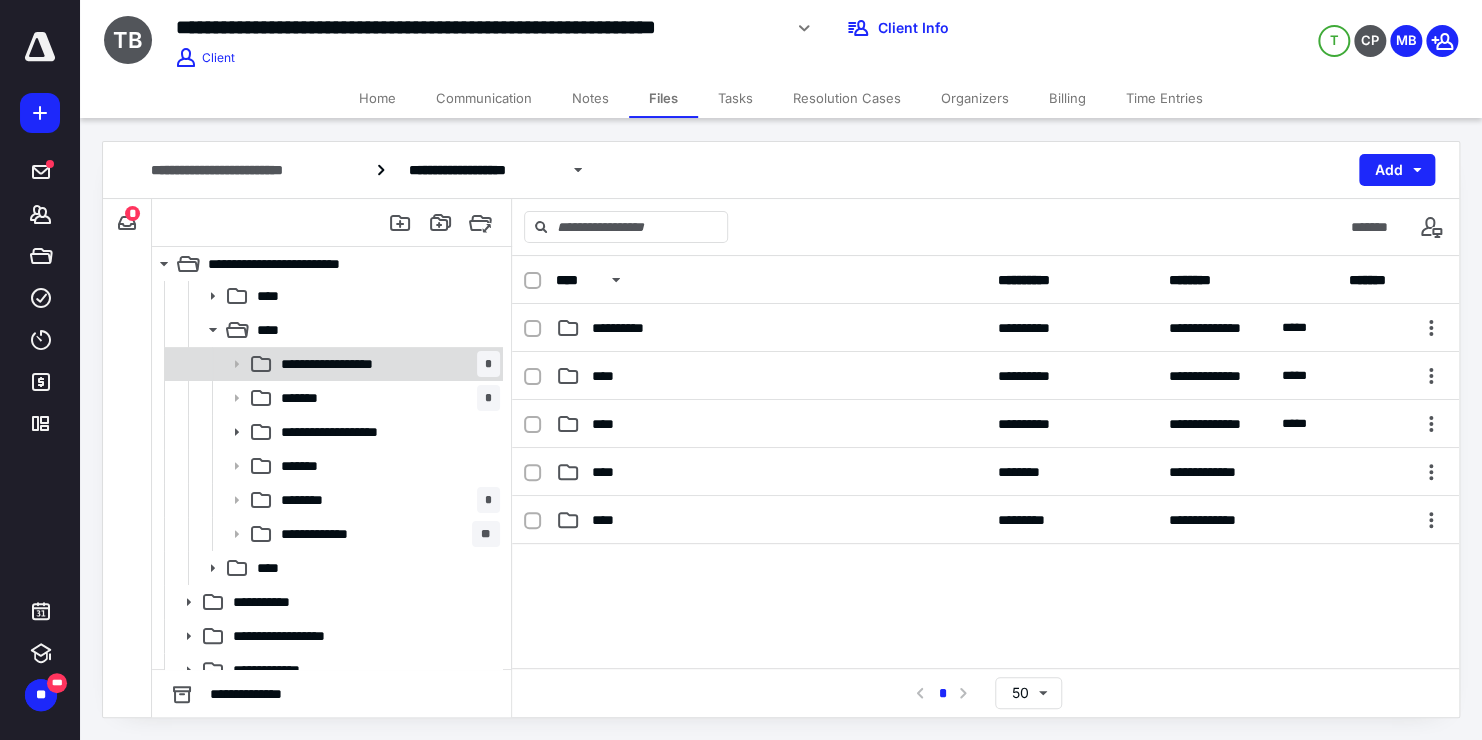 scroll, scrollTop: 121, scrollLeft: 0, axis: vertical 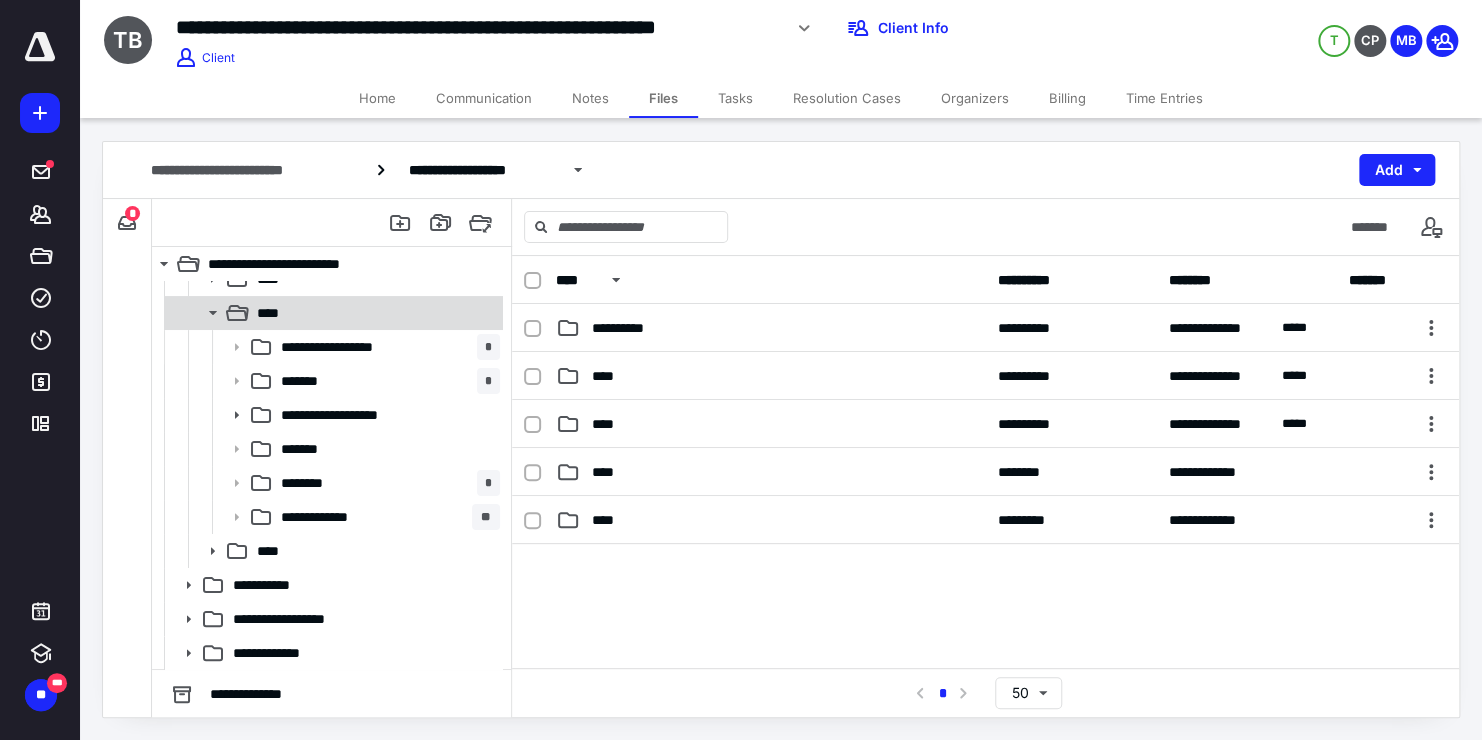 click 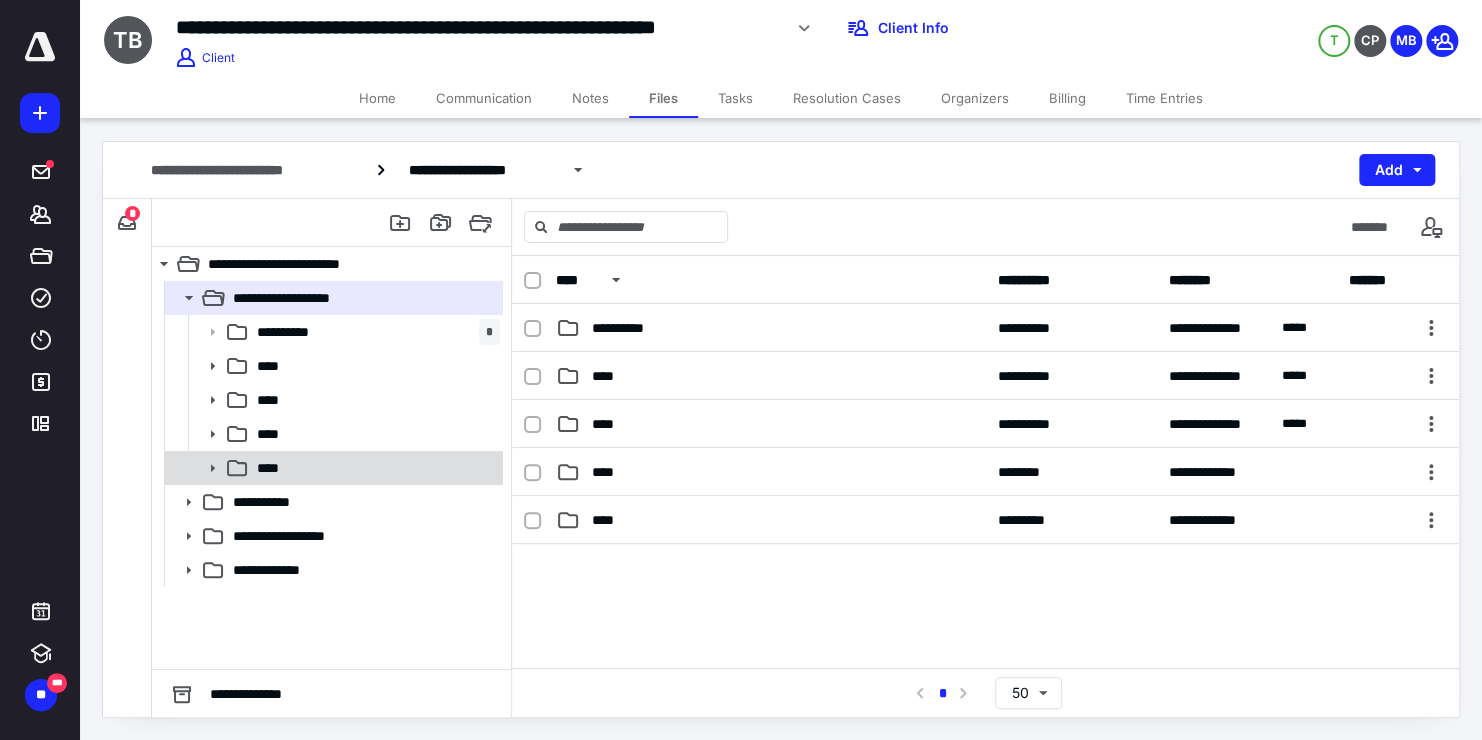 click 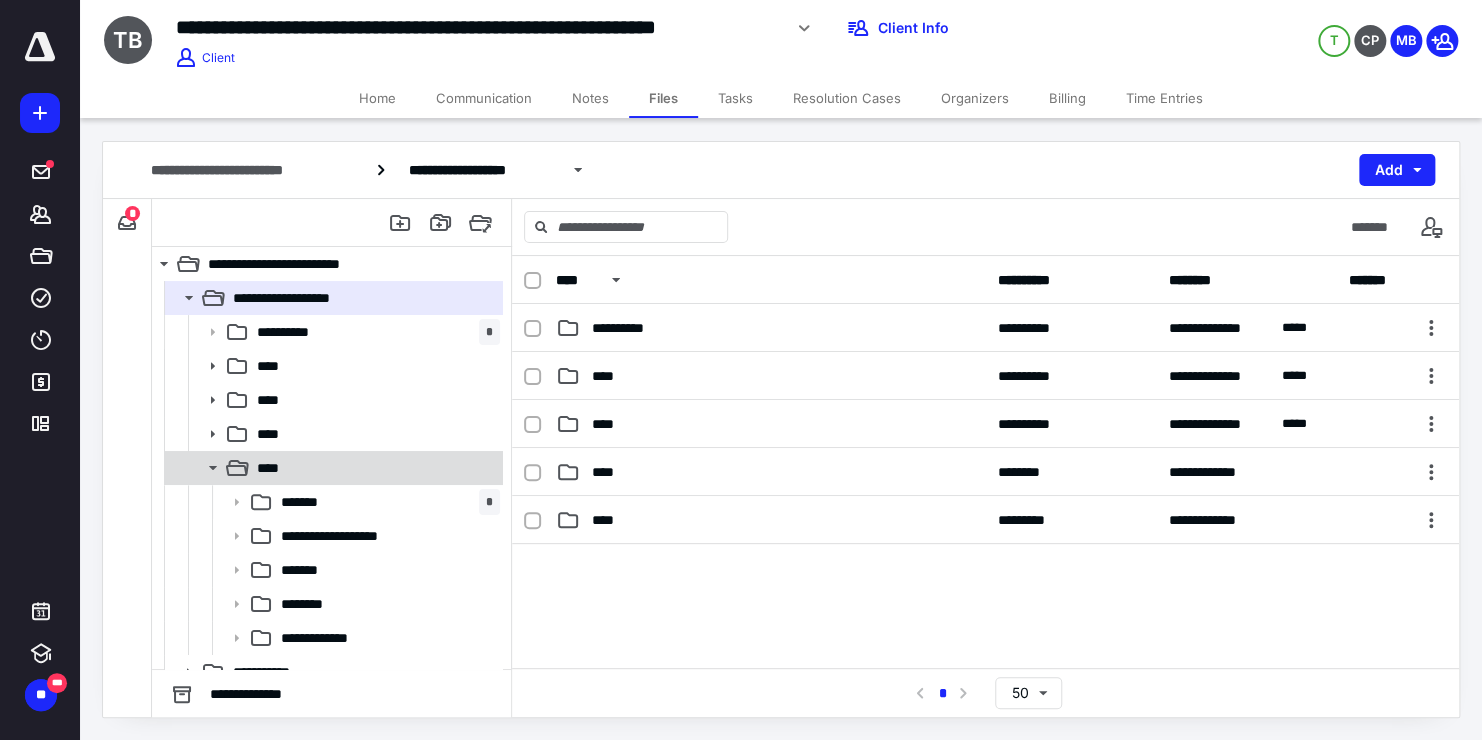 scroll, scrollTop: 88, scrollLeft: 0, axis: vertical 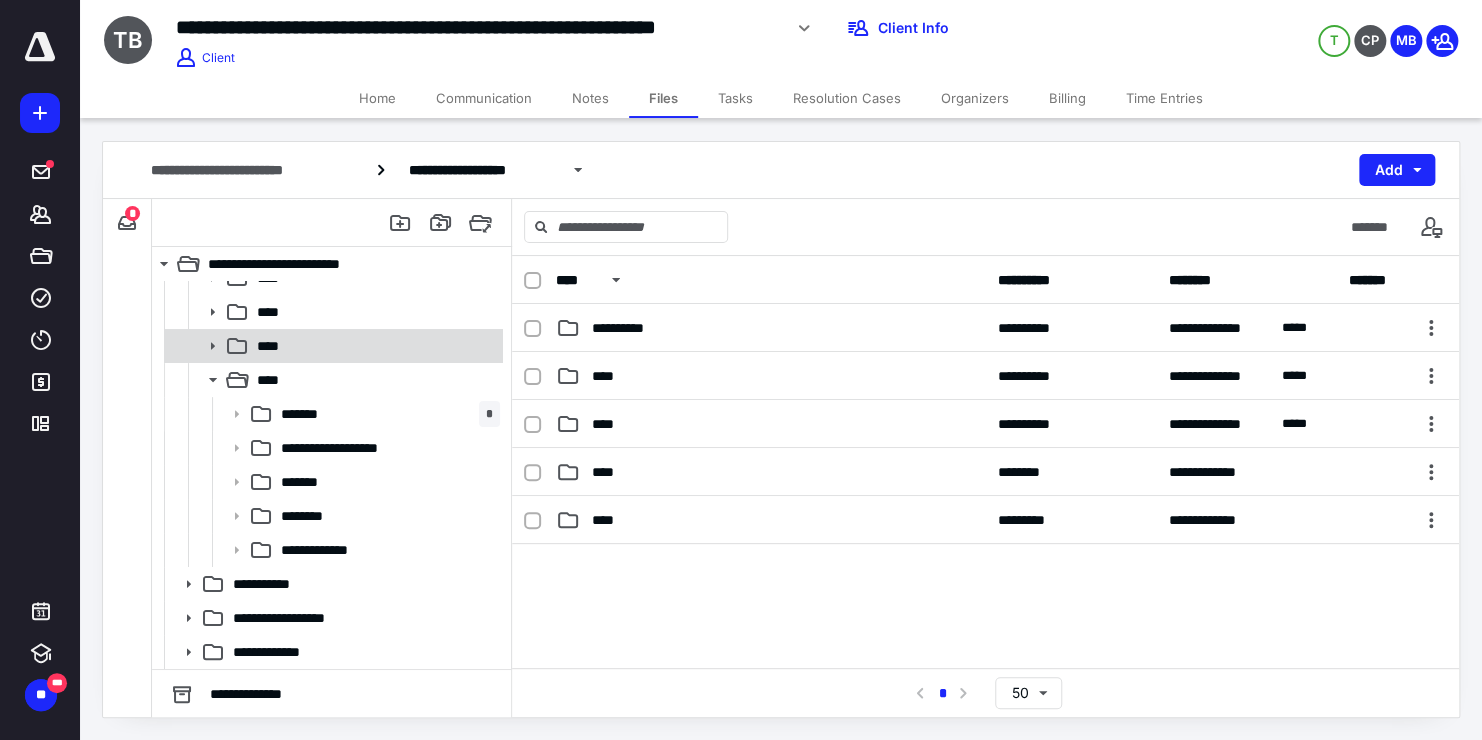 click at bounding box center [206, 346] 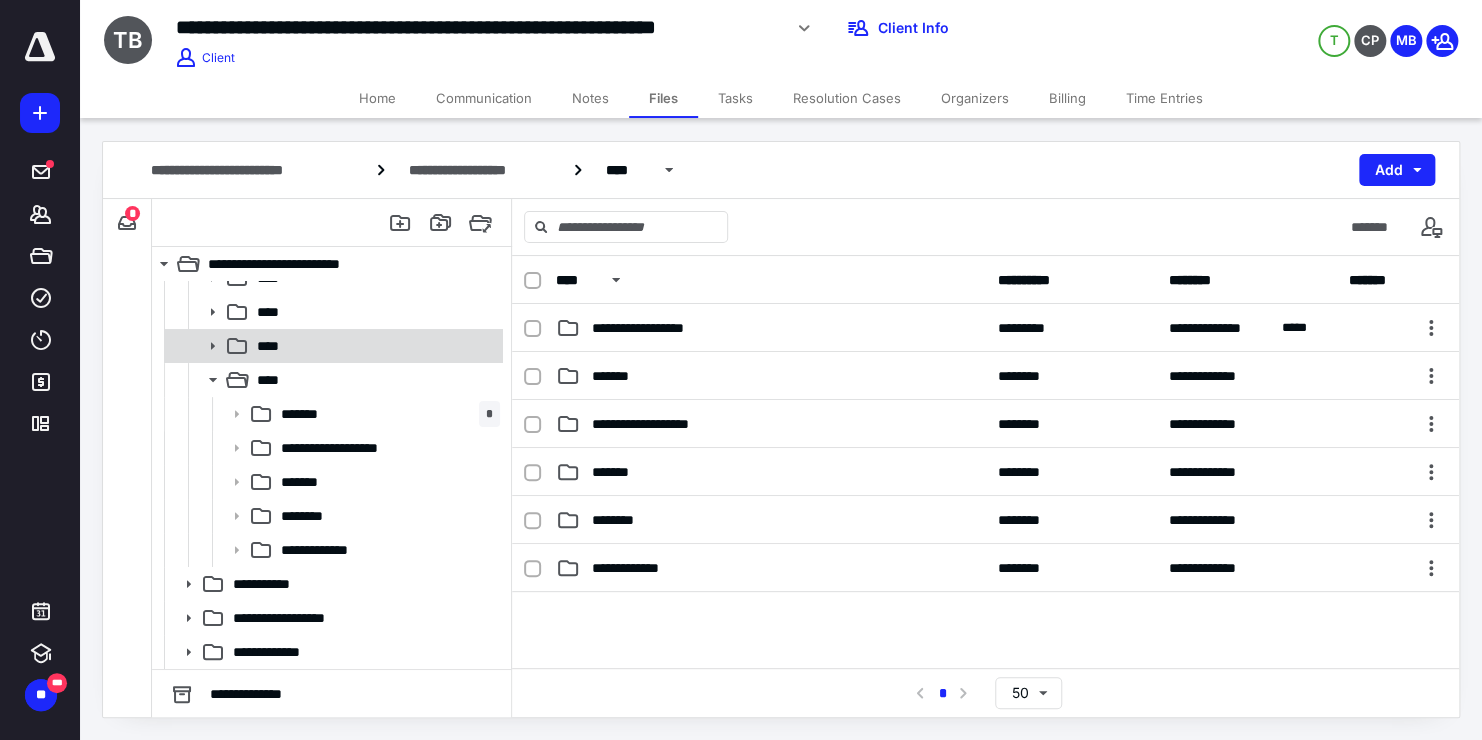 click 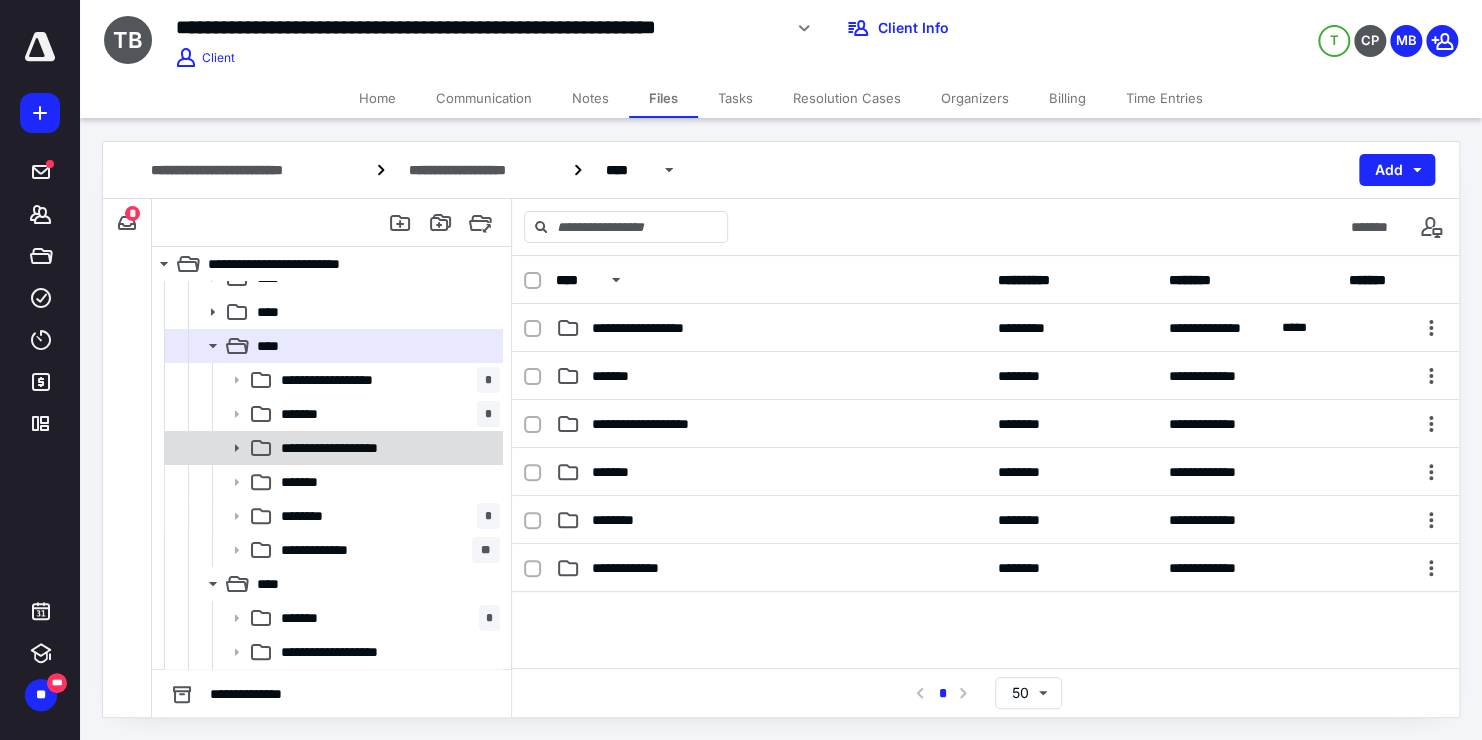 click 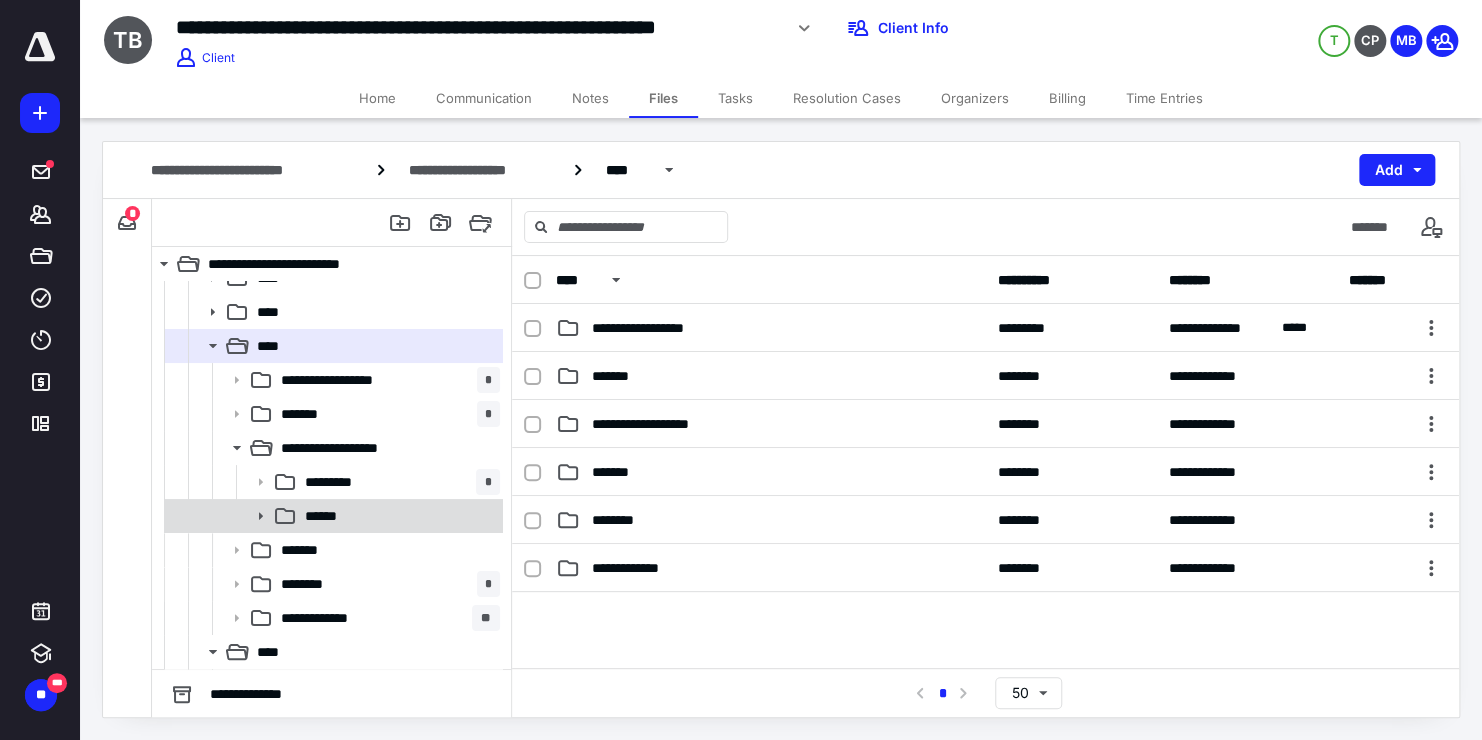 click 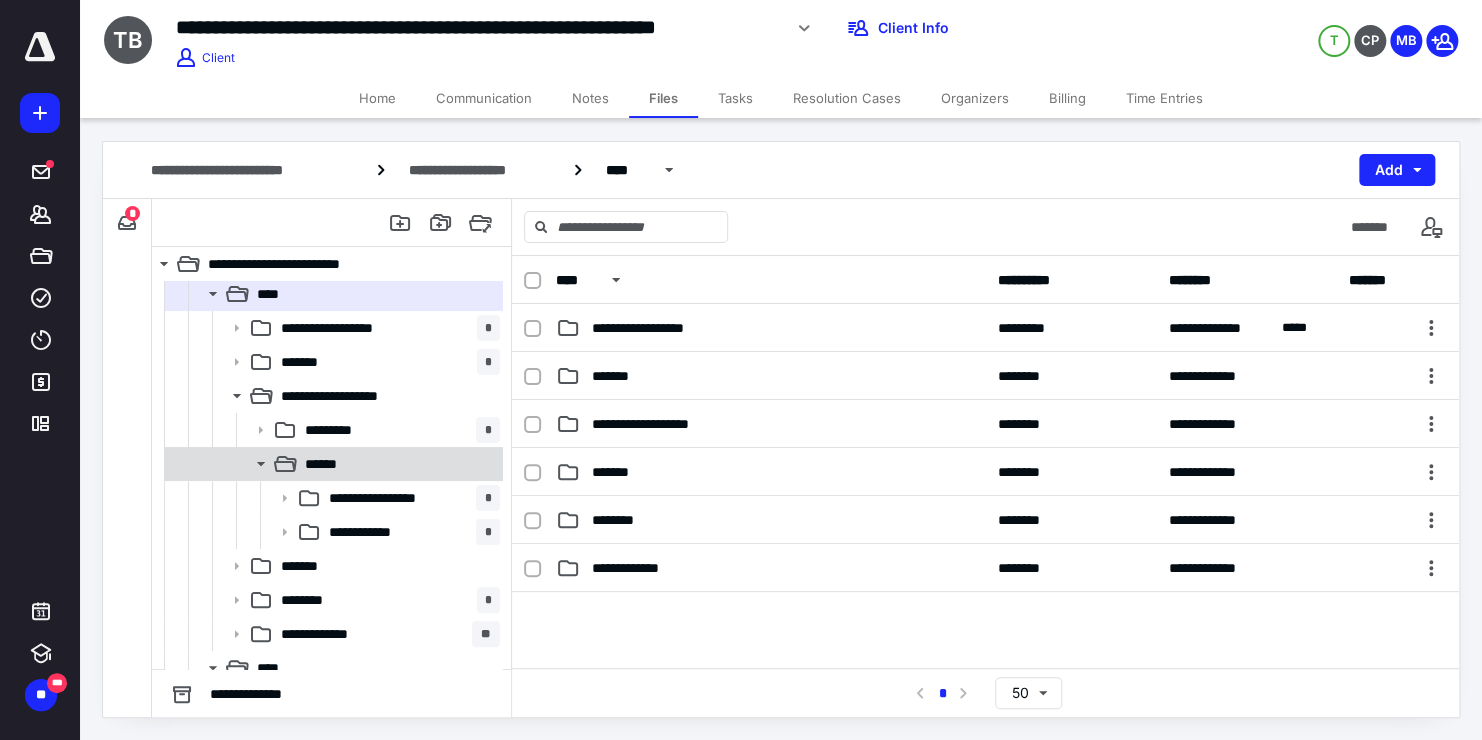 scroll, scrollTop: 143, scrollLeft: 0, axis: vertical 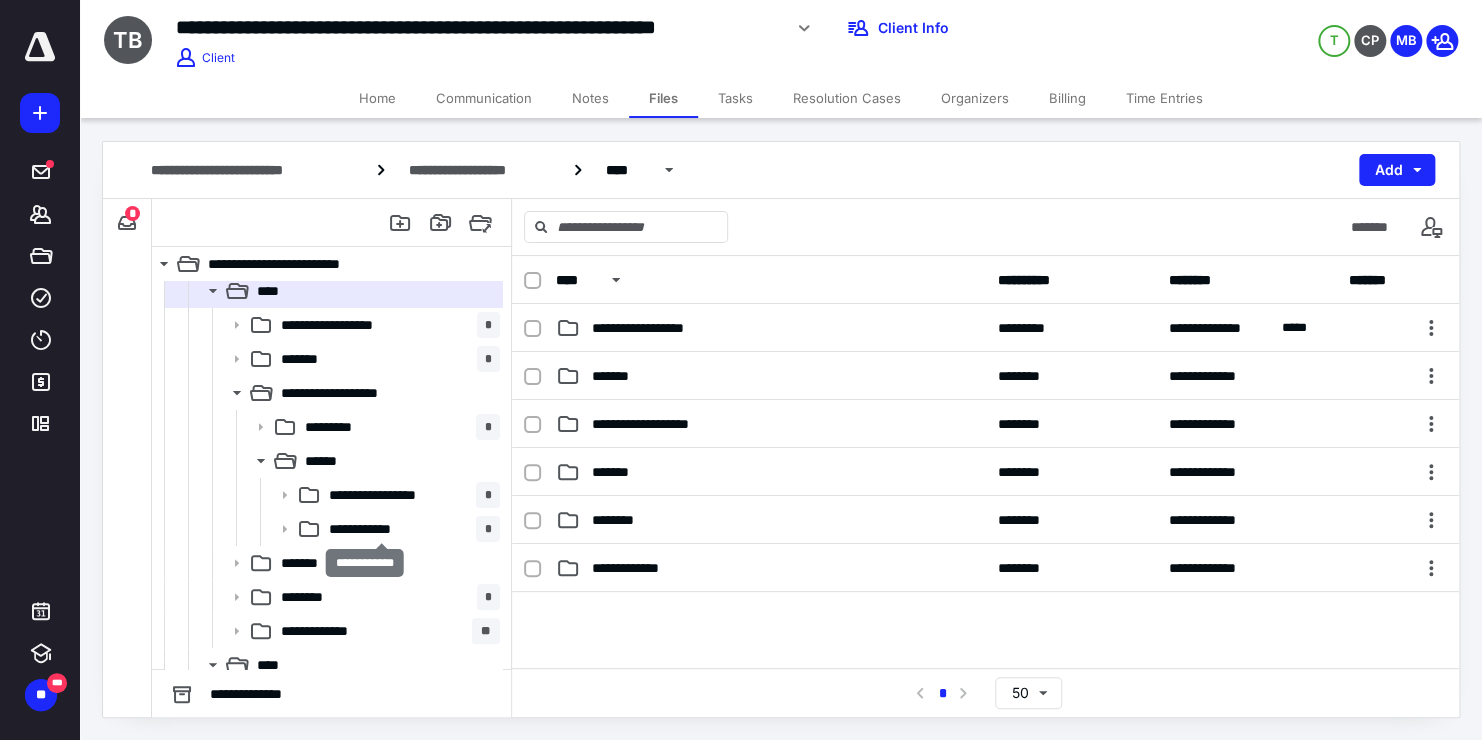 click on "**********" at bounding box center [382, 529] 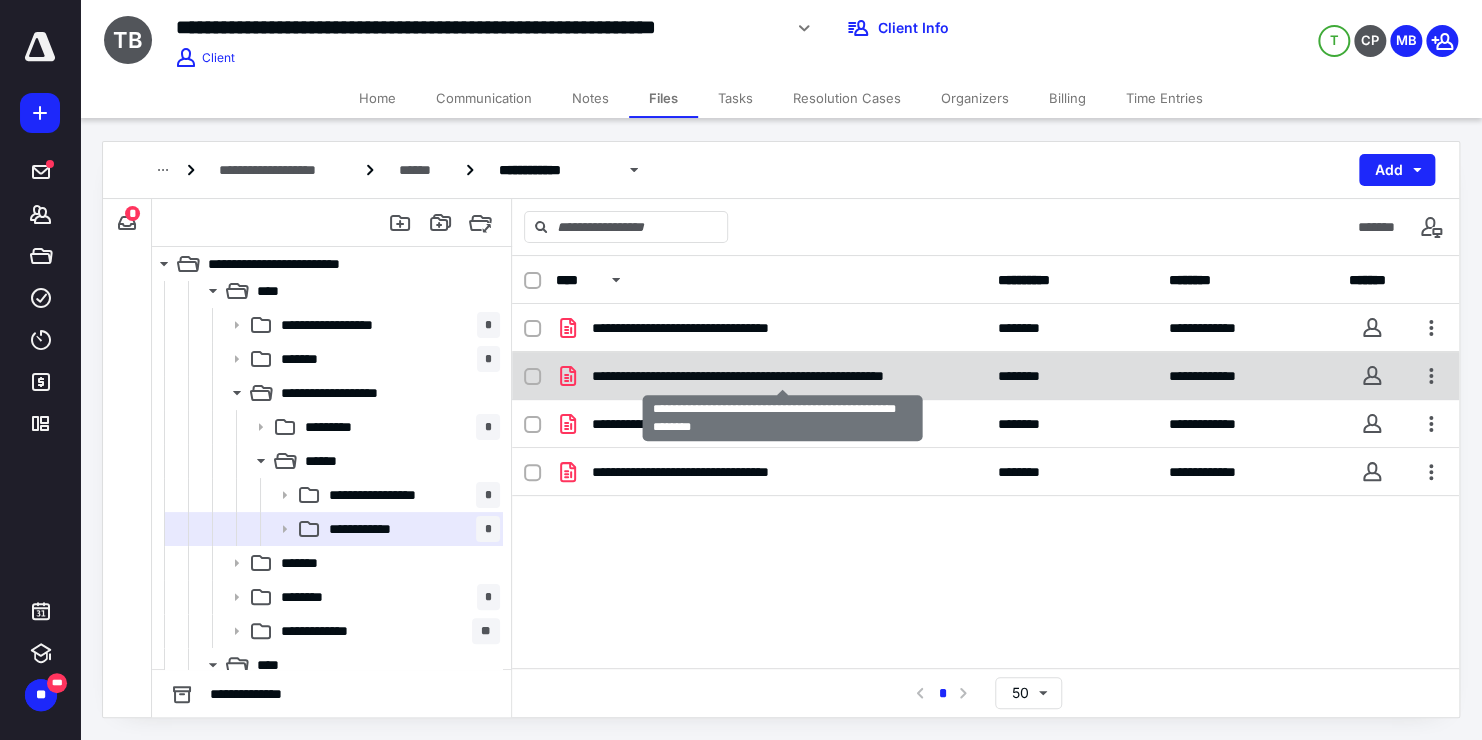 click on "**********" at bounding box center [783, 376] 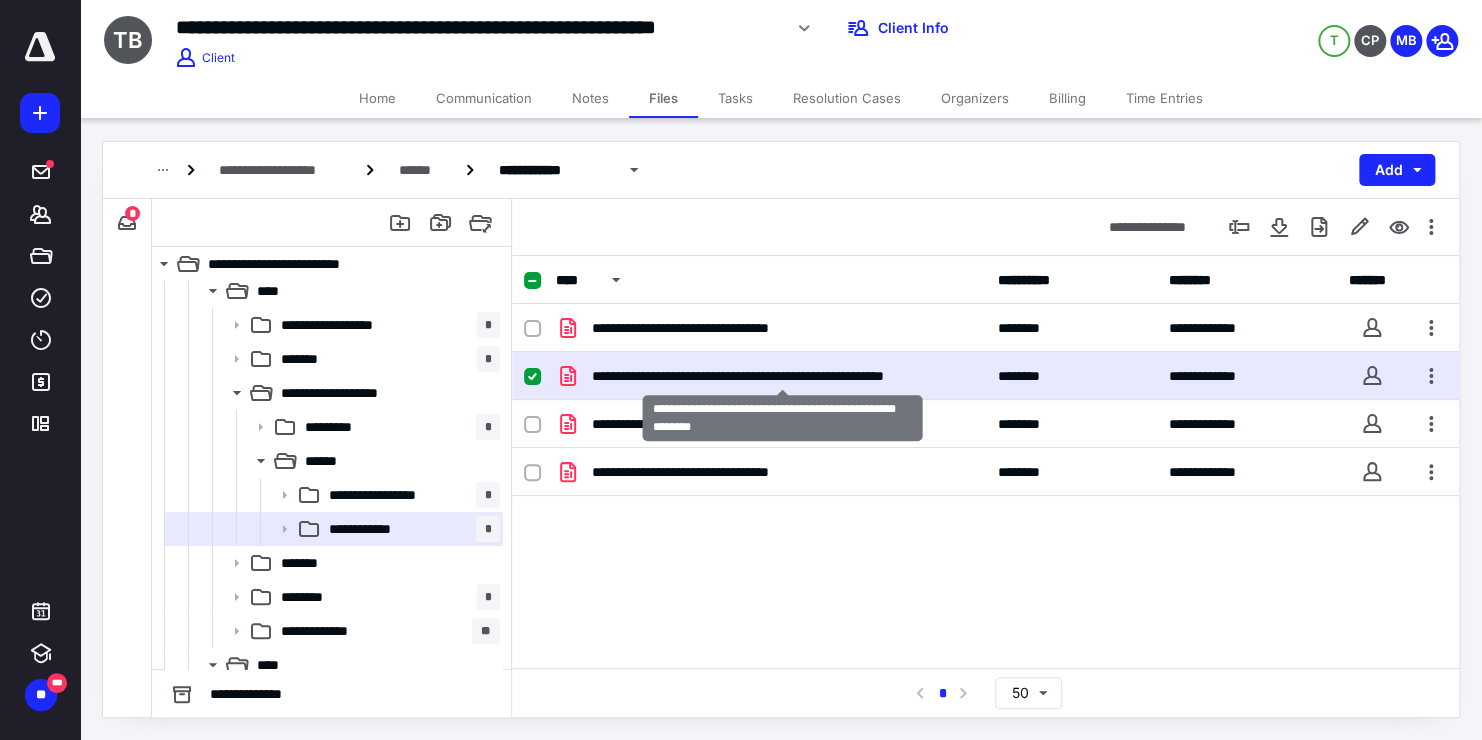 click on "**********" at bounding box center (783, 376) 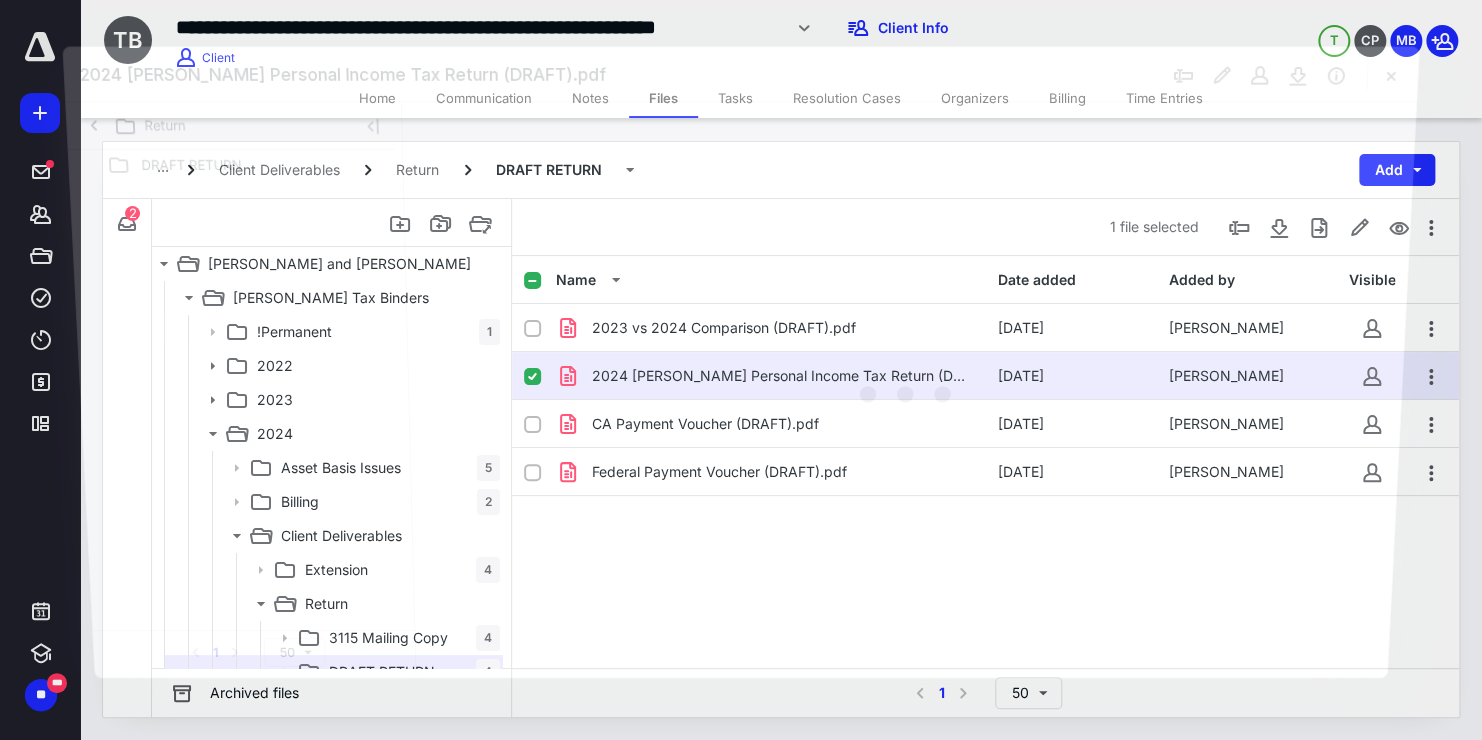 scroll, scrollTop: 143, scrollLeft: 0, axis: vertical 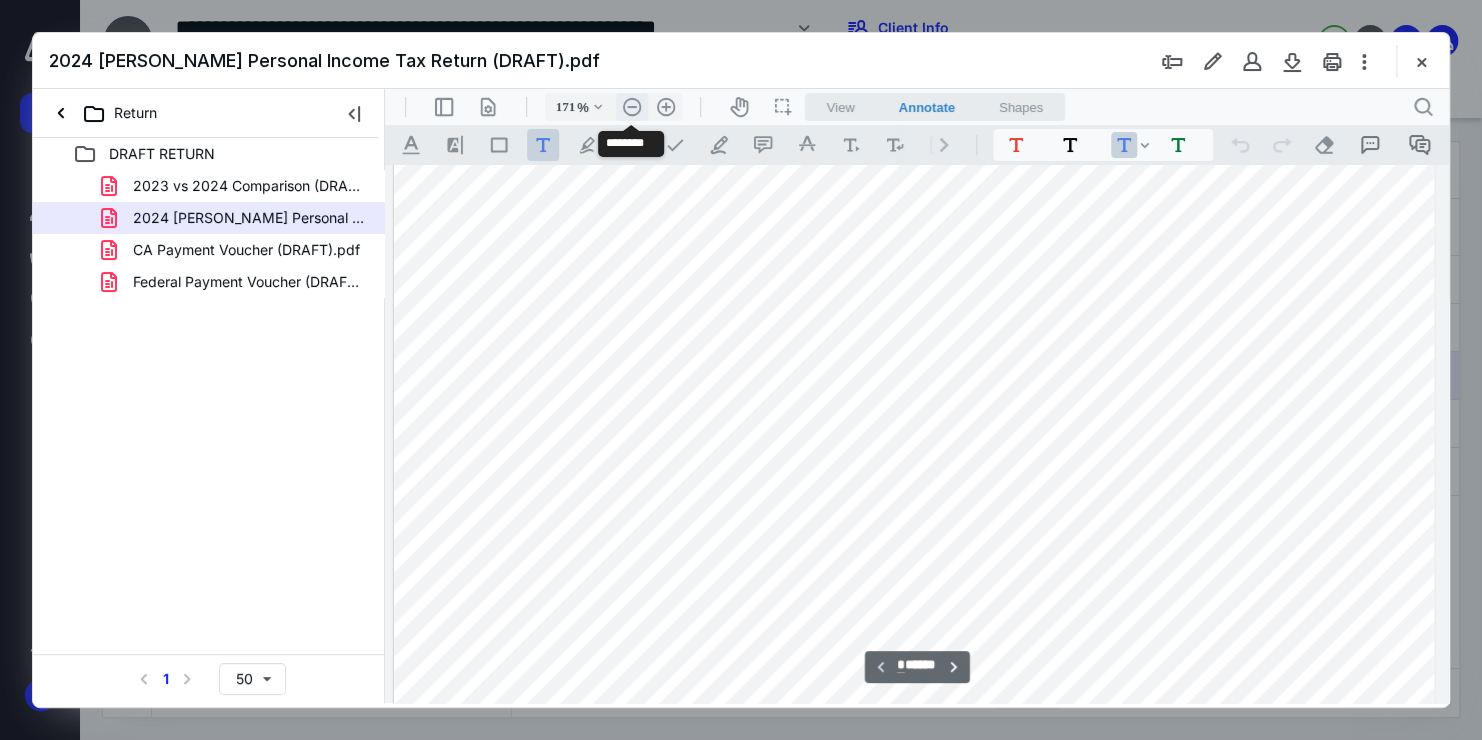 click on ".cls-1{fill:#abb0c4;} icon - header - zoom - out - line" at bounding box center (632, 107) 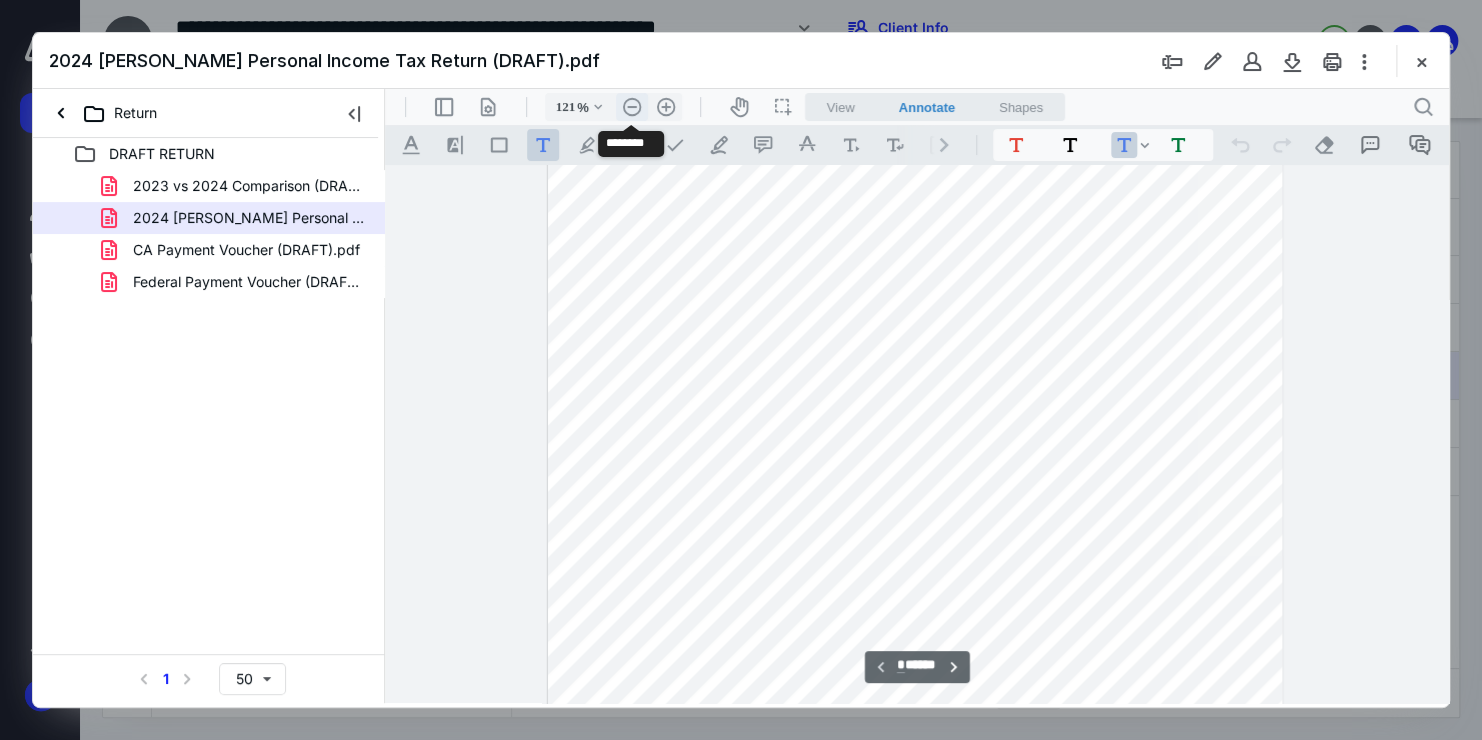 click on ".cls-1{fill:#abb0c4;} icon - header - zoom - out - line" at bounding box center (632, 107) 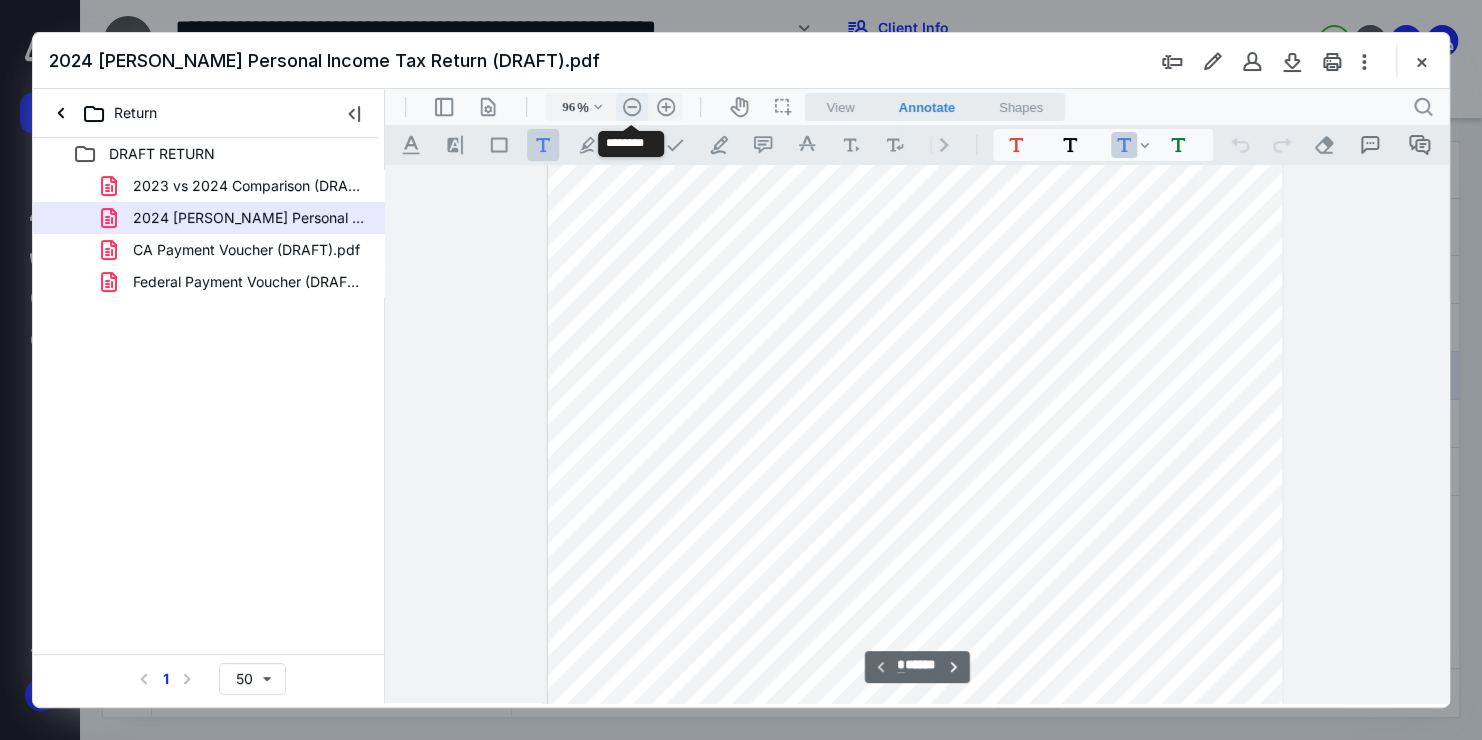 scroll, scrollTop: 246, scrollLeft: 0, axis: vertical 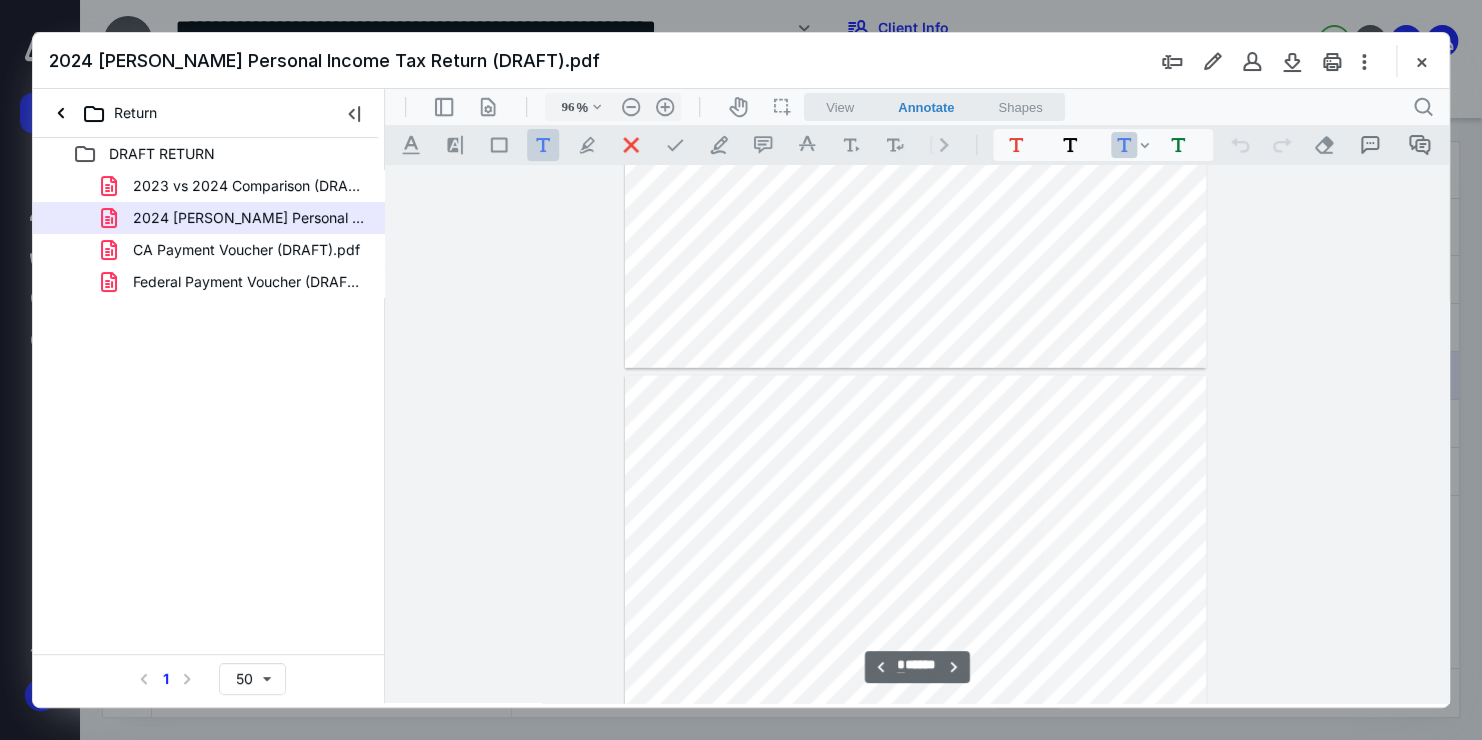 type on "*" 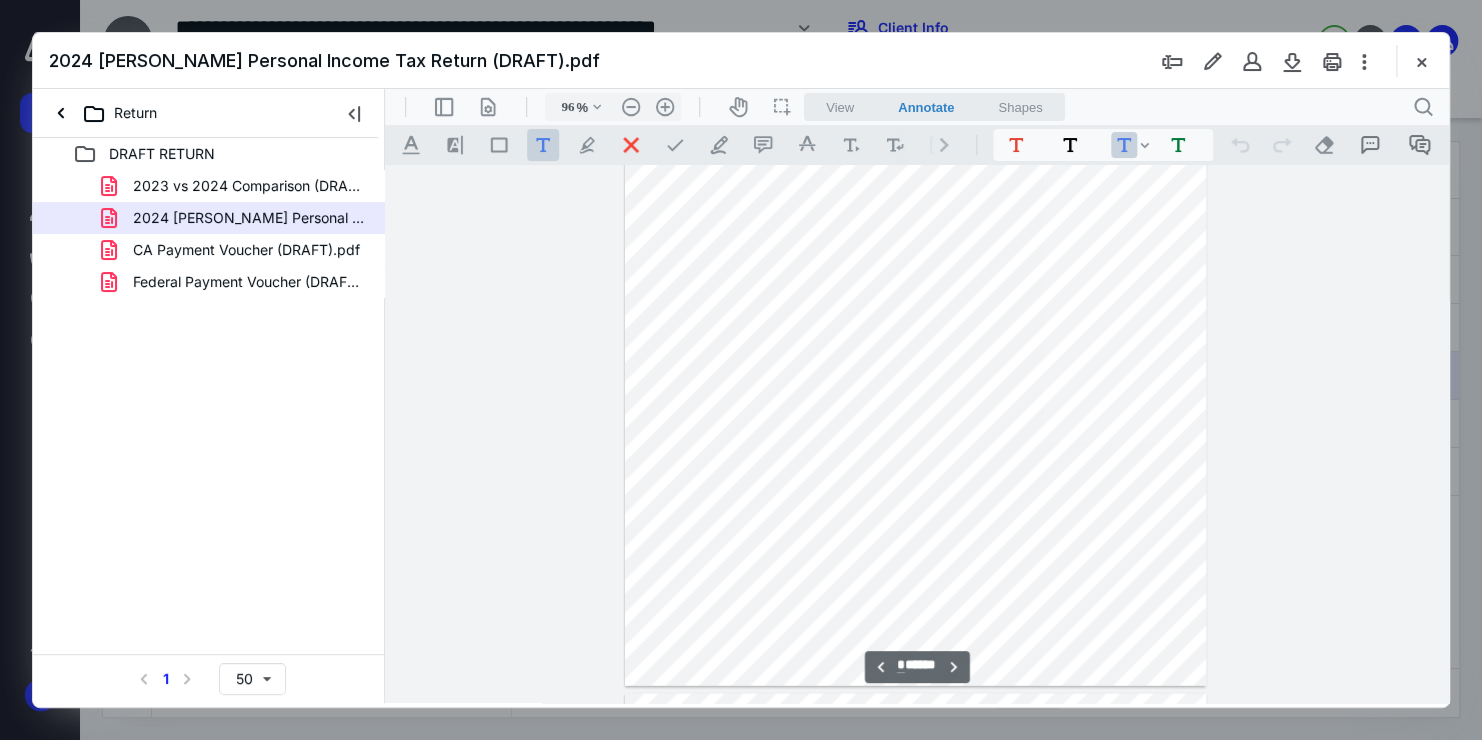 scroll, scrollTop: 1740, scrollLeft: 0, axis: vertical 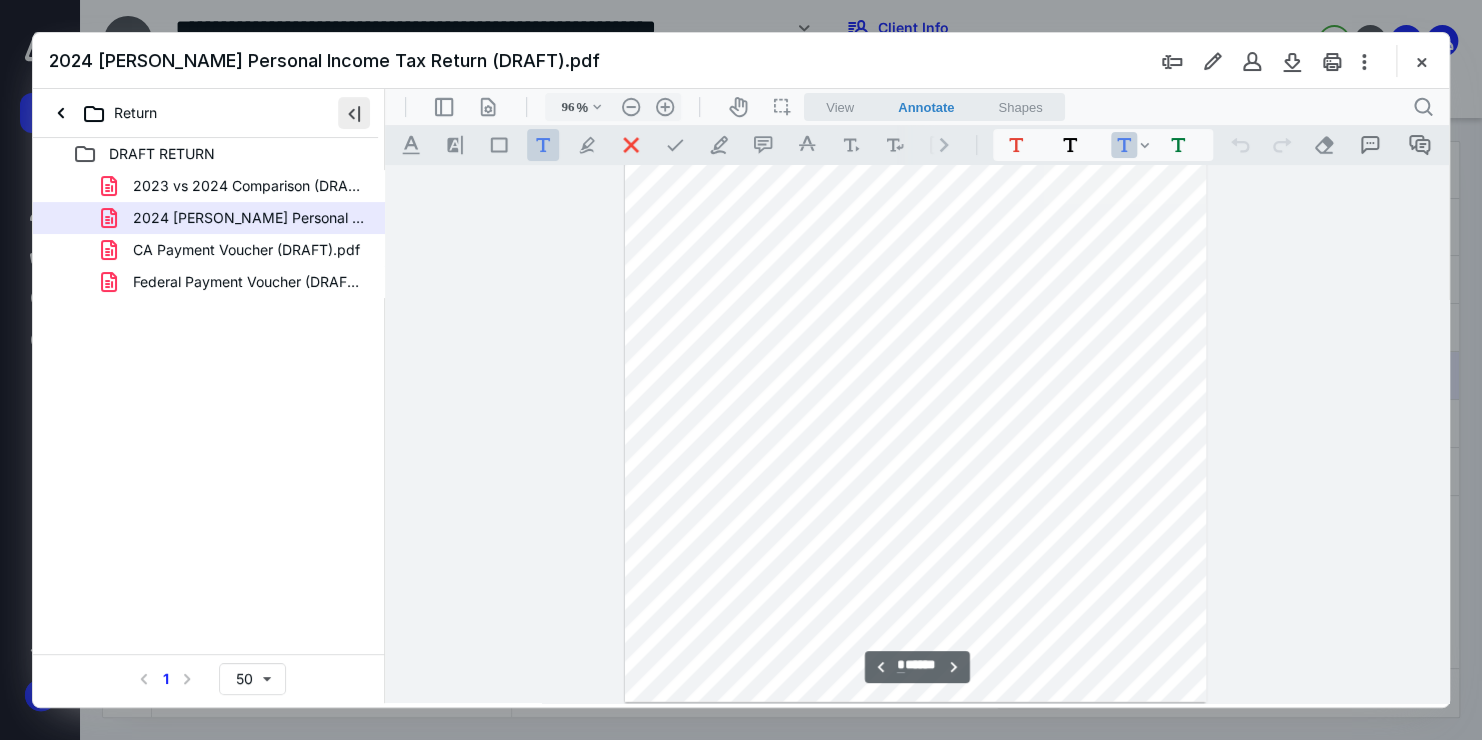click at bounding box center (354, 113) 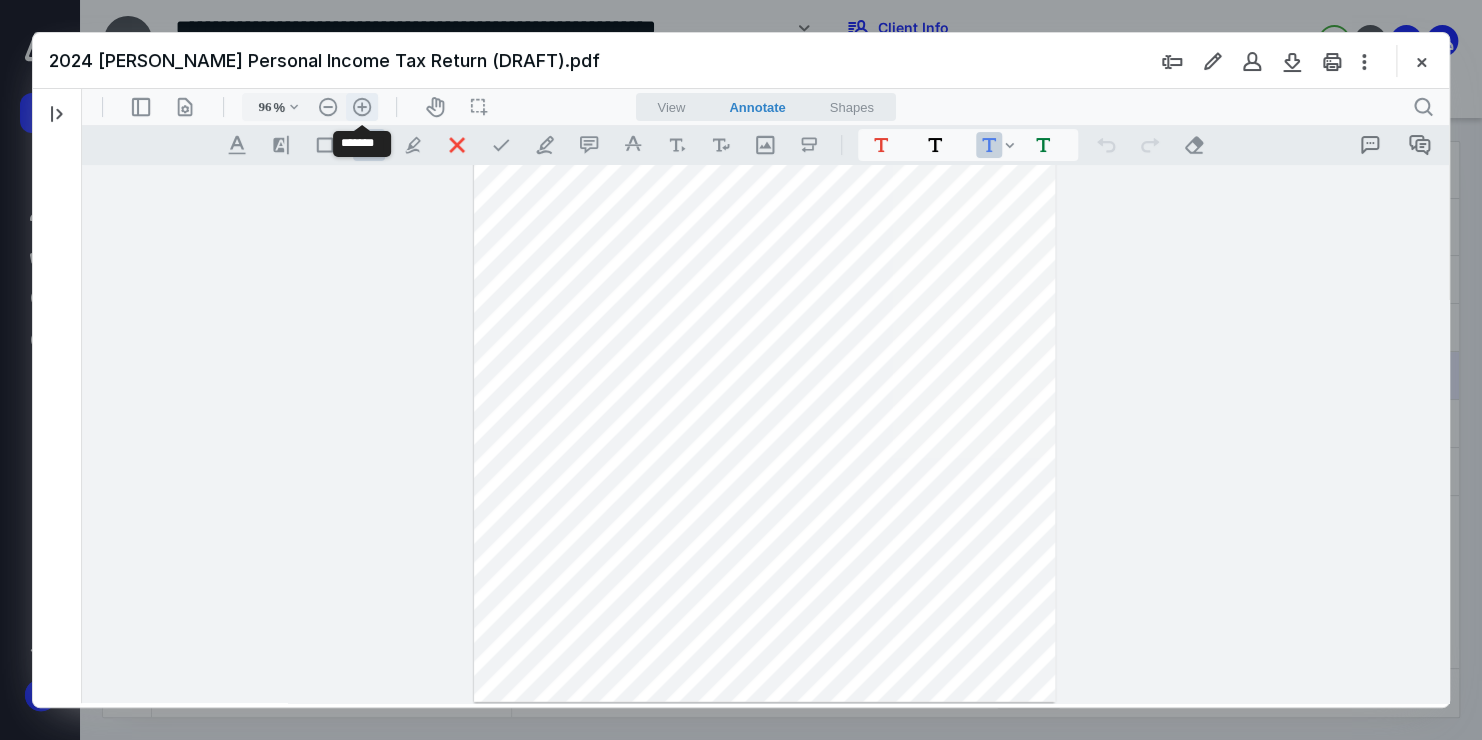 click on ".cls-1{fill:#abb0c4;} icon - header - zoom - in - line" at bounding box center (362, 107) 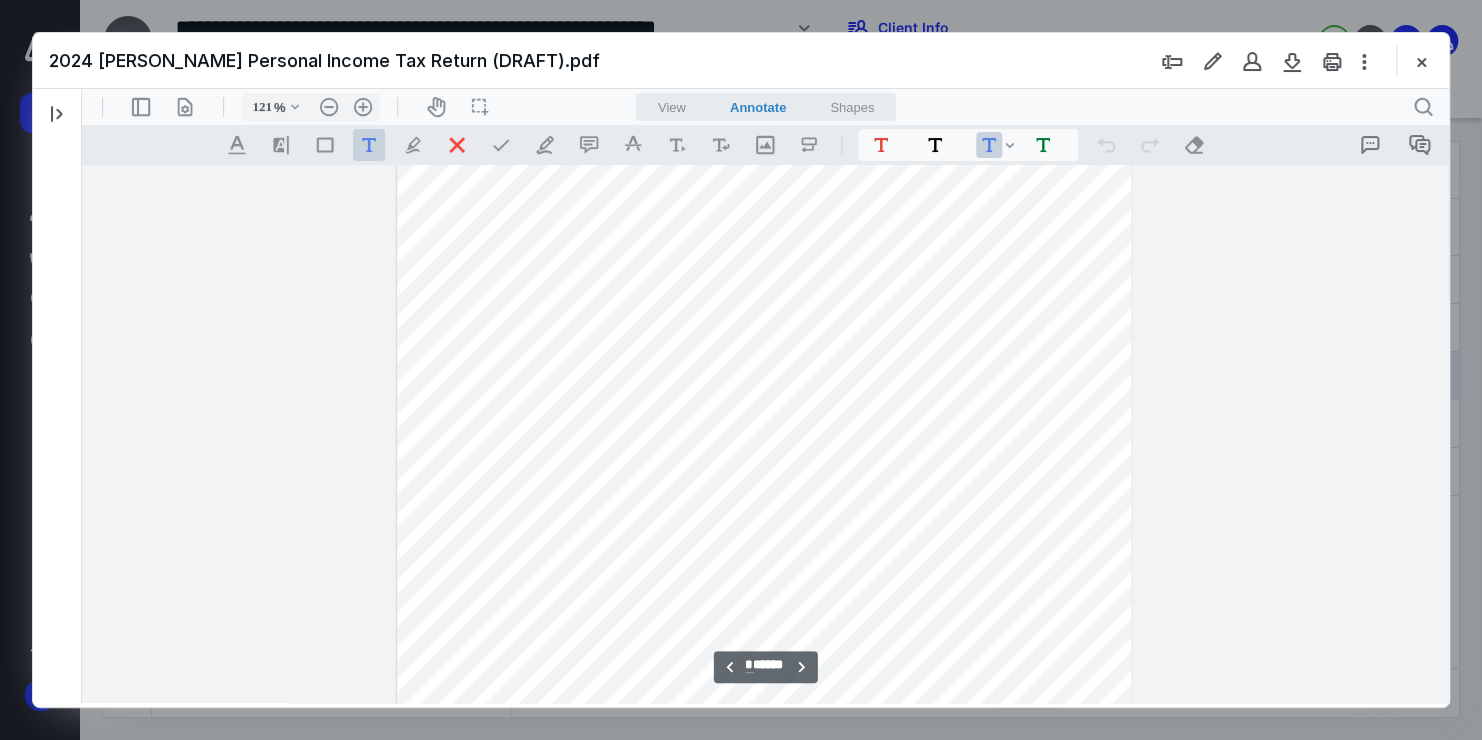 scroll, scrollTop: 2252, scrollLeft: 0, axis: vertical 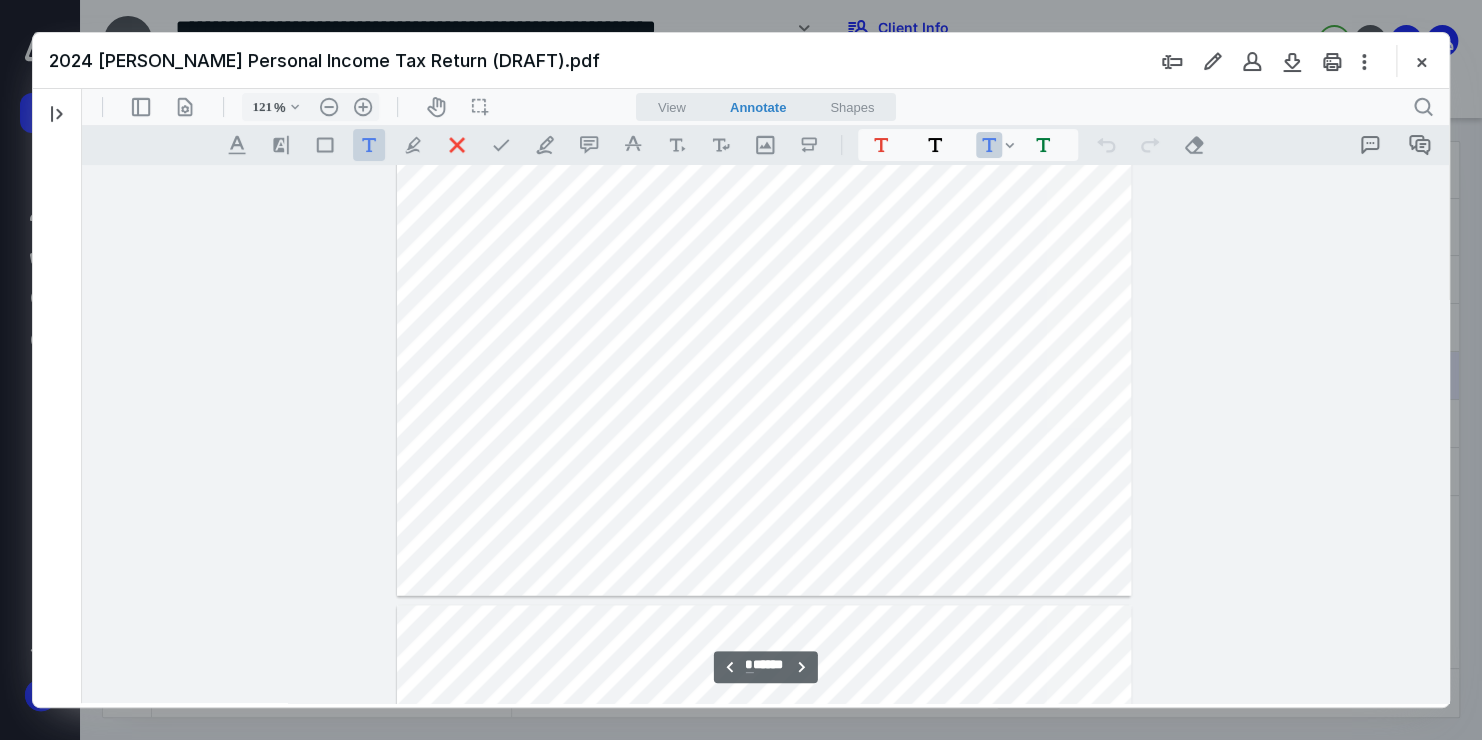 type on "*" 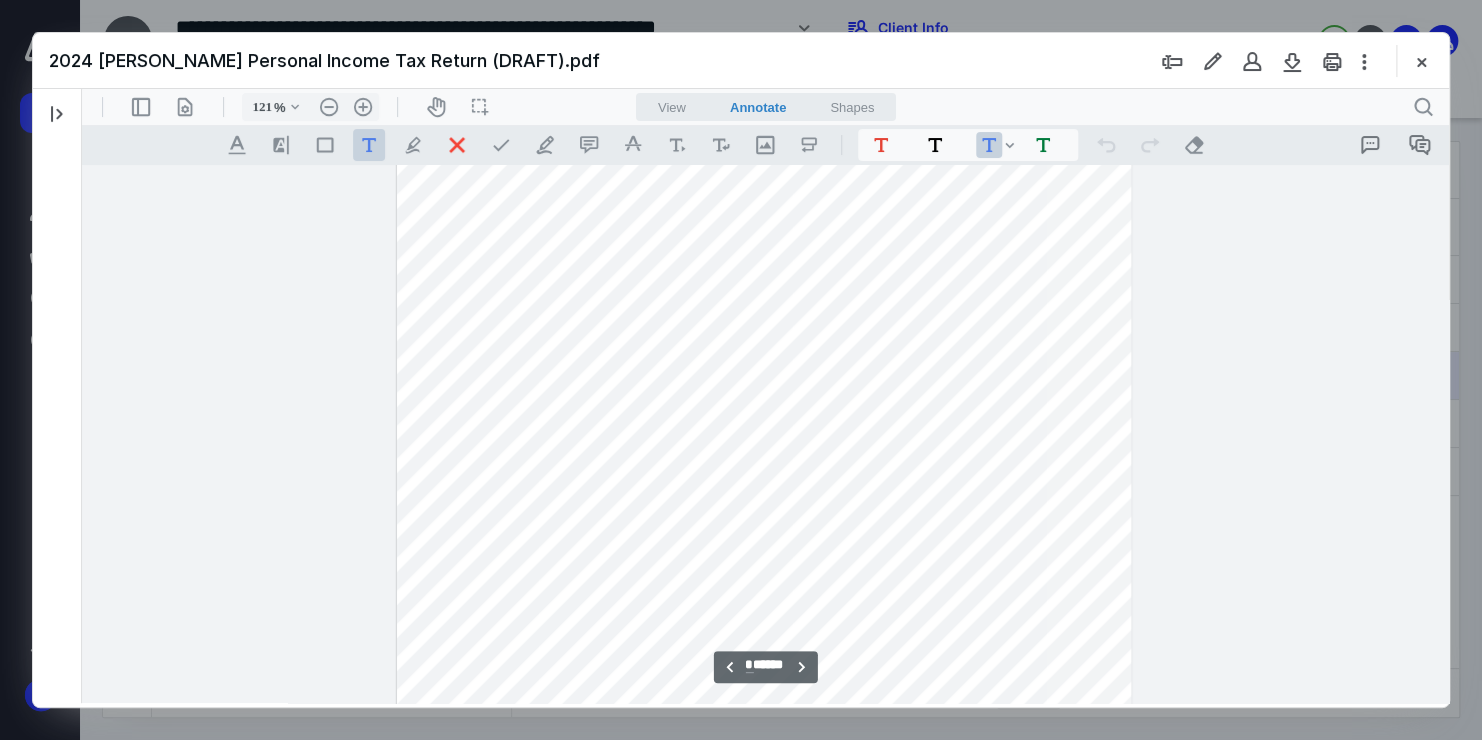 scroll, scrollTop: 5860, scrollLeft: 0, axis: vertical 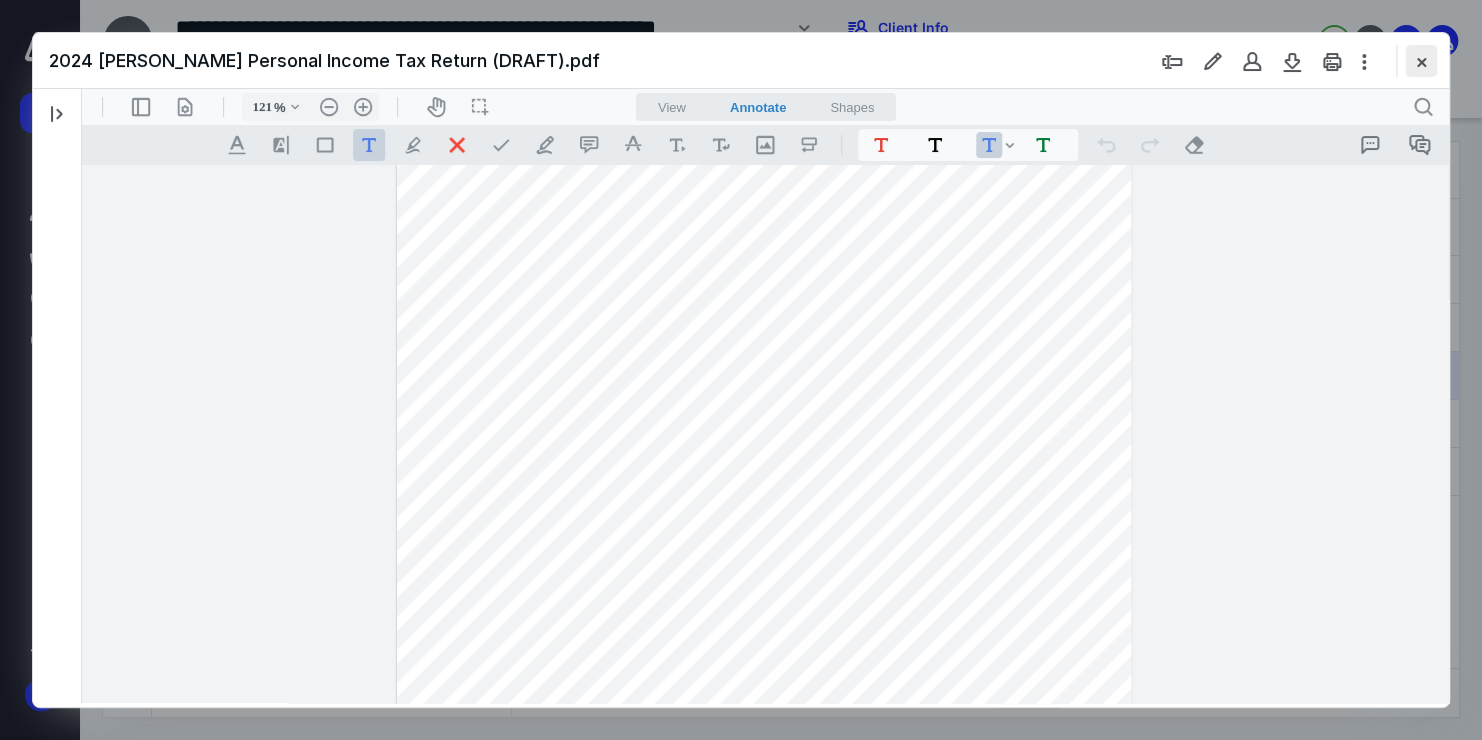 click at bounding box center (1421, 61) 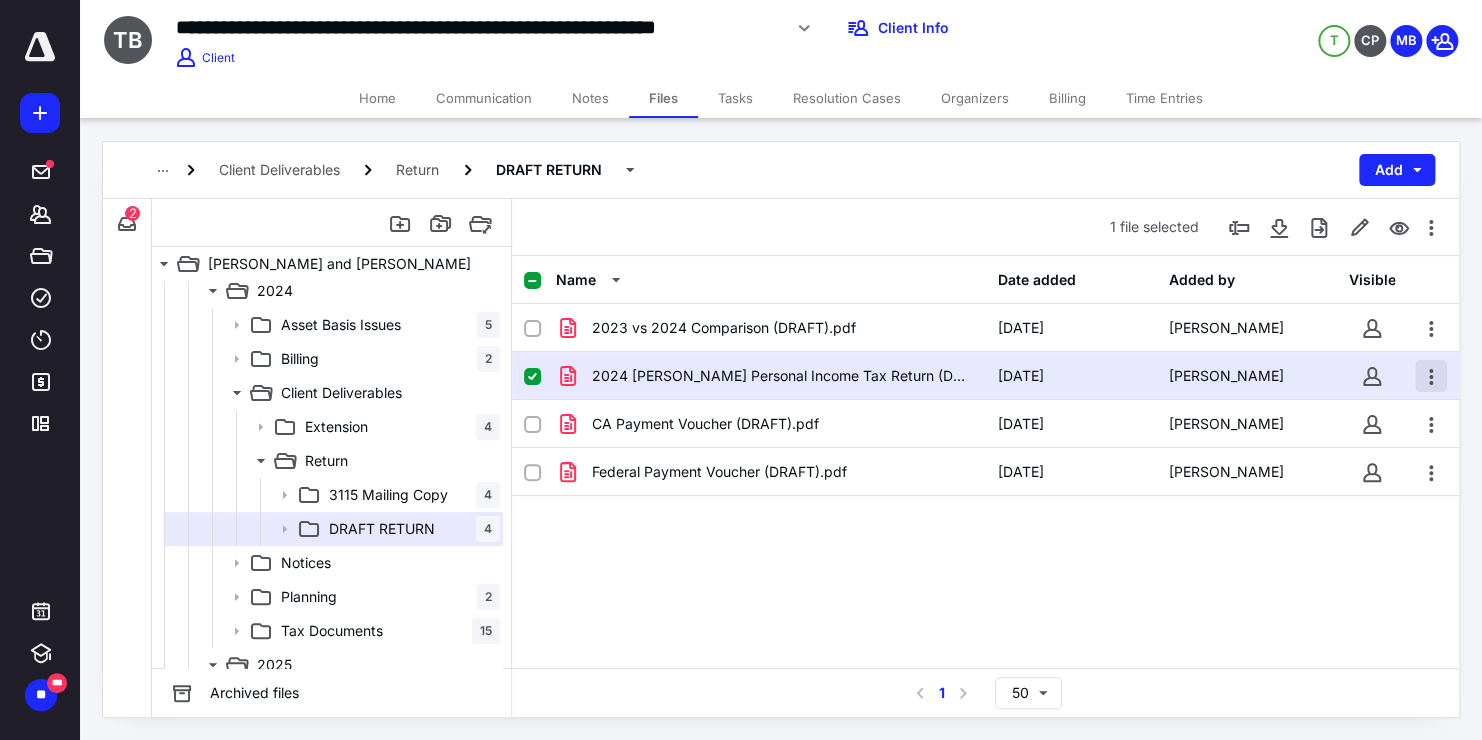click at bounding box center (1431, 376) 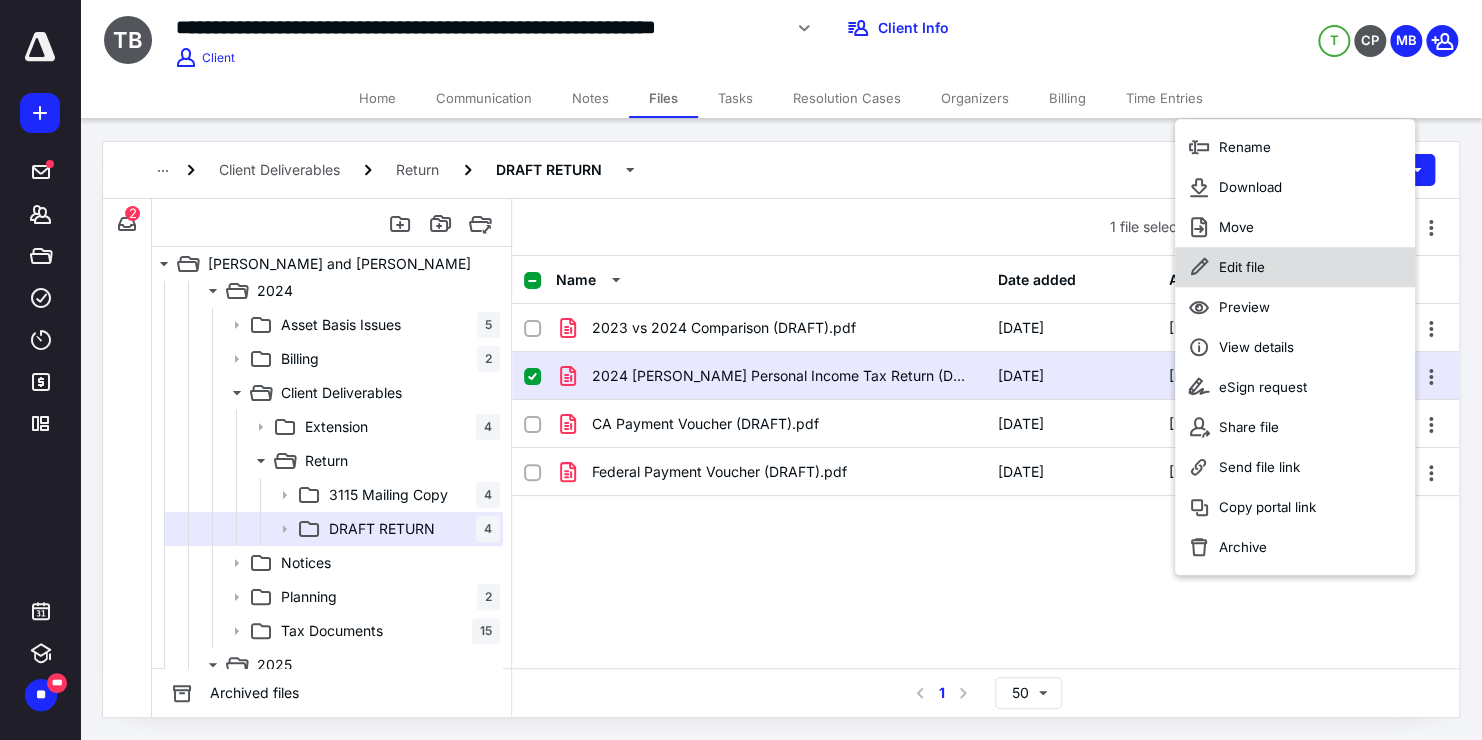 click on "Edit file" at bounding box center (1241, 267) 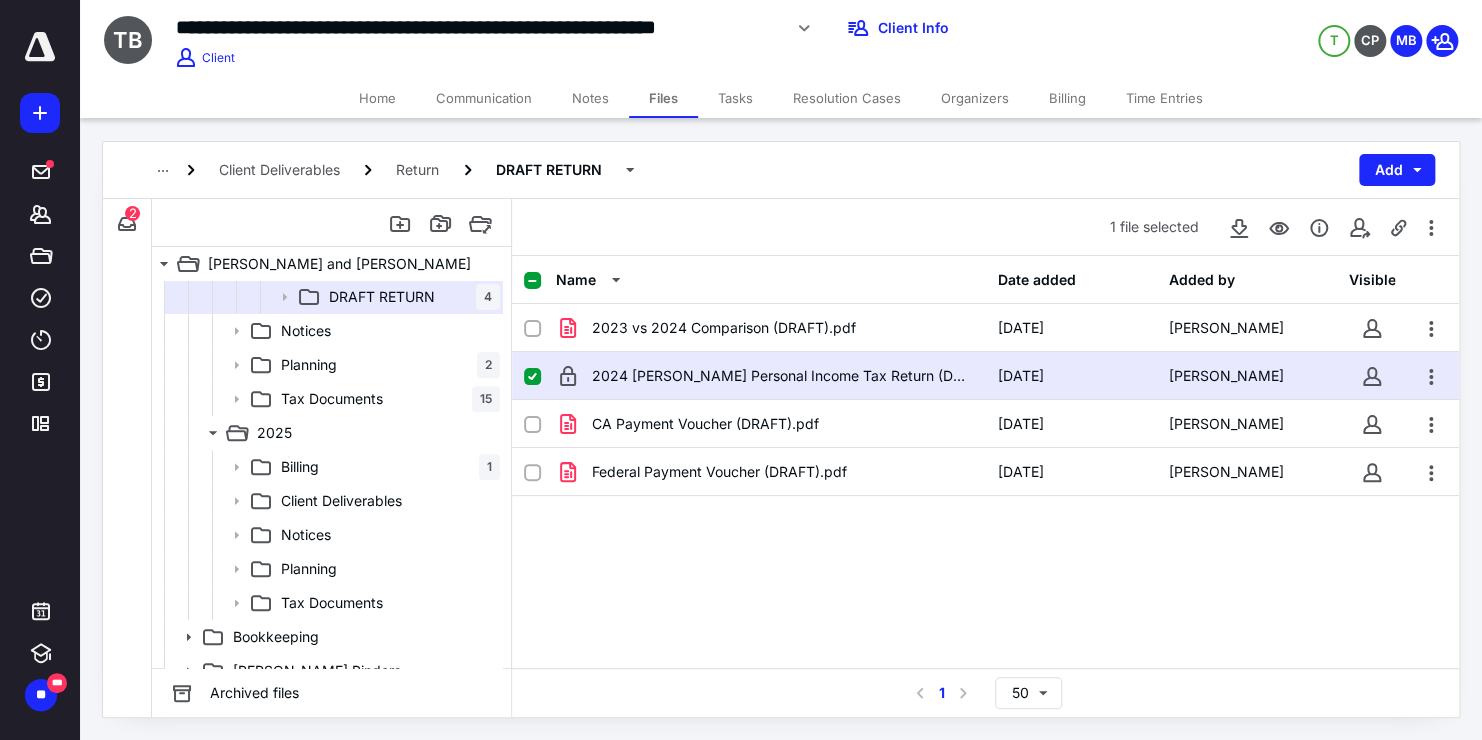 scroll, scrollTop: 428, scrollLeft: 0, axis: vertical 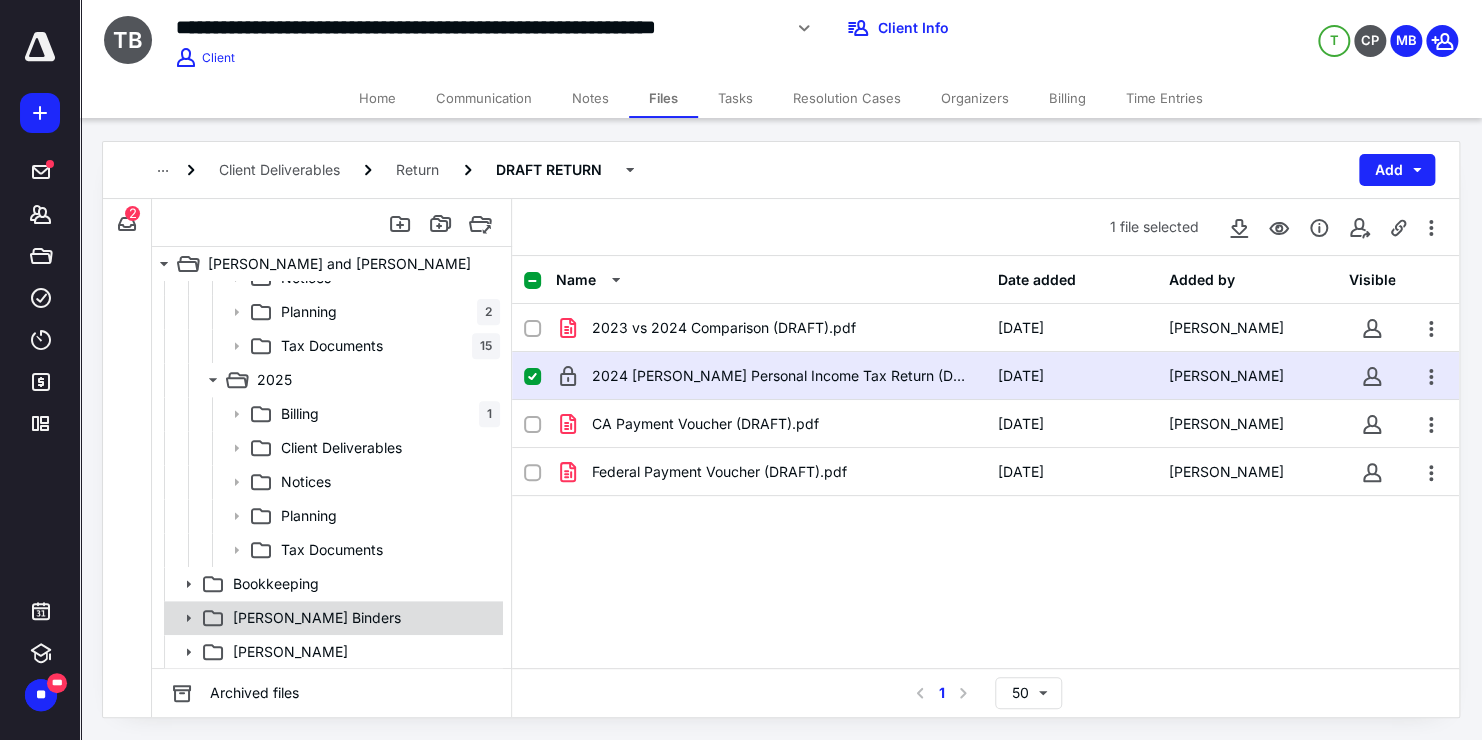 click 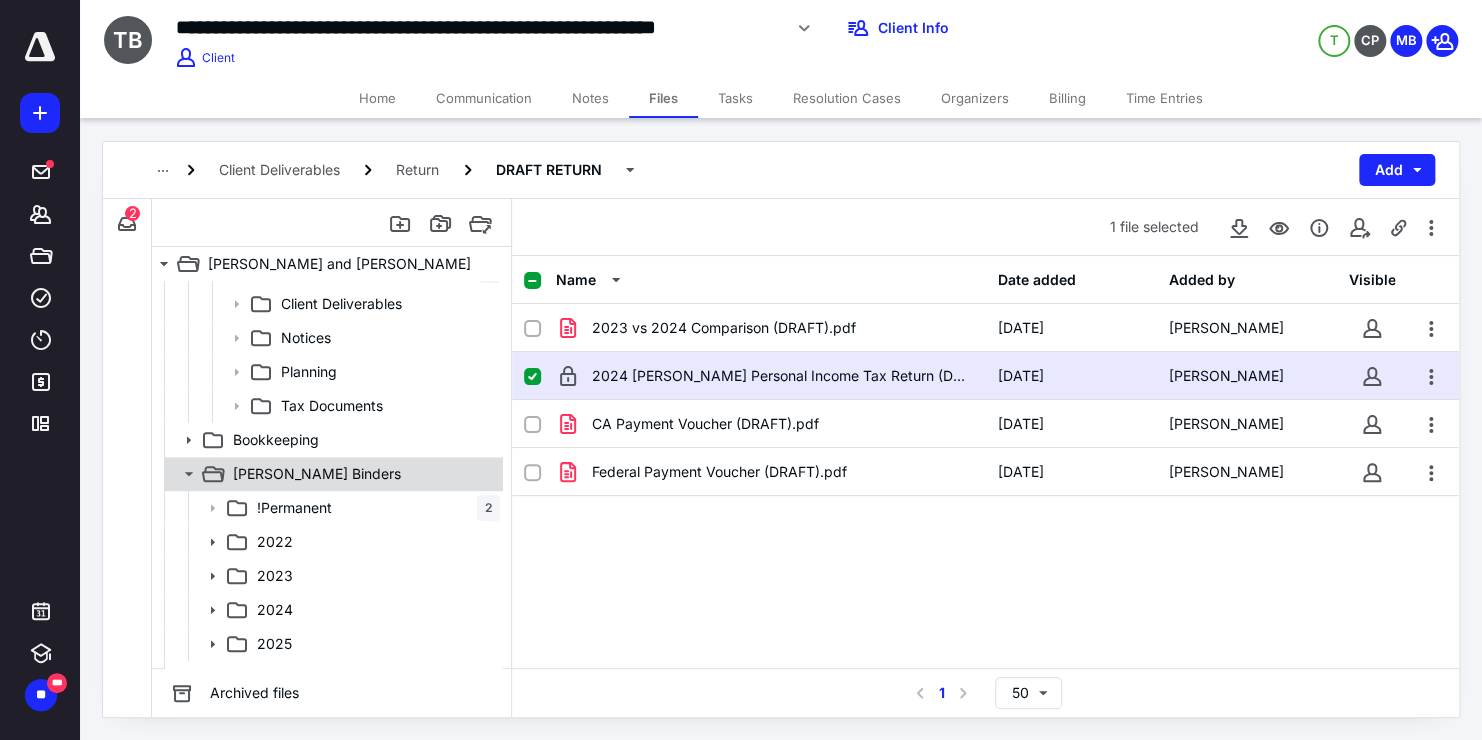scroll, scrollTop: 597, scrollLeft: 0, axis: vertical 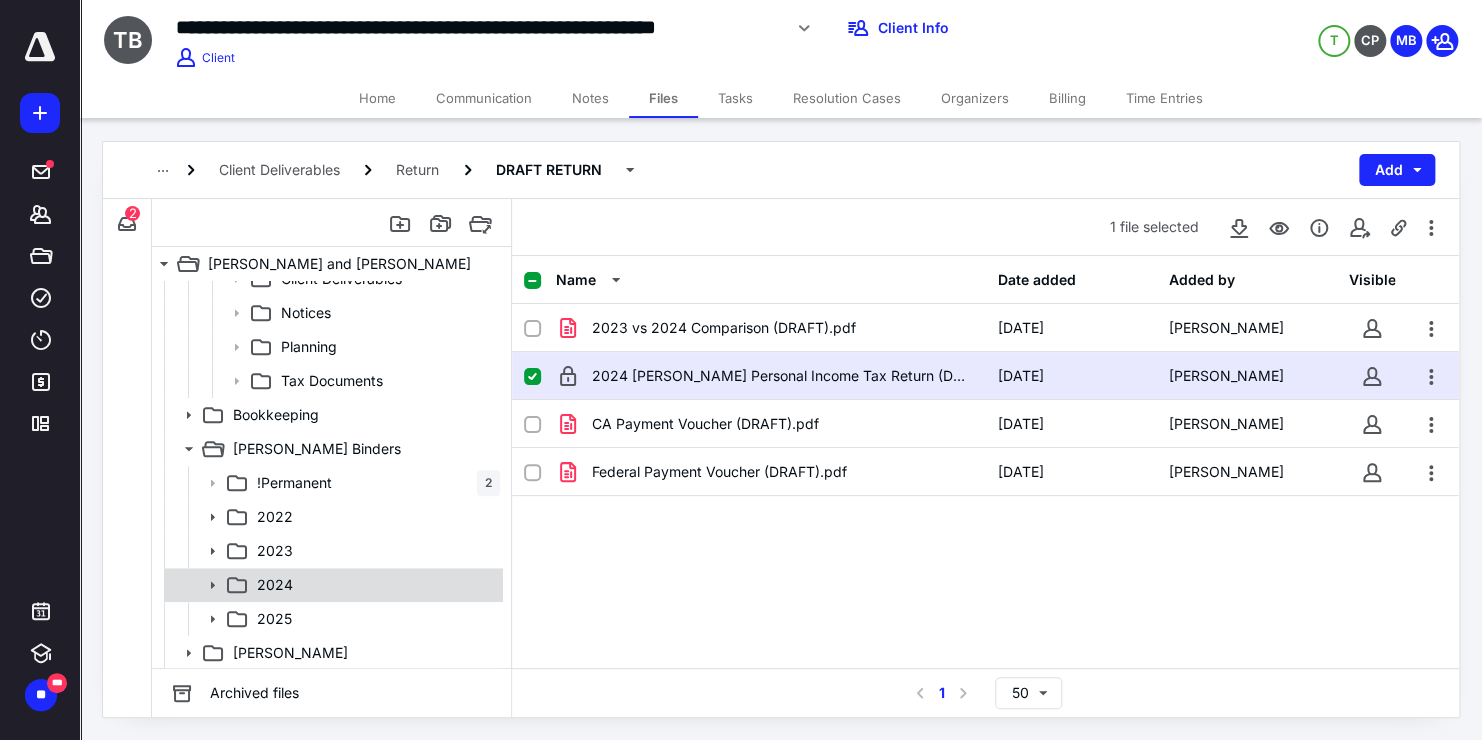 click 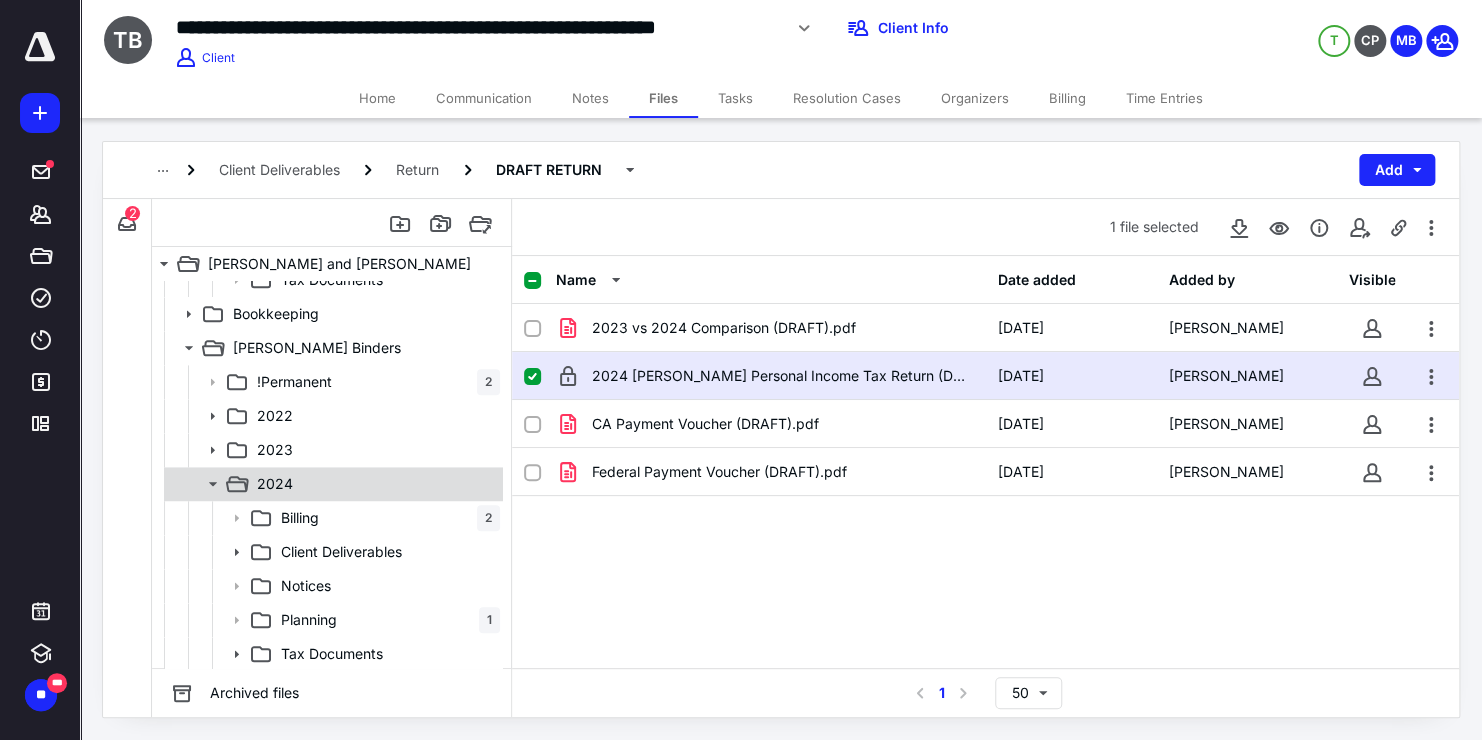 scroll, scrollTop: 702, scrollLeft: 0, axis: vertical 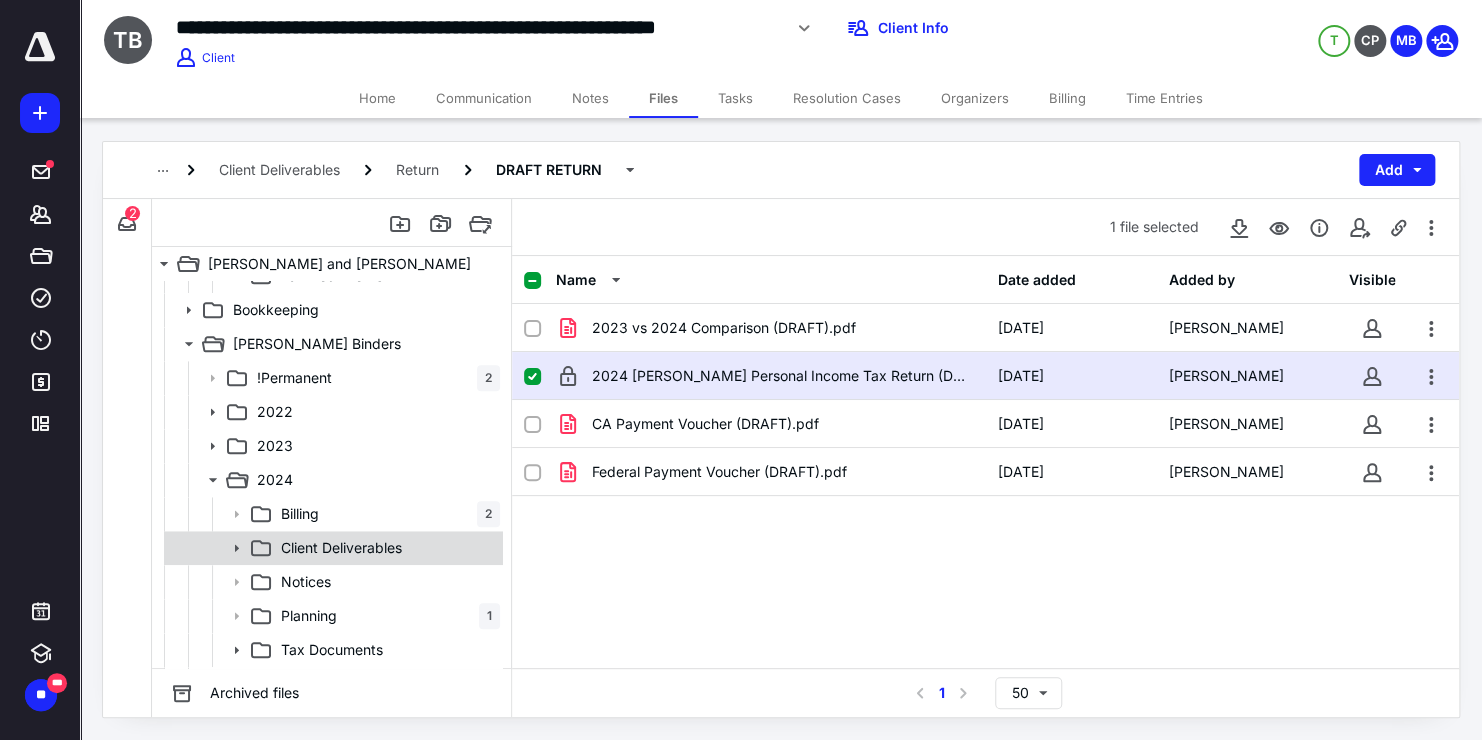 click 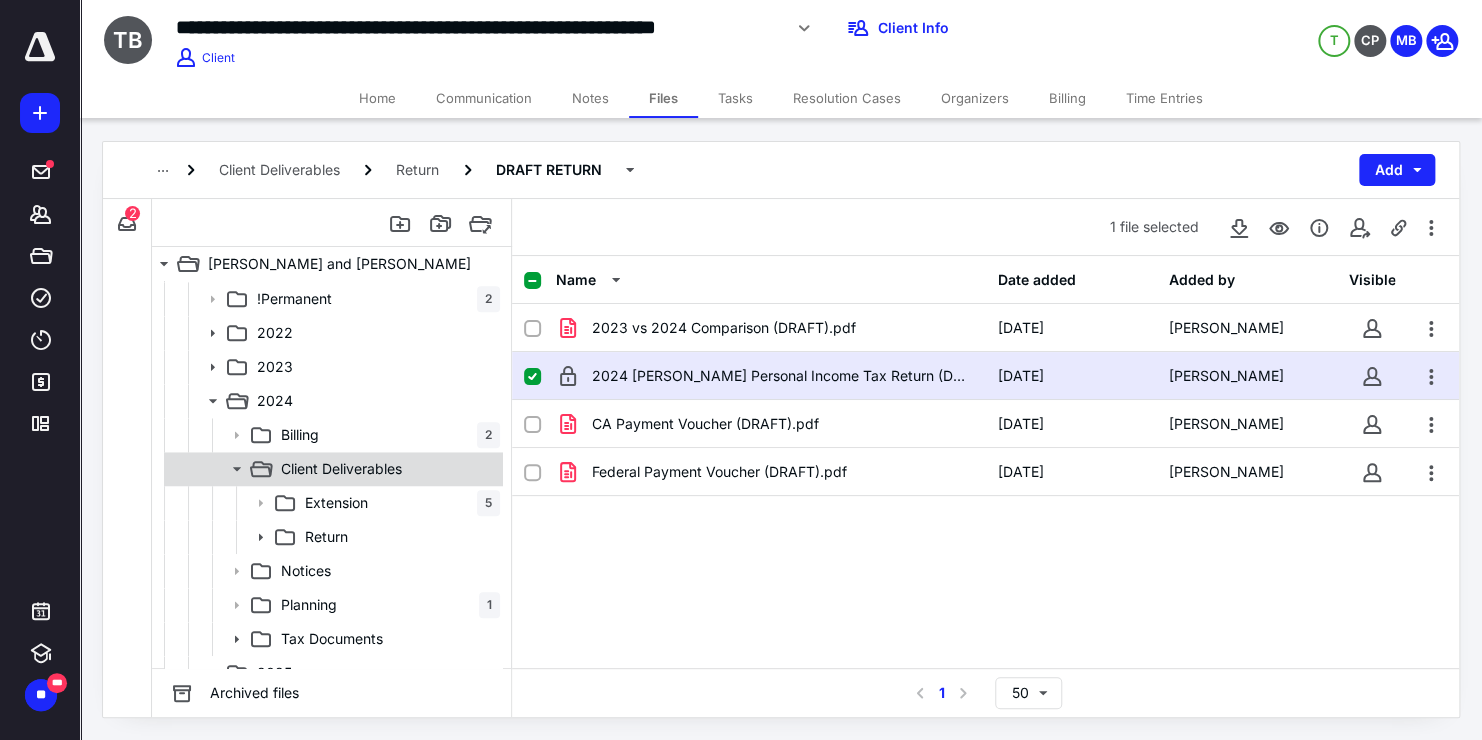 scroll, scrollTop: 782, scrollLeft: 0, axis: vertical 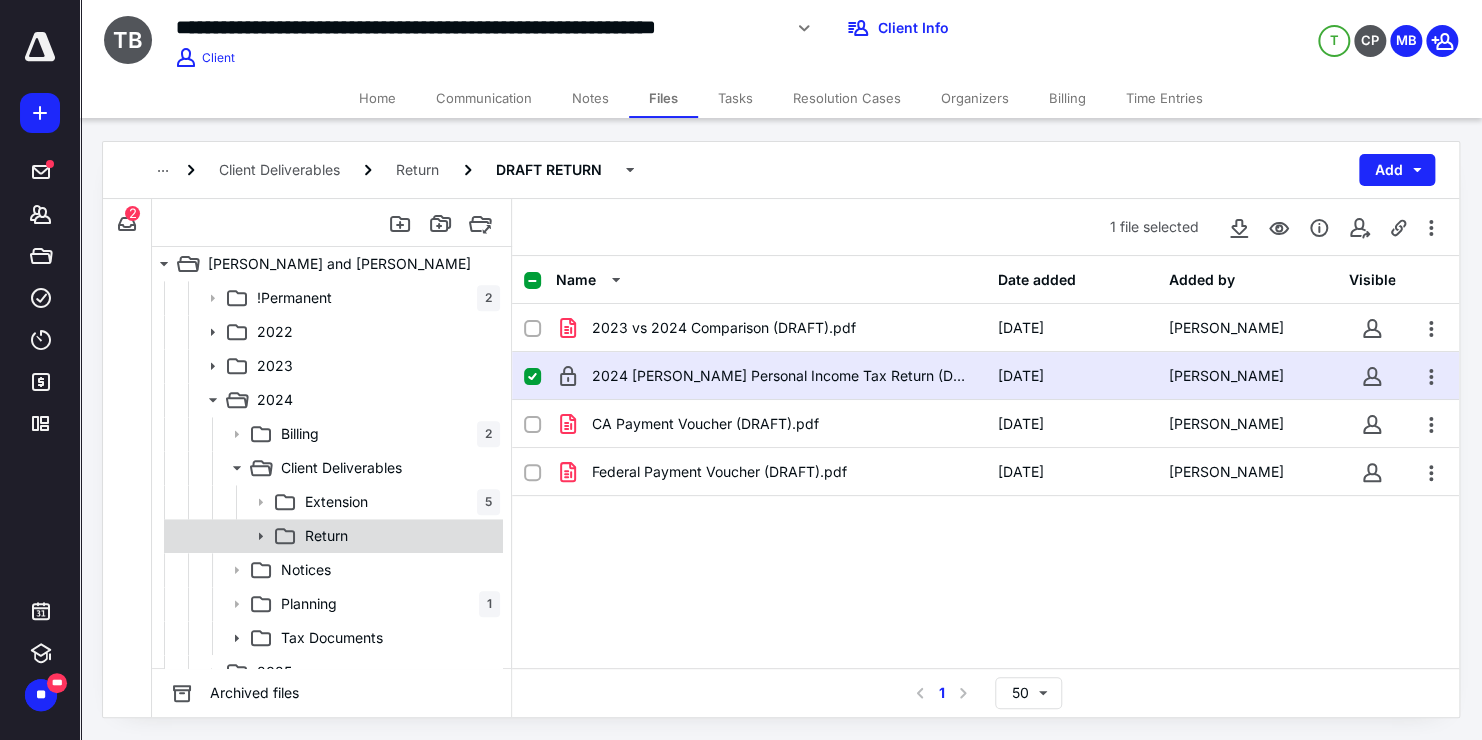 click 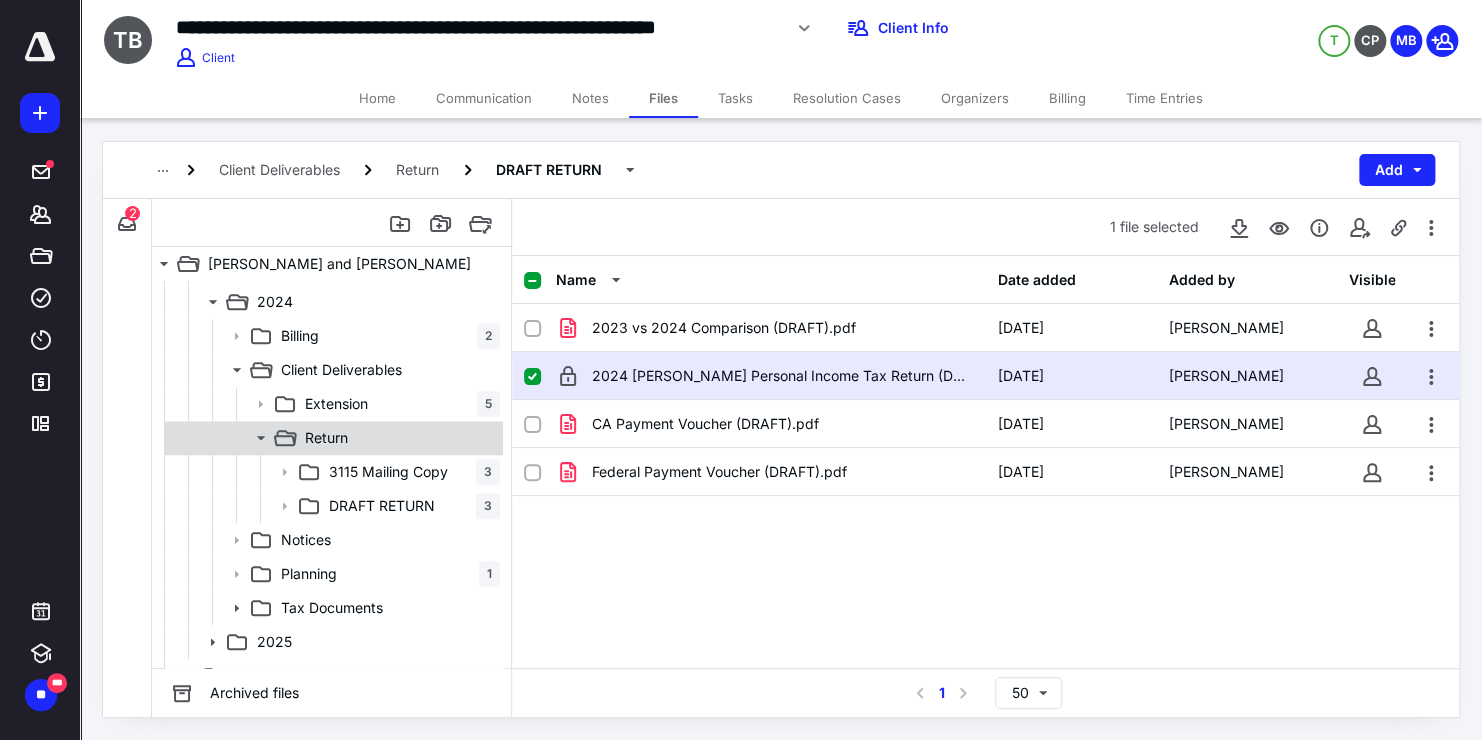 scroll, scrollTop: 882, scrollLeft: 0, axis: vertical 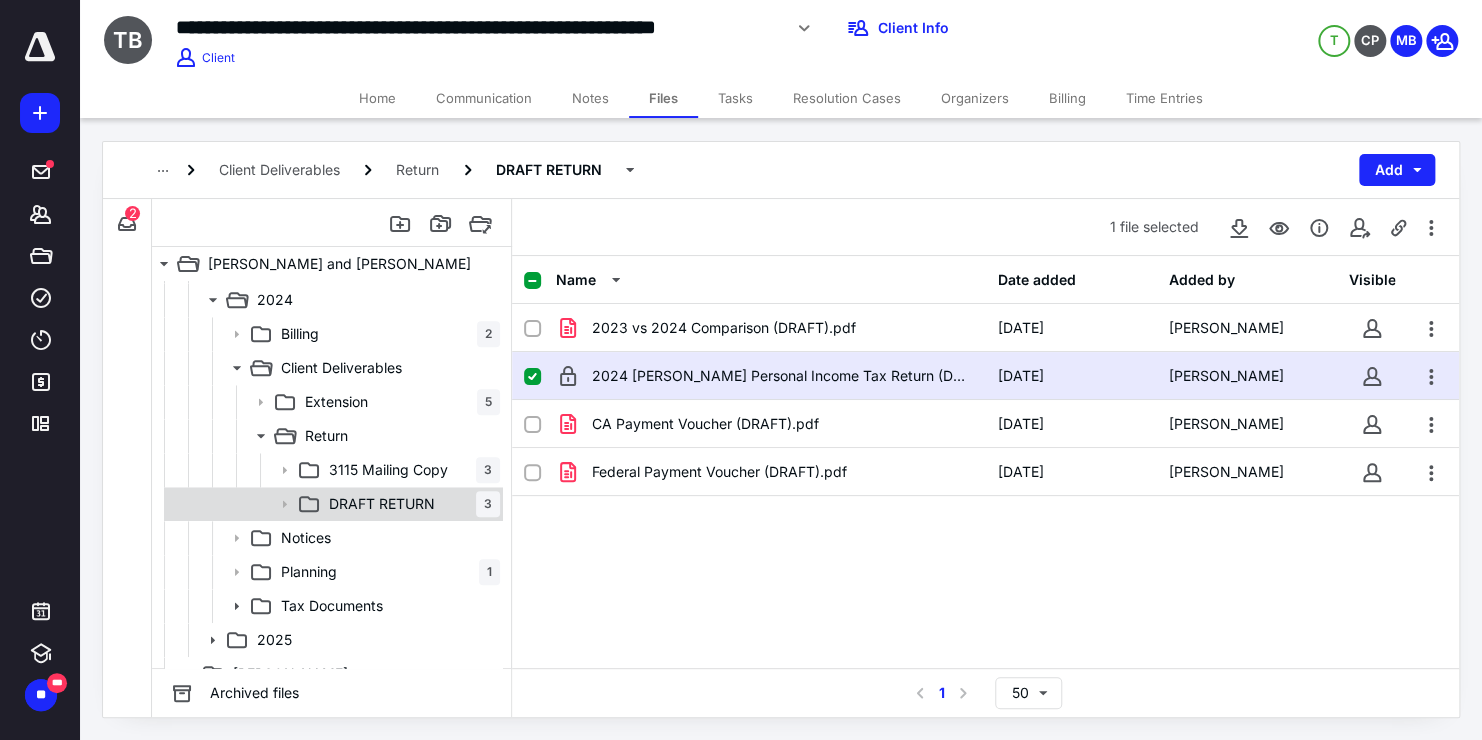 click on "DRAFT RETURN 3" at bounding box center (410, 504) 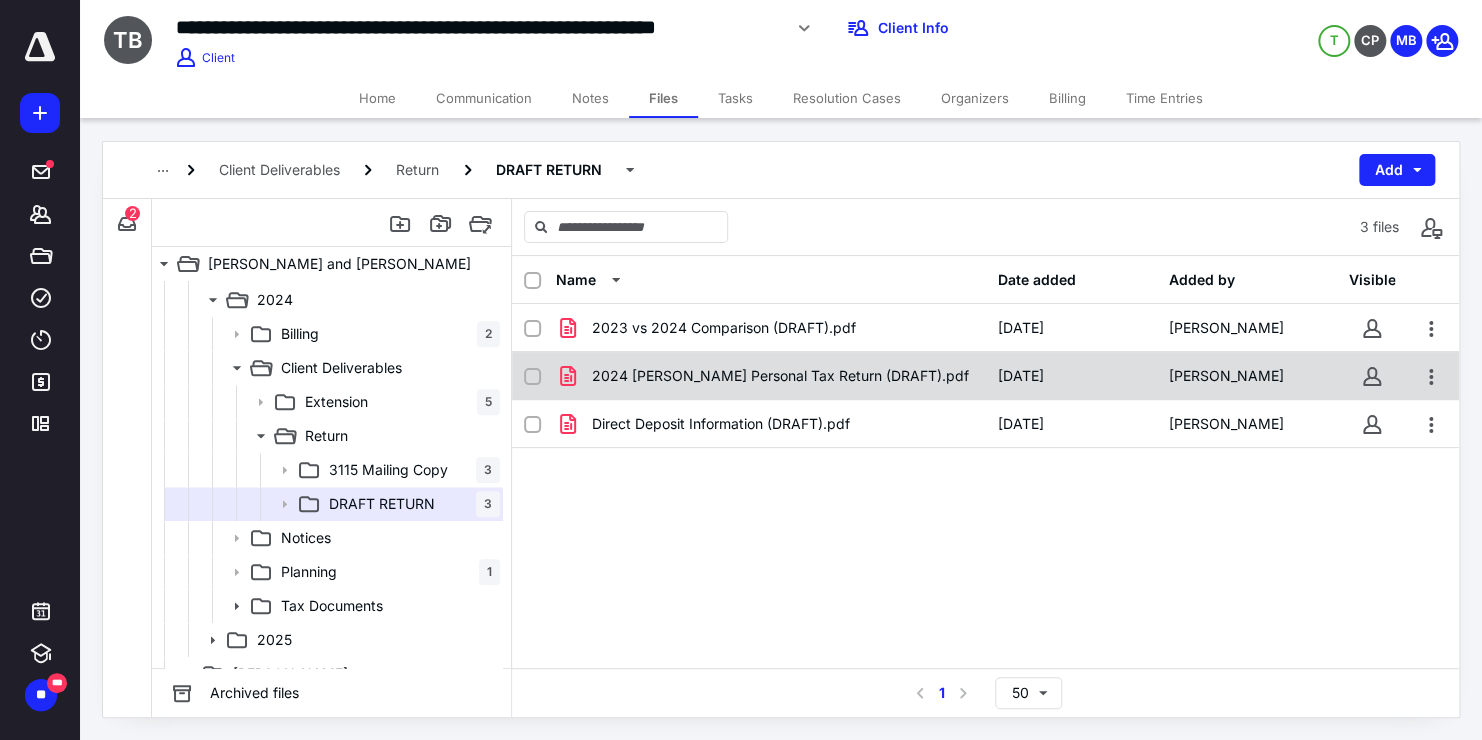 click on "2024 [PERSON_NAME] Personal Tax Return (DRAFT).pdf" at bounding box center [780, 376] 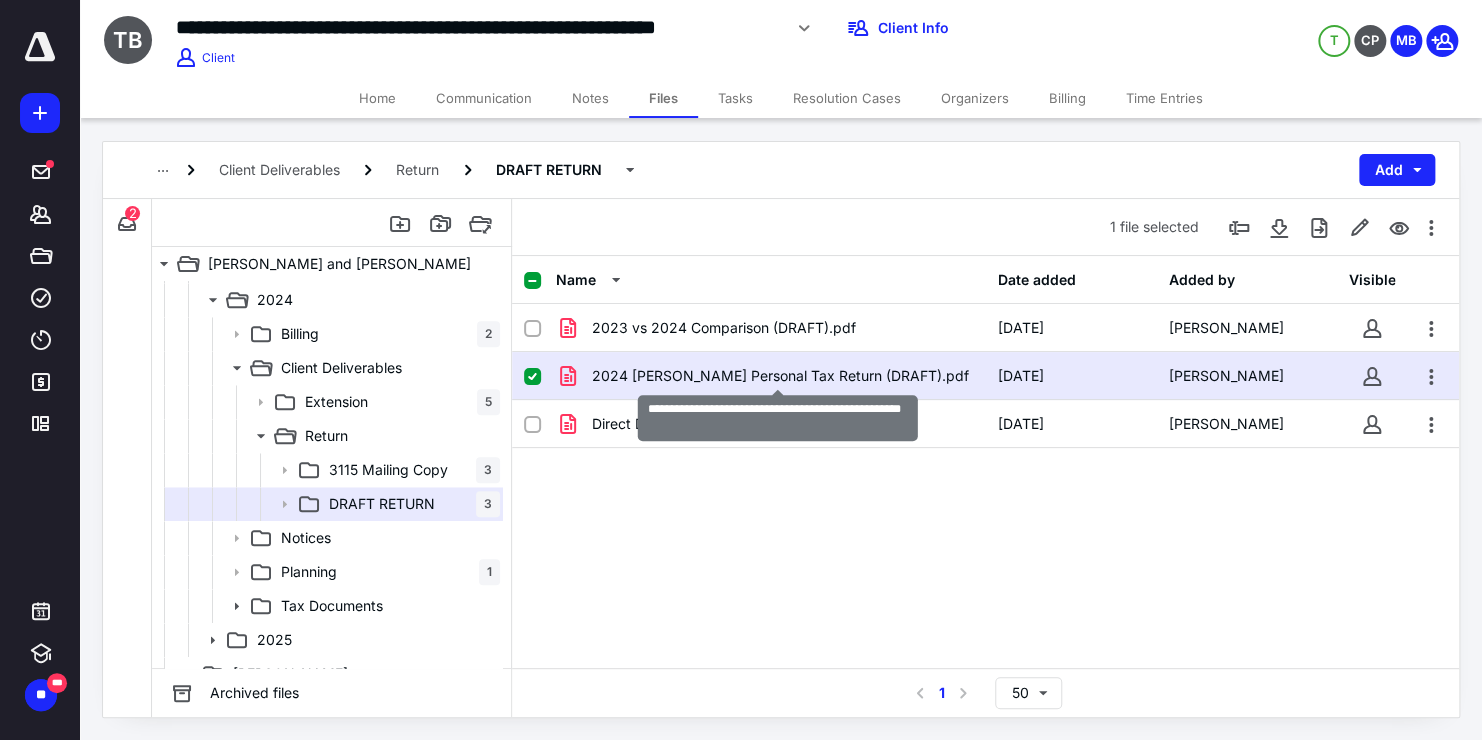 click on "2024 [PERSON_NAME] Personal Tax Return (DRAFT).pdf" at bounding box center [780, 376] 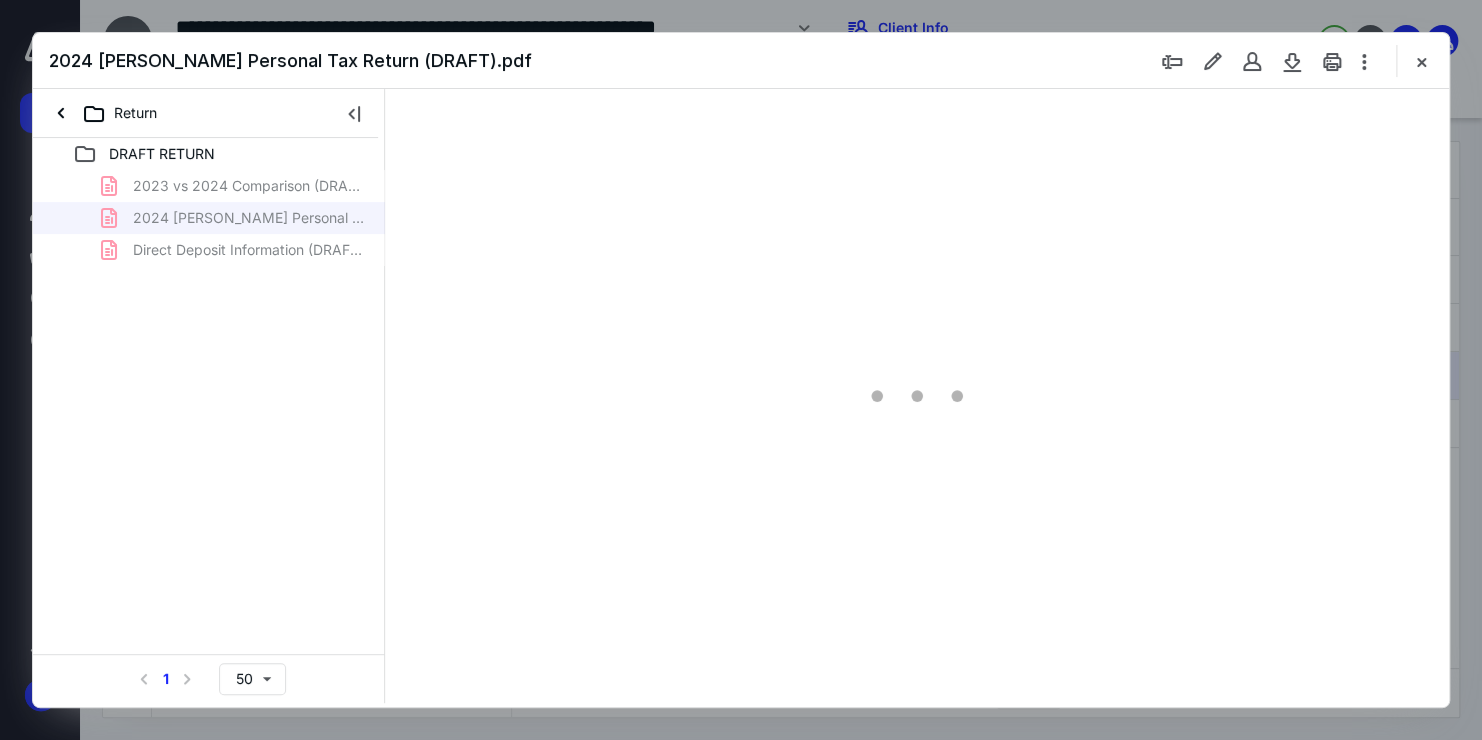 scroll, scrollTop: 0, scrollLeft: 0, axis: both 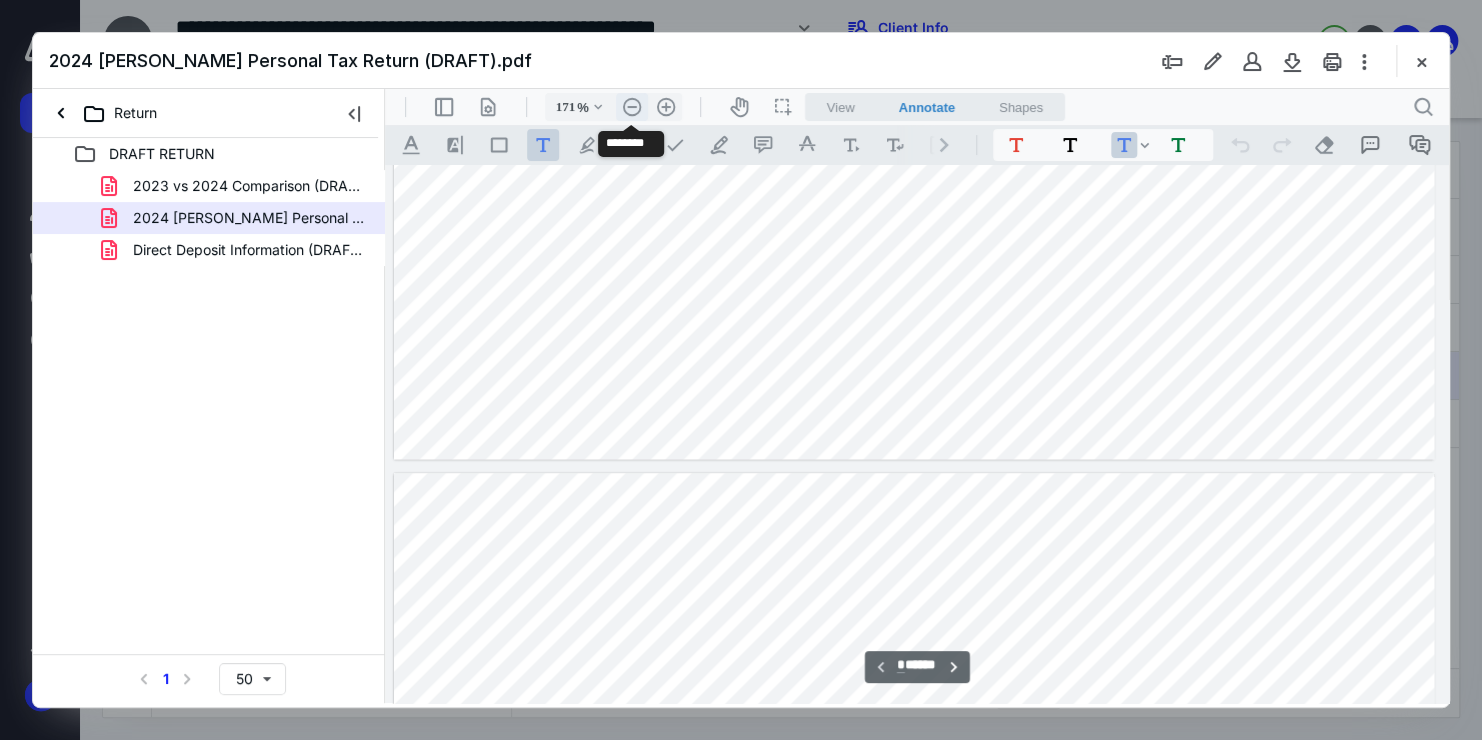 click on ".cls-1{fill:#abb0c4;} icon - header - zoom - out - line" at bounding box center [632, 107] 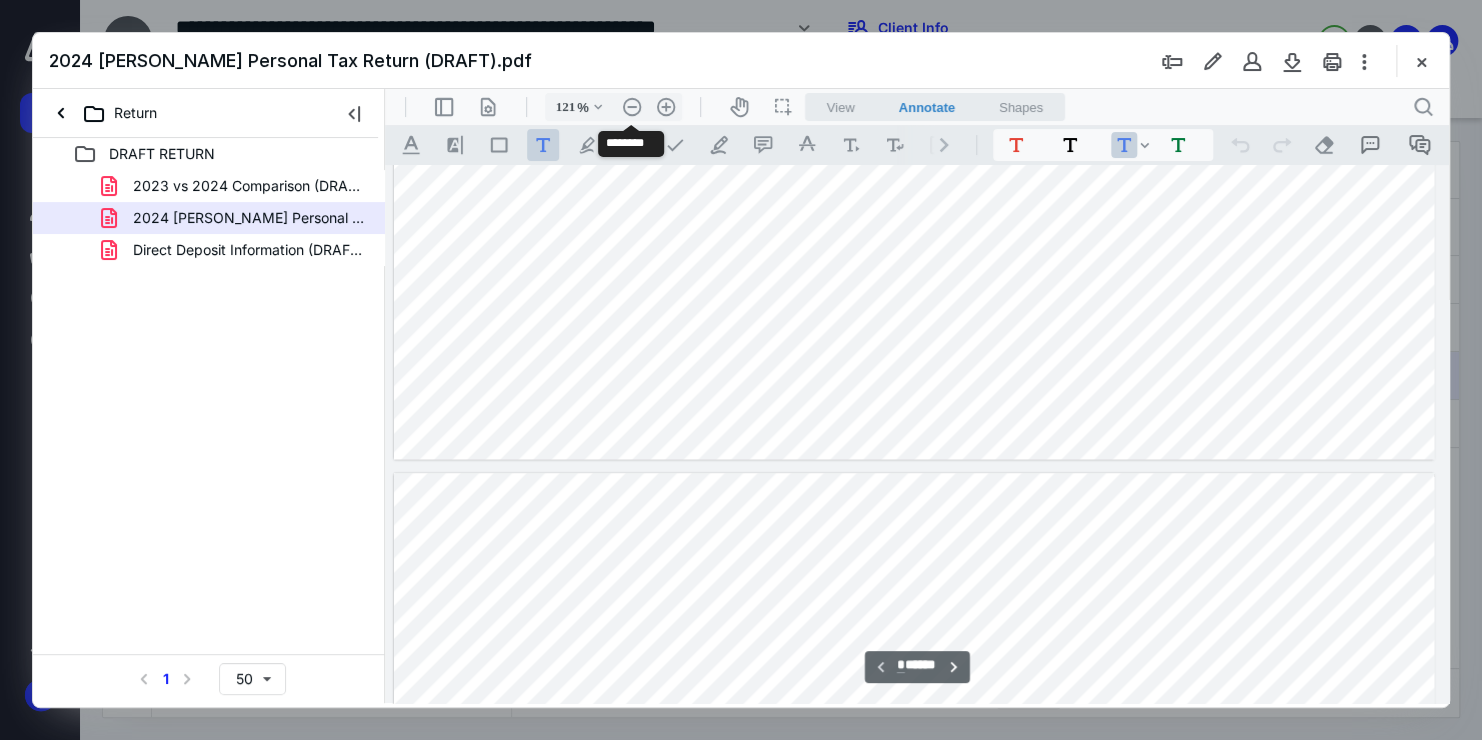 scroll, scrollTop: 680, scrollLeft: 0, axis: vertical 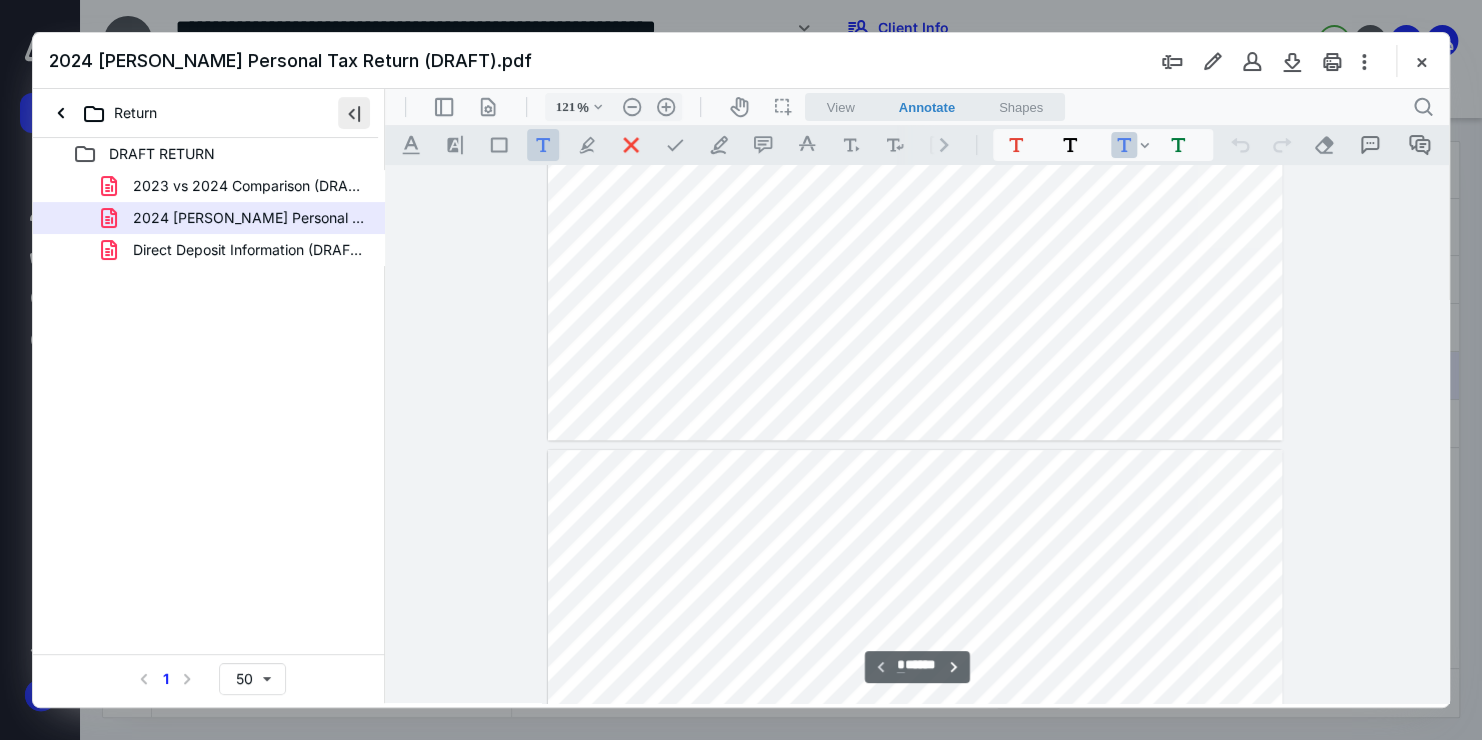 click at bounding box center (354, 113) 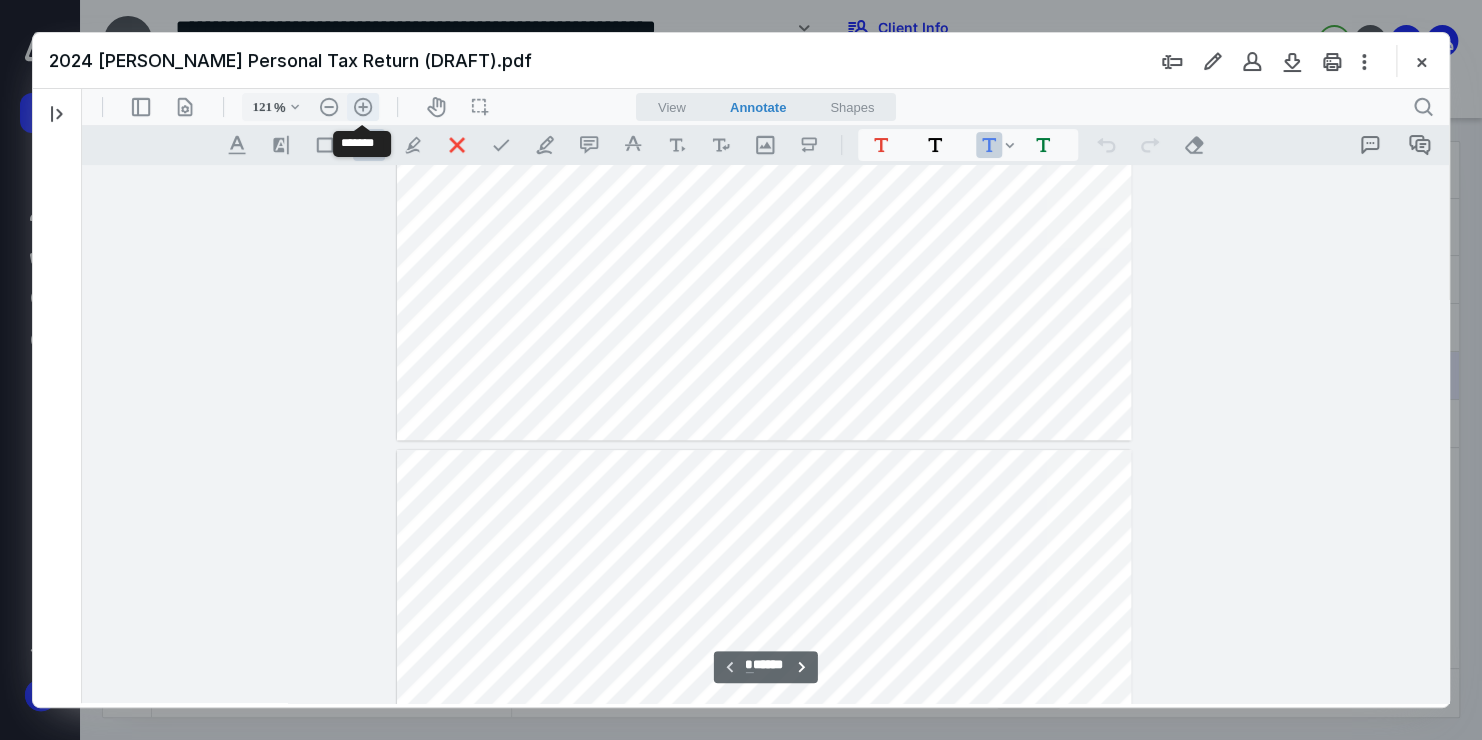 click on ".cls-1{fill:#abb0c4;} icon - header - zoom - in - line" at bounding box center (363, 107) 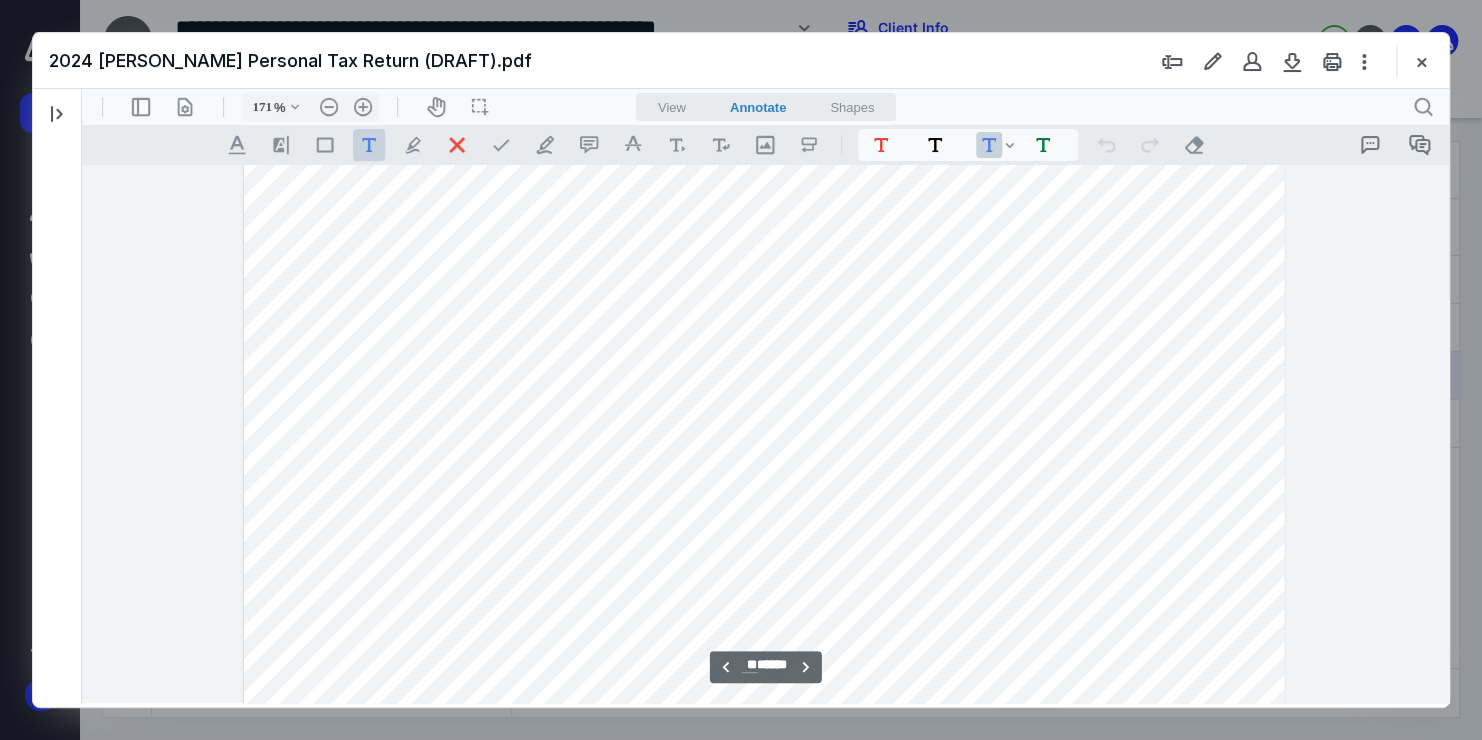 scroll, scrollTop: 25826, scrollLeft: 2, axis: both 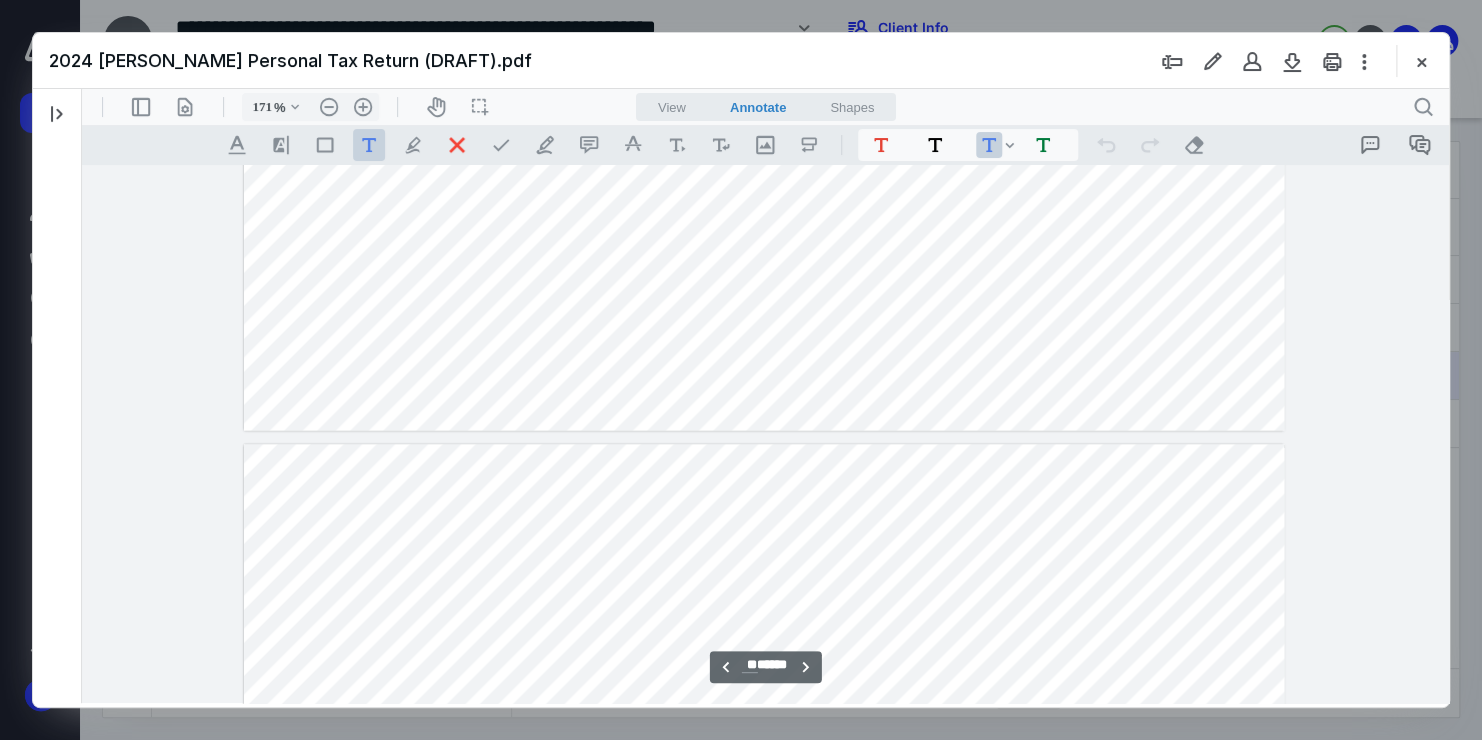 type on "**" 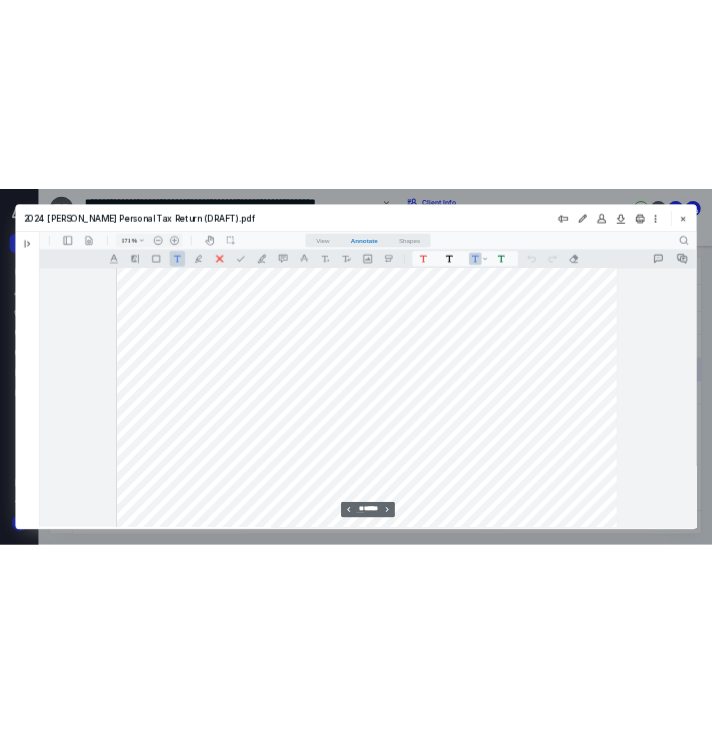 scroll, scrollTop: 39367, scrollLeft: 2, axis: both 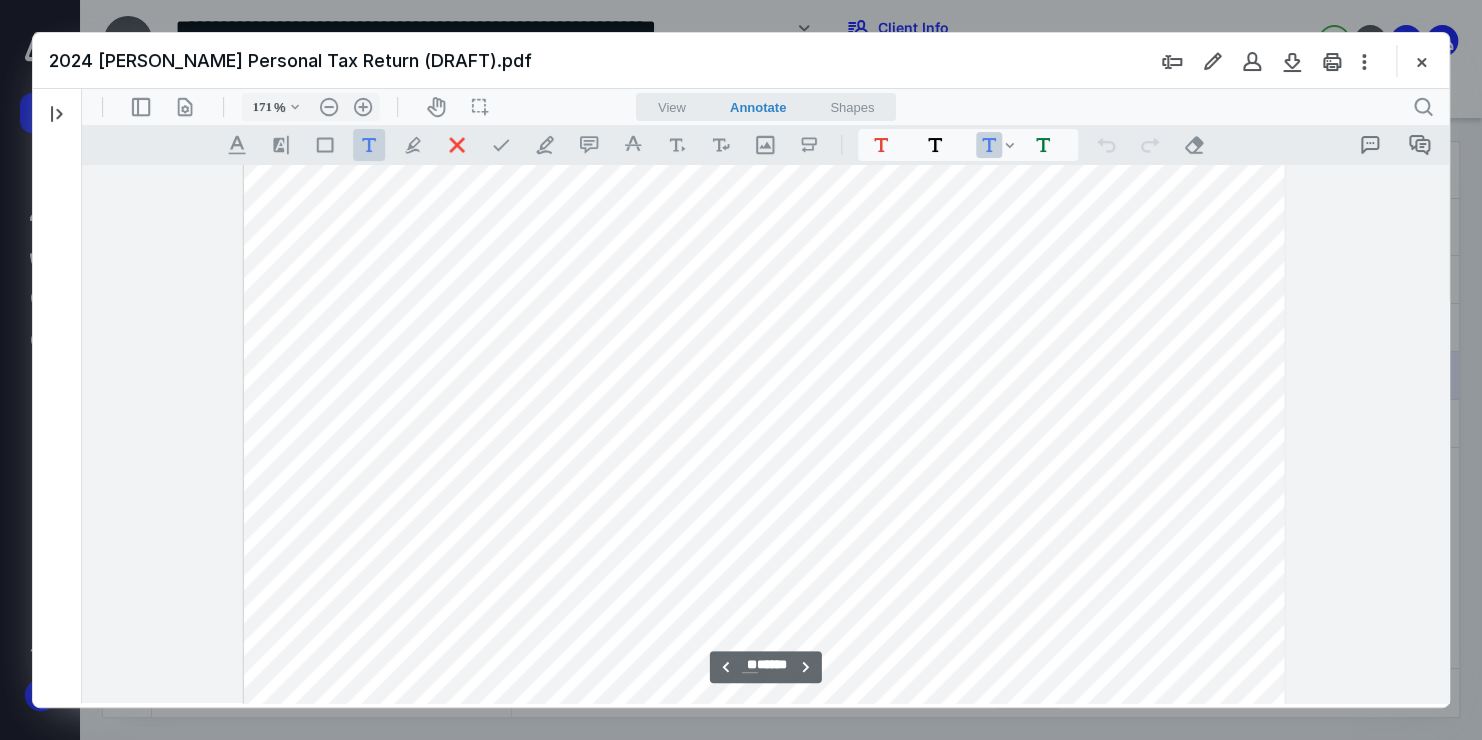 type 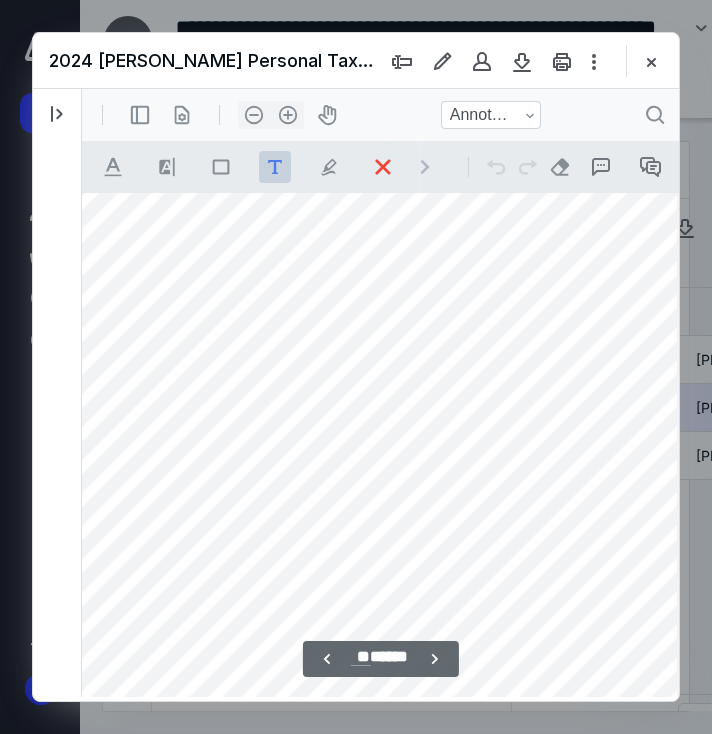 scroll, scrollTop: 39366, scrollLeft: 603, axis: both 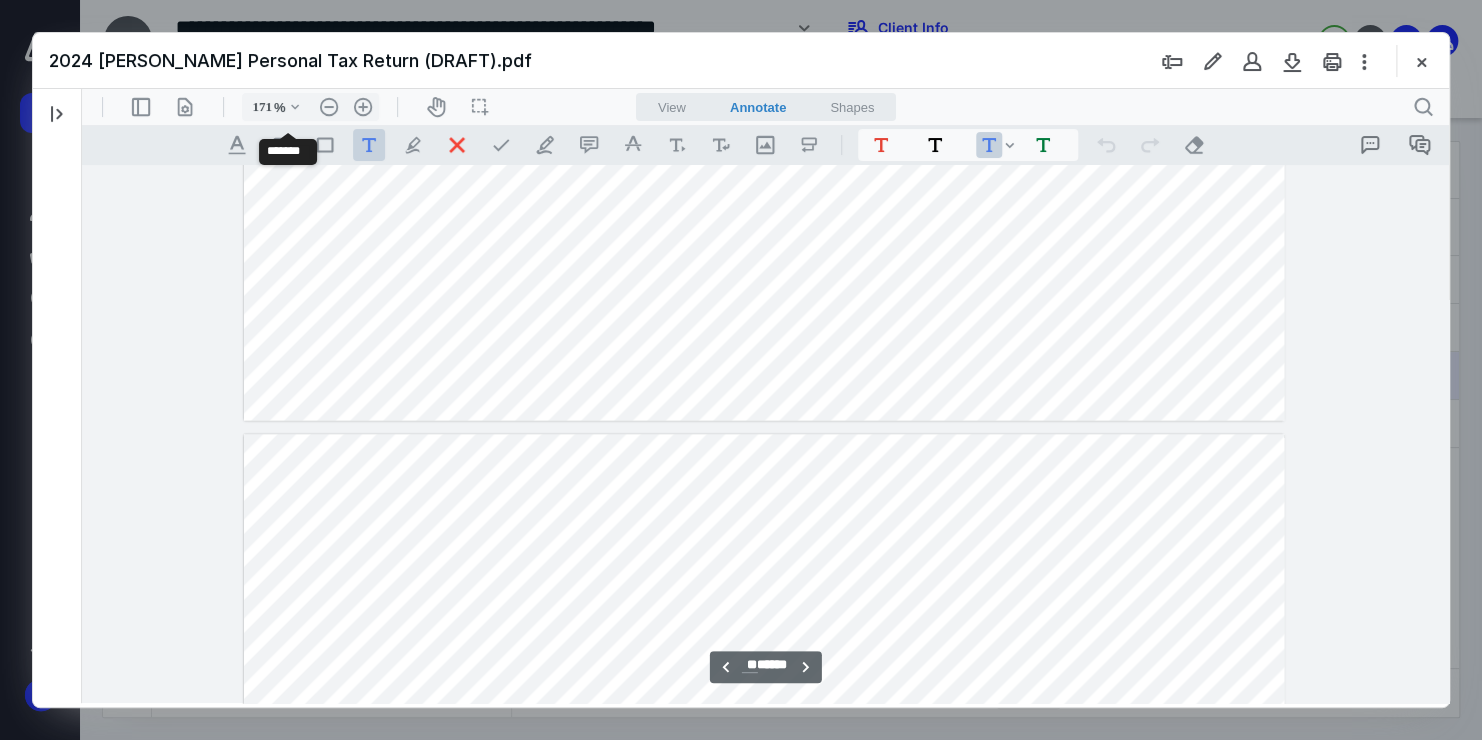 type on "**" 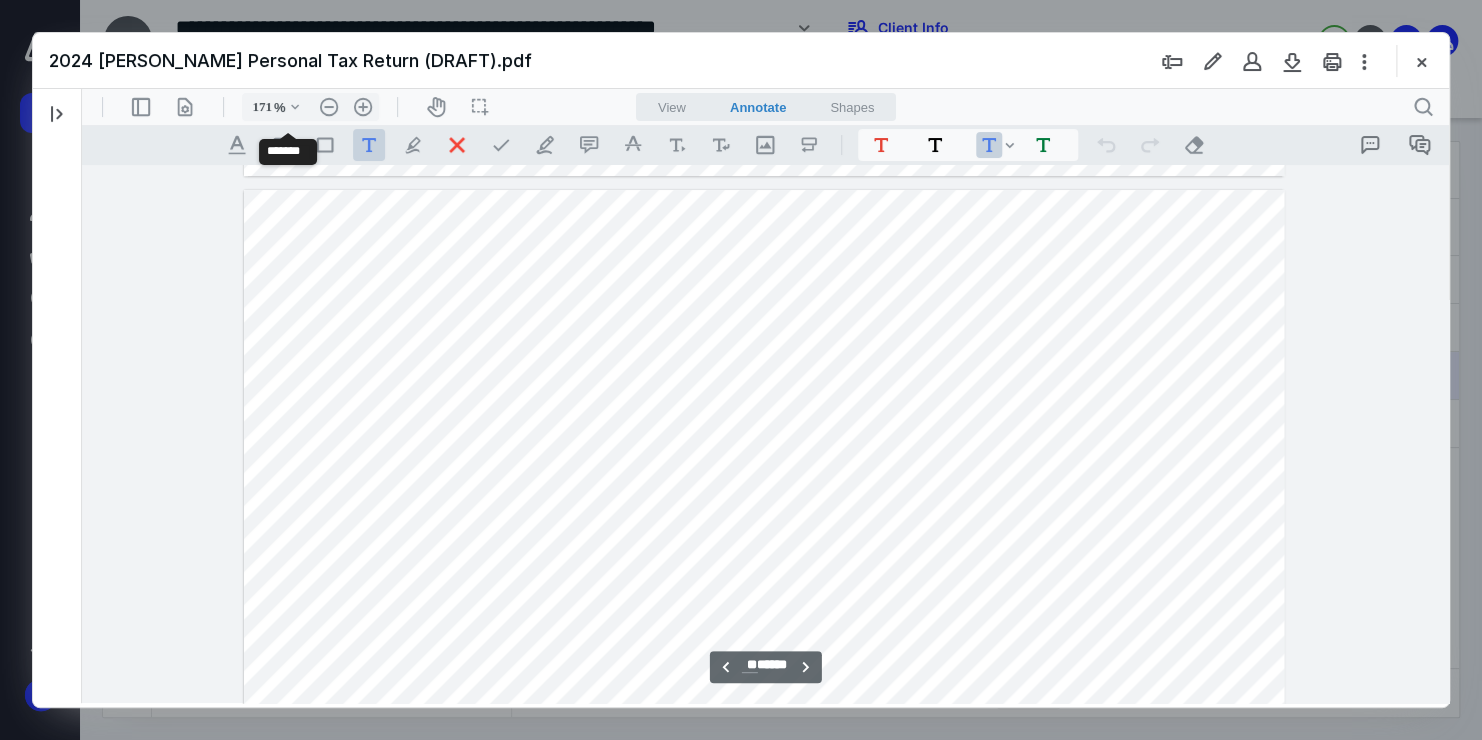 scroll, scrollTop: 37387, scrollLeft: 2, axis: both 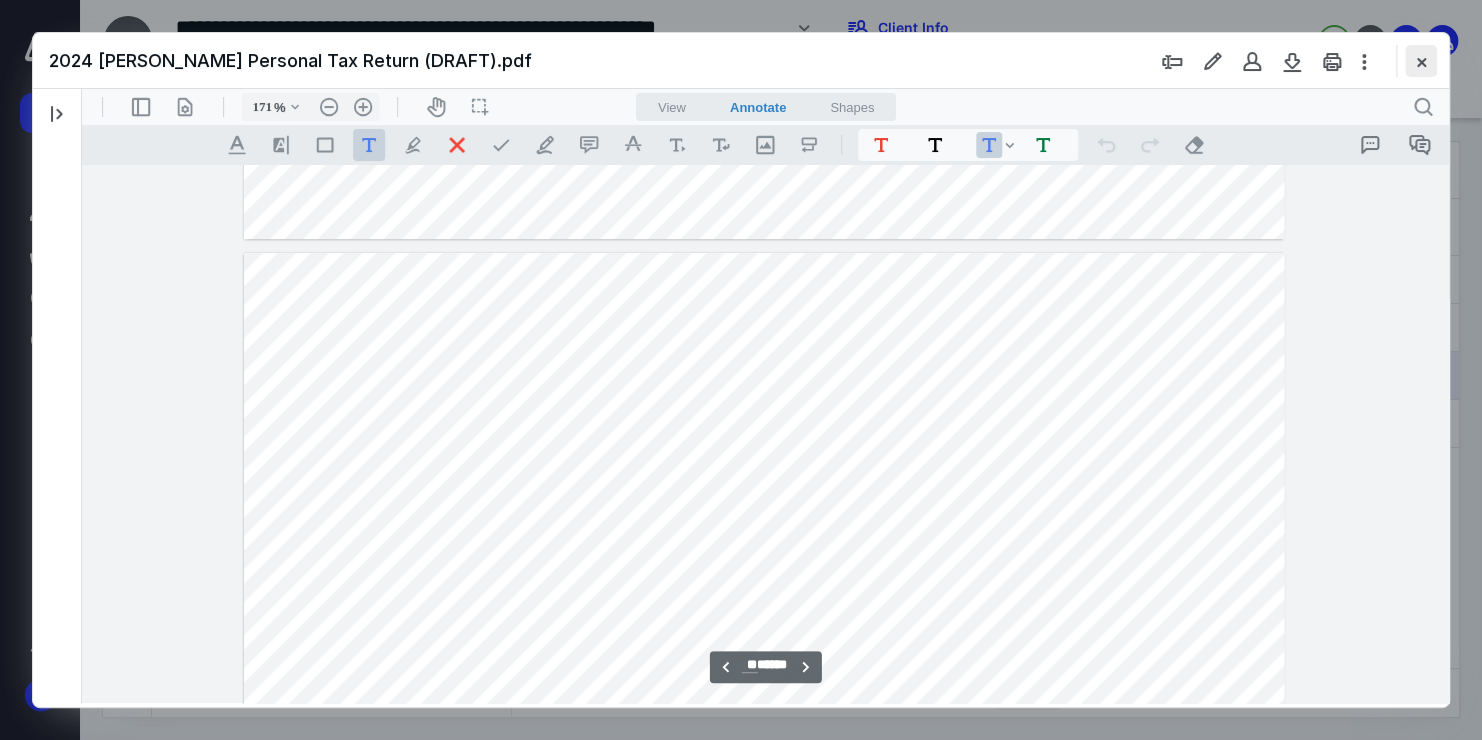 click at bounding box center [1421, 61] 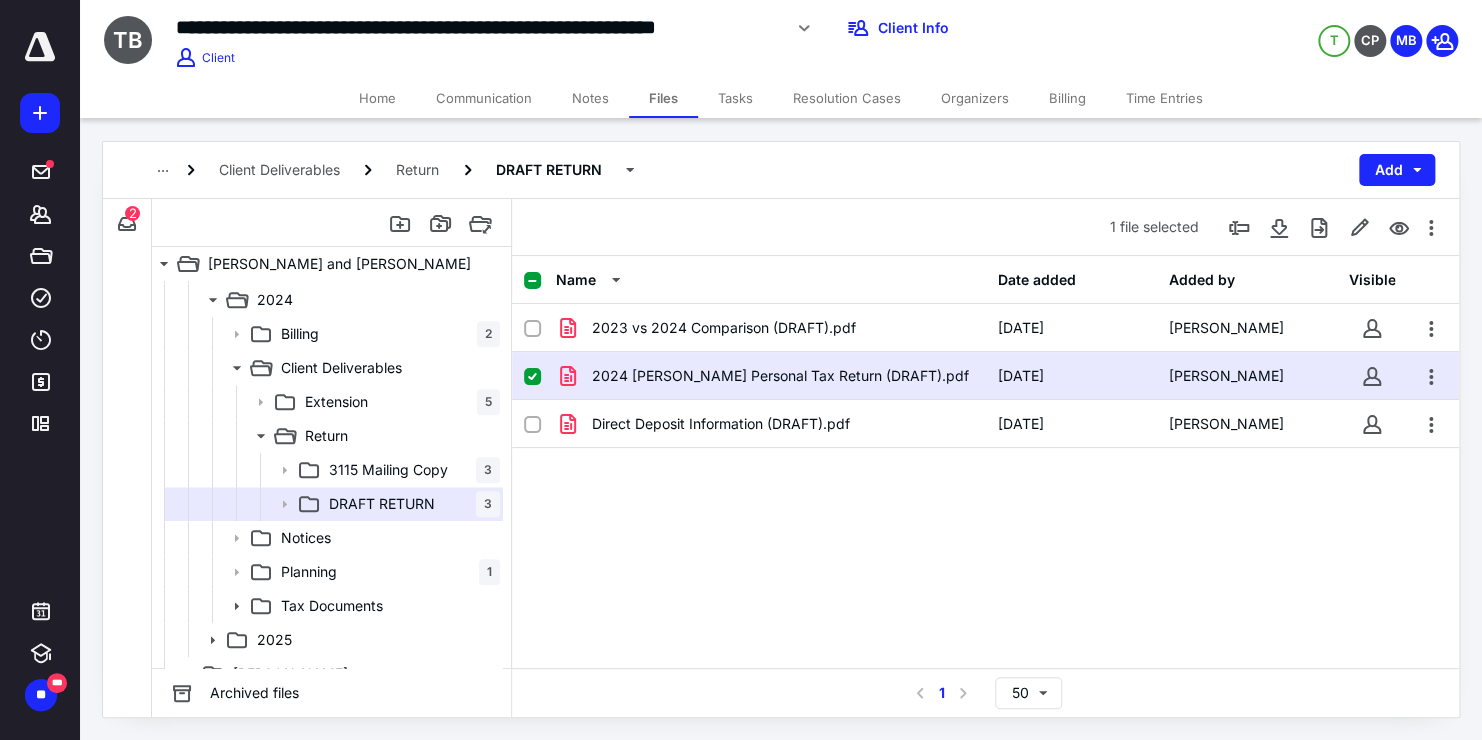 click at bounding box center [532, 377] 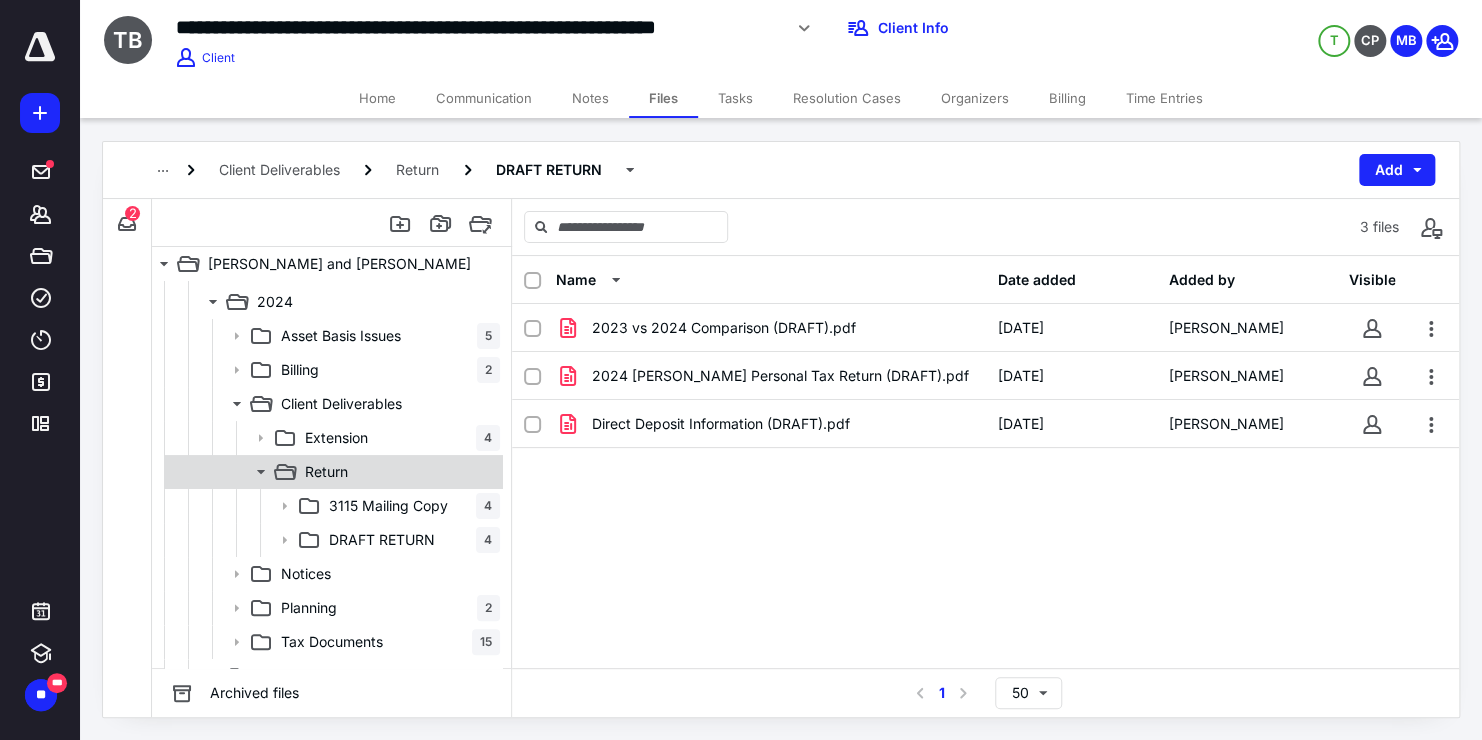 scroll, scrollTop: 150, scrollLeft: 0, axis: vertical 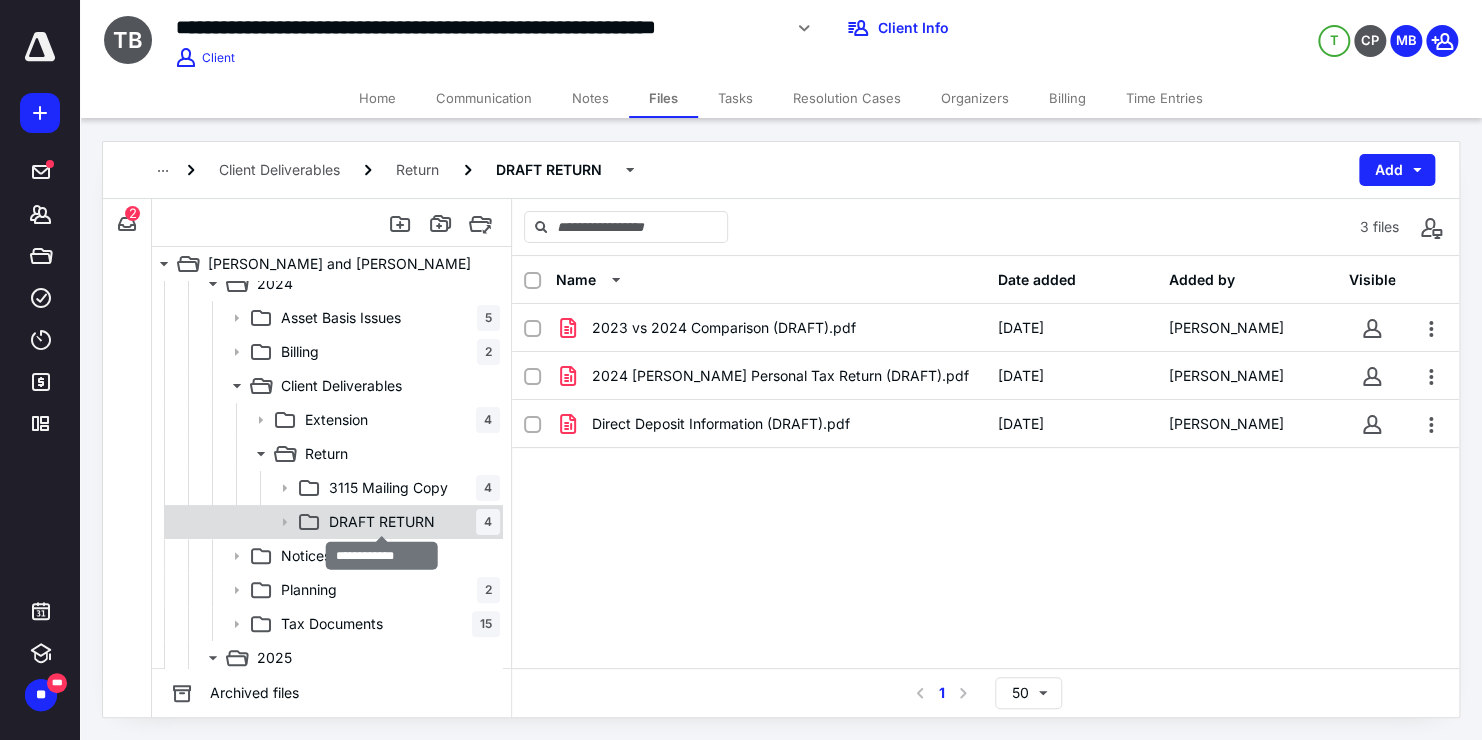 click on "DRAFT RETURN" at bounding box center (382, 522) 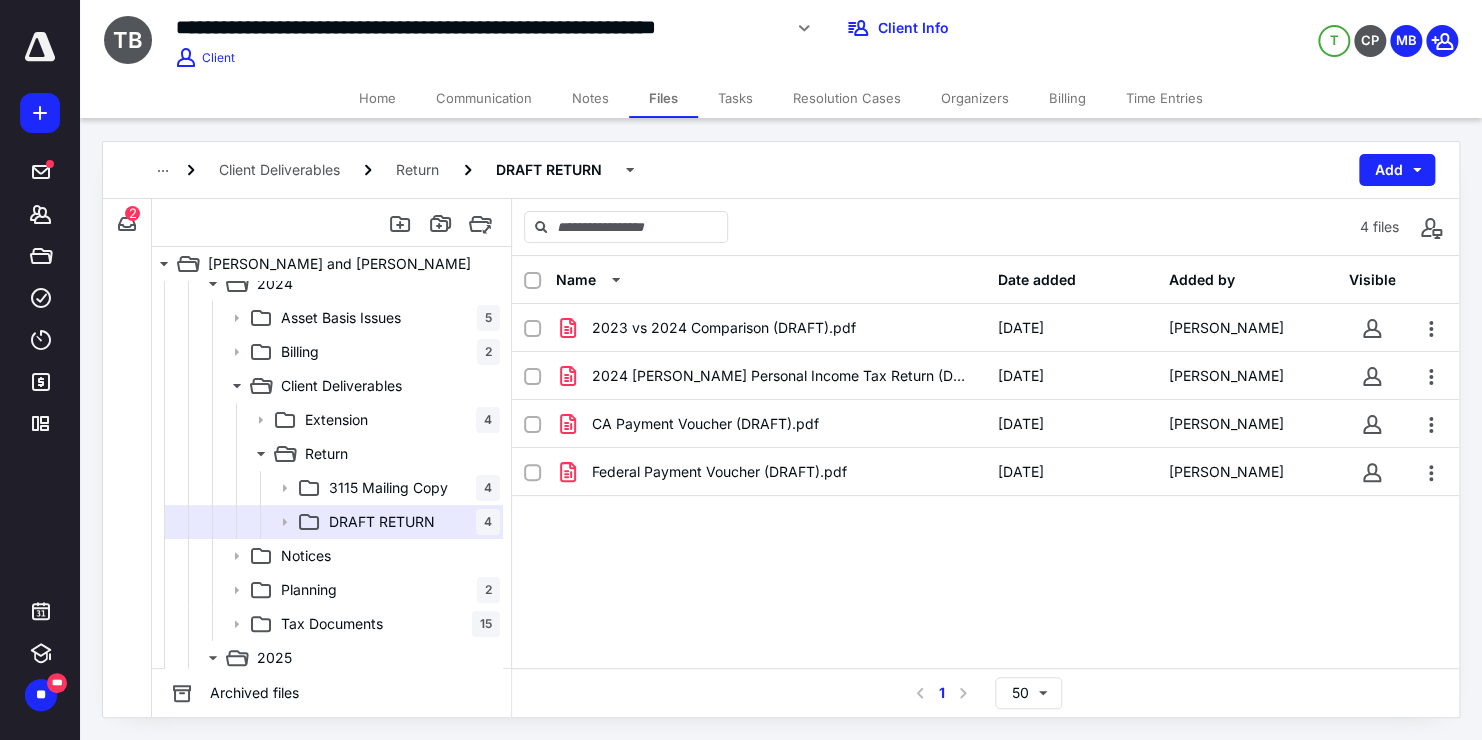 click on "2023 vs 2024 Comparison (DRAFT).pdf [DATE] [PERSON_NAME] 2024 [PERSON_NAME] Personal Income Tax Return (DRAFT).pdf [DATE] [PERSON_NAME] CA Payment Voucher (DRAFT).pdf [DATE] [PERSON_NAME] Federal Payment Voucher (DRAFT).pdf [DATE] [PERSON_NAME]" at bounding box center [985, 454] 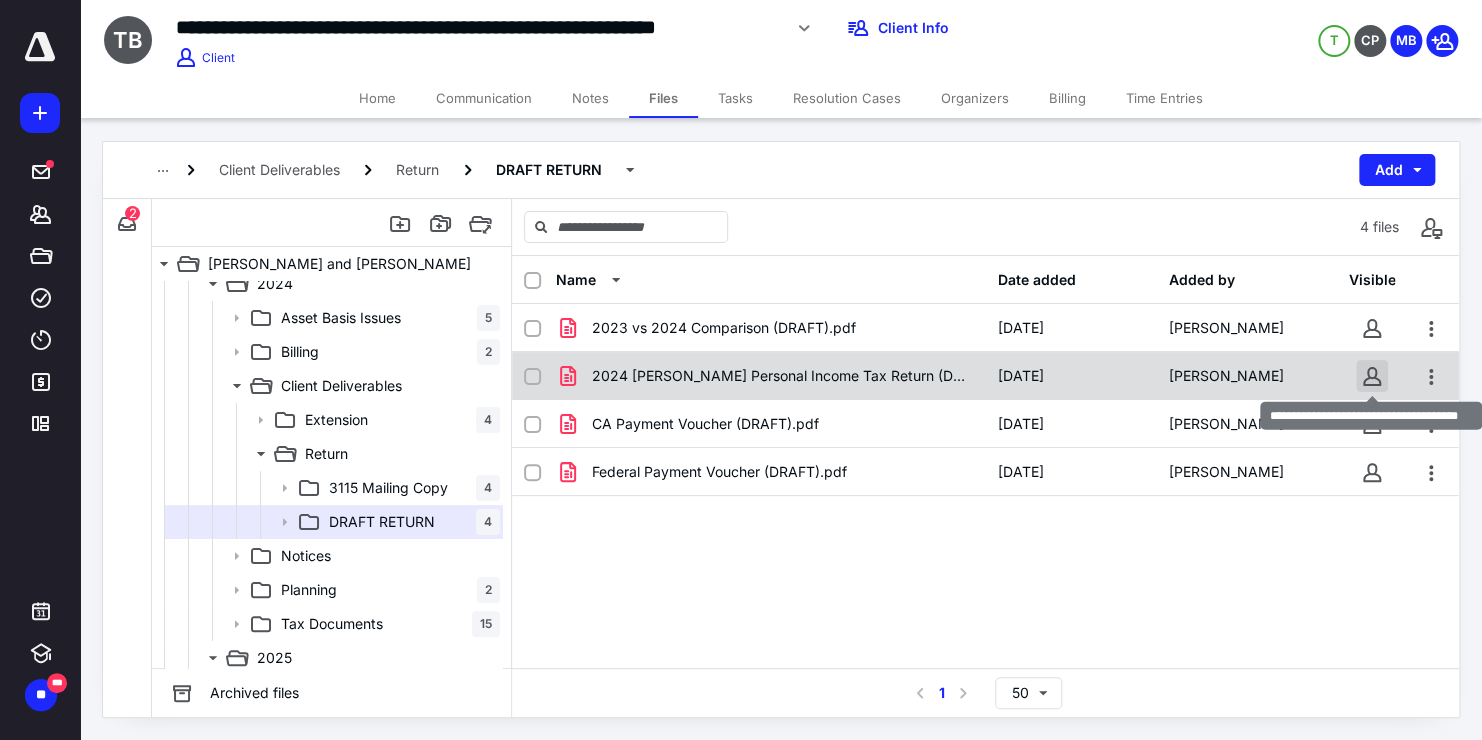 click at bounding box center [1372, 376] 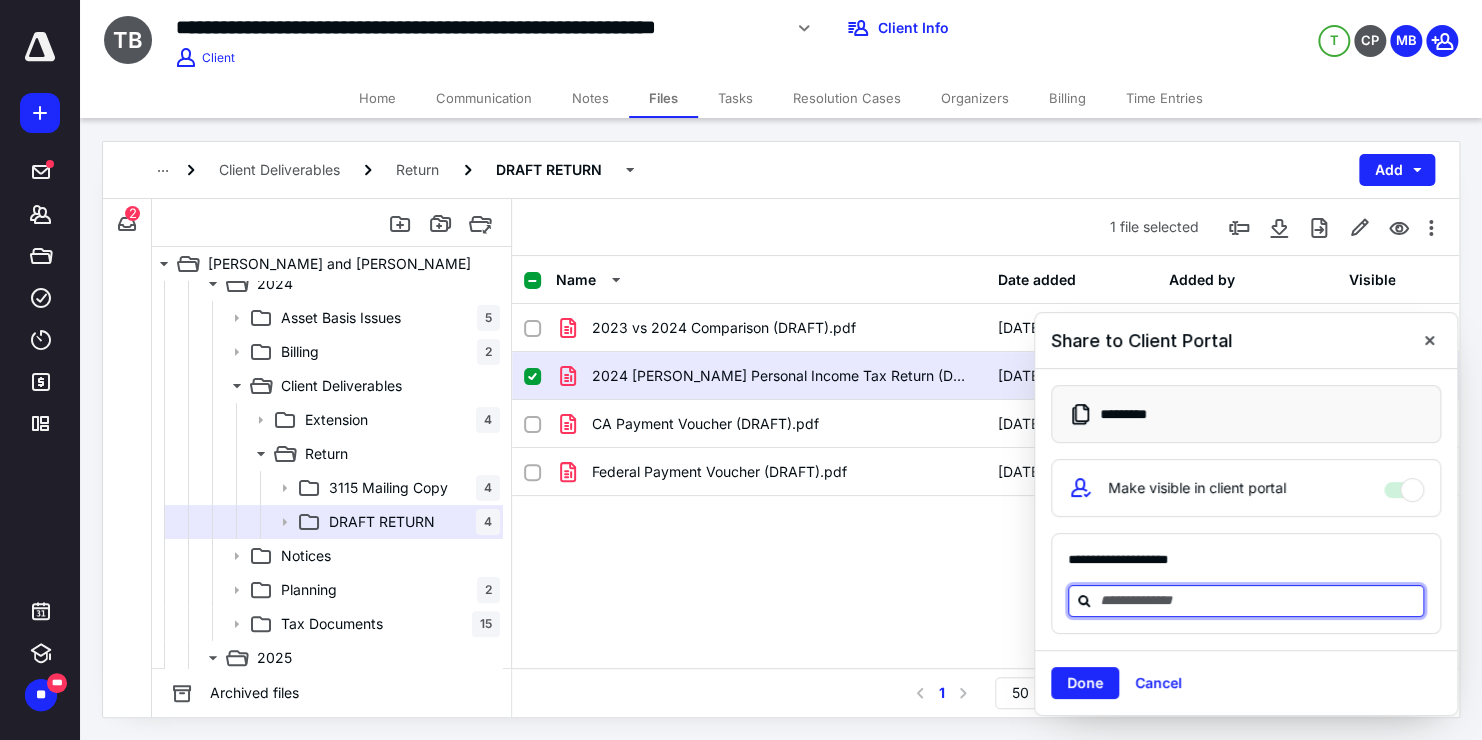 click at bounding box center (1258, 600) 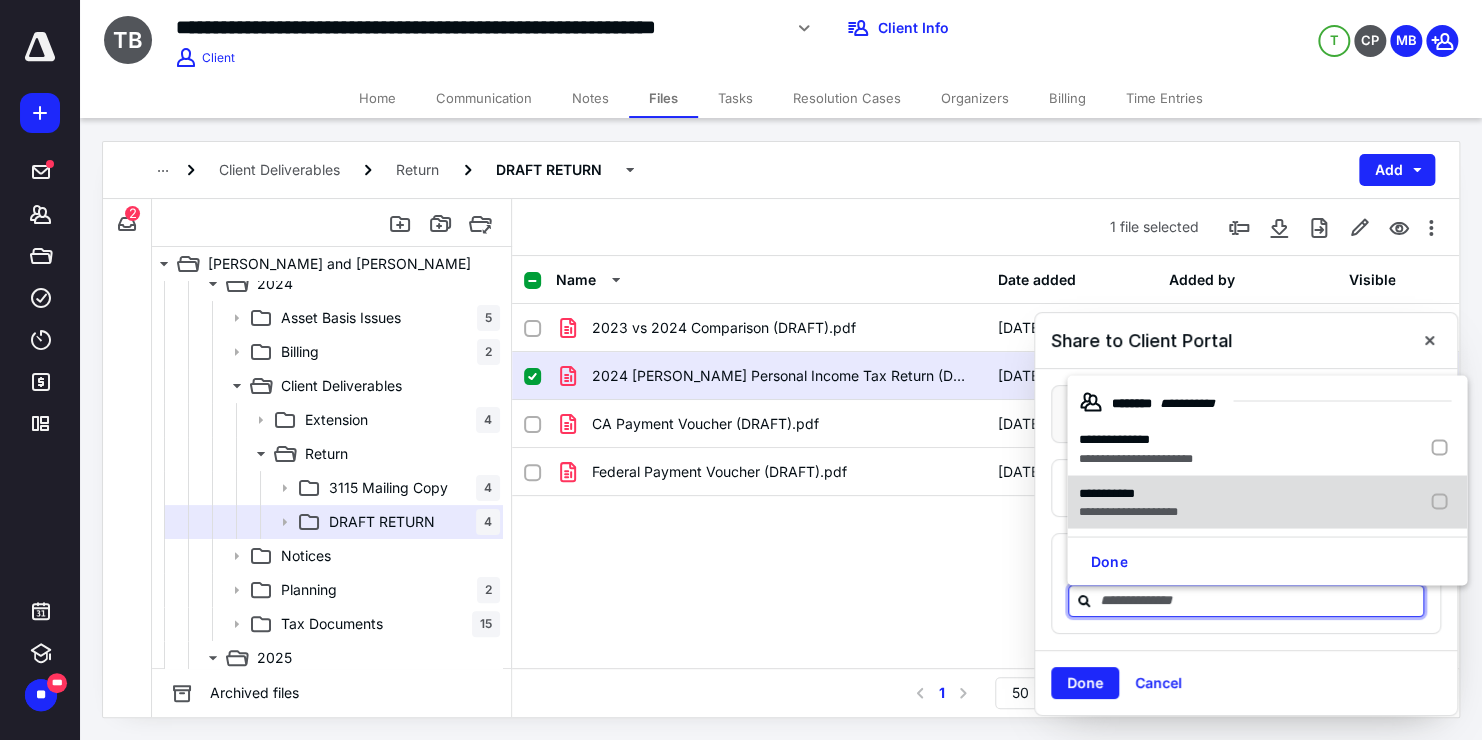 click on "**********" at bounding box center [1128, 511] 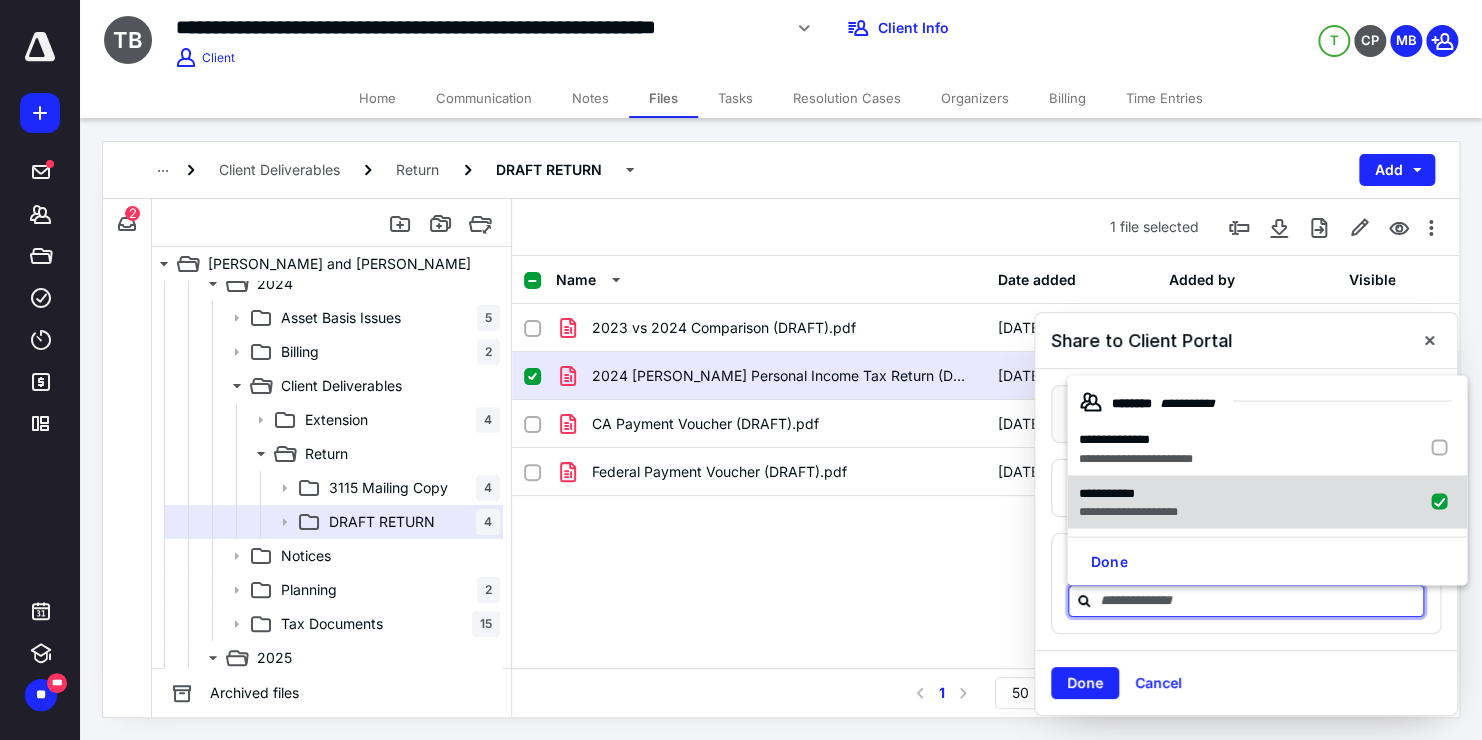 checkbox on "true" 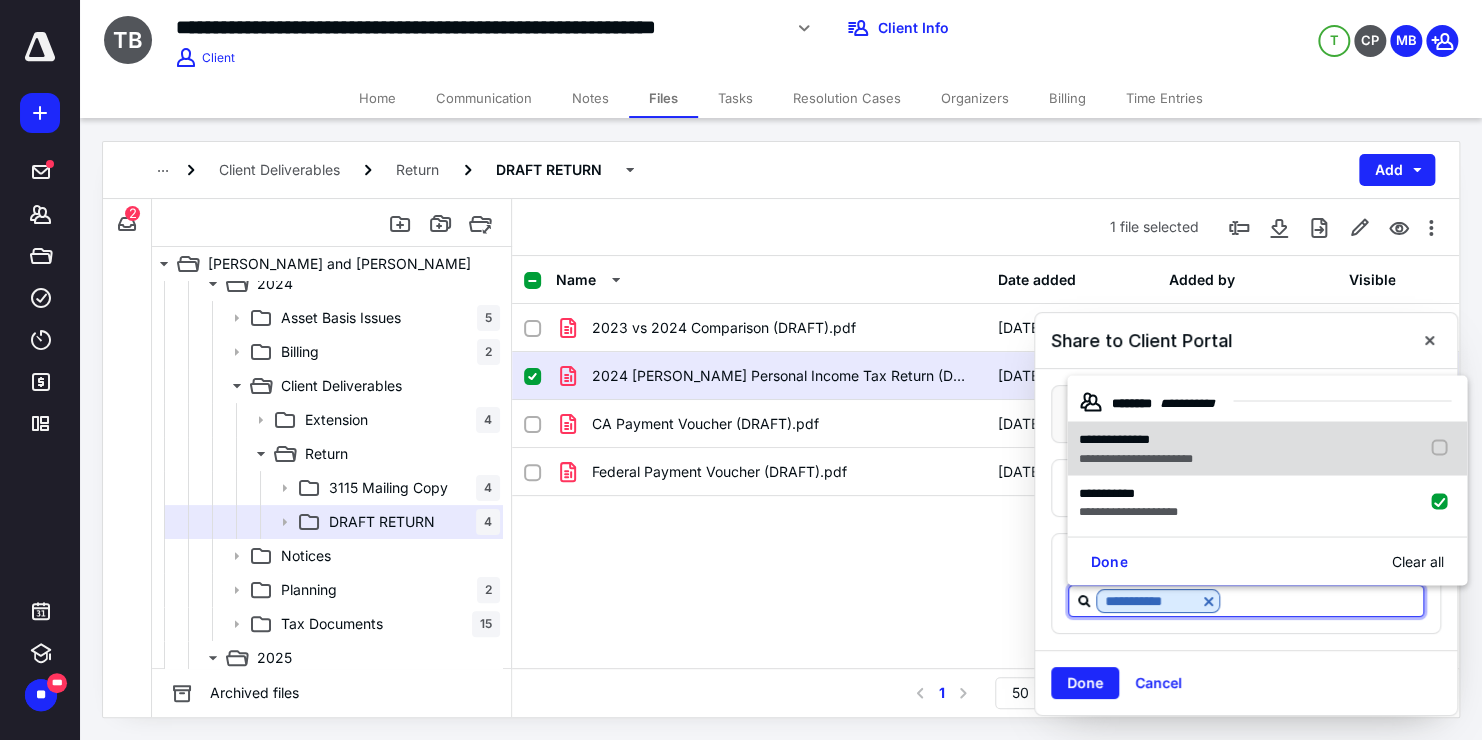 click on "**********" at bounding box center (1267, 448) 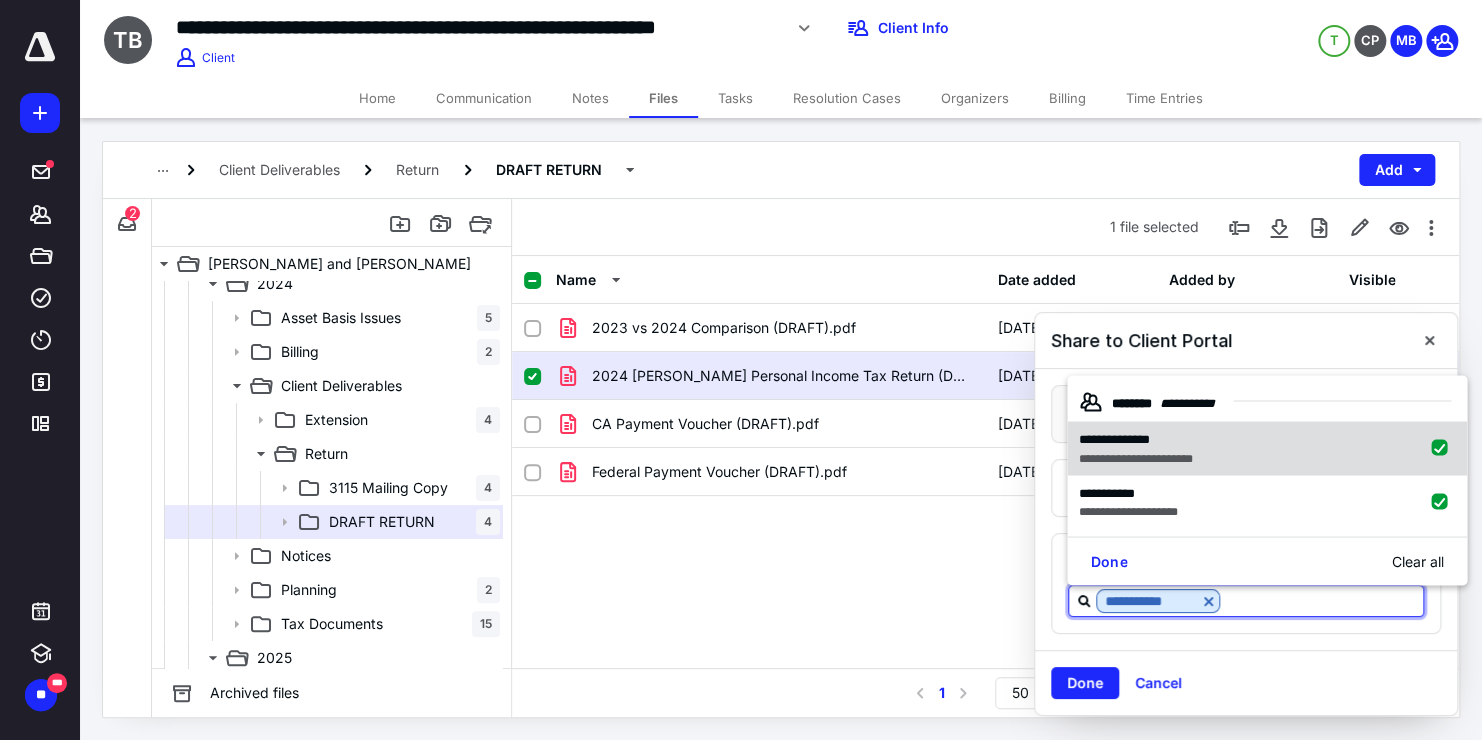 checkbox on "true" 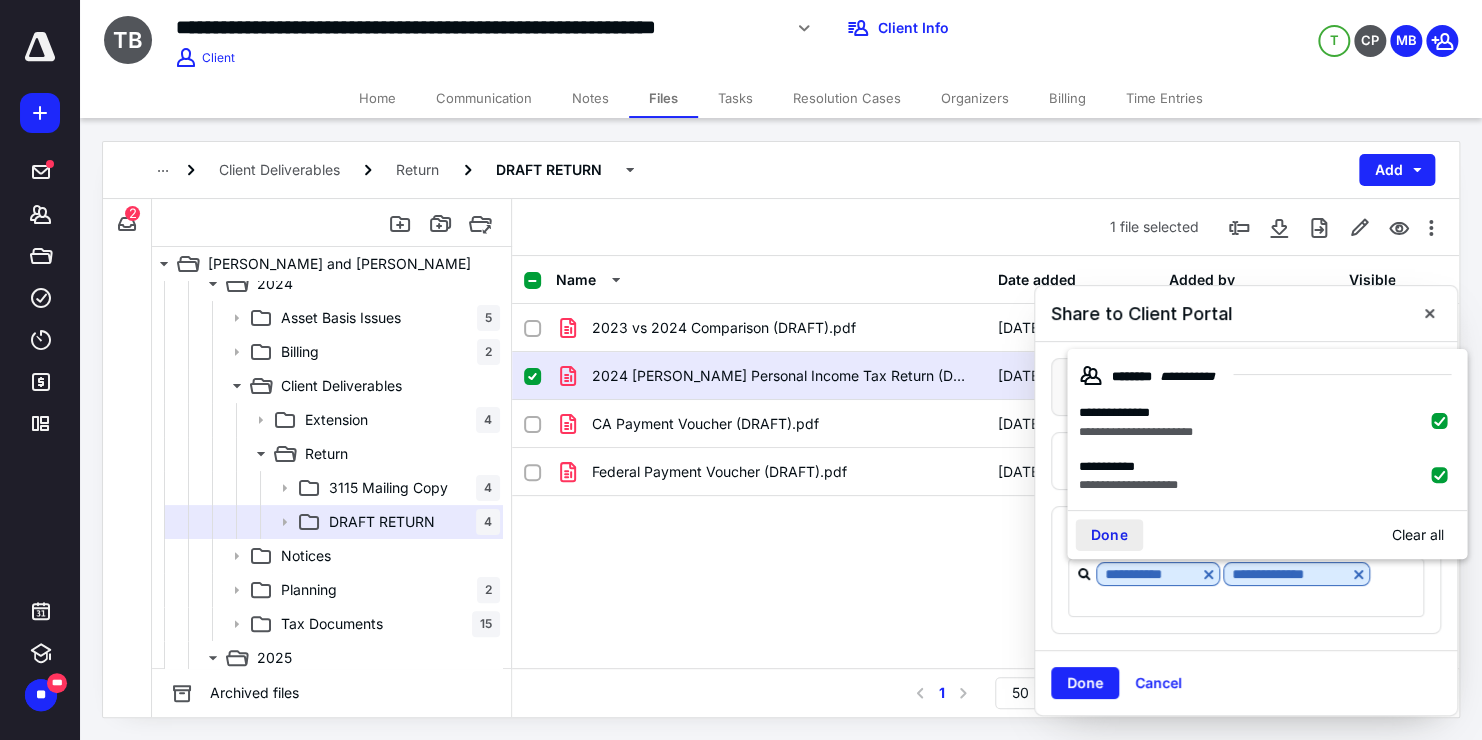 click on "Done" at bounding box center (1109, 535) 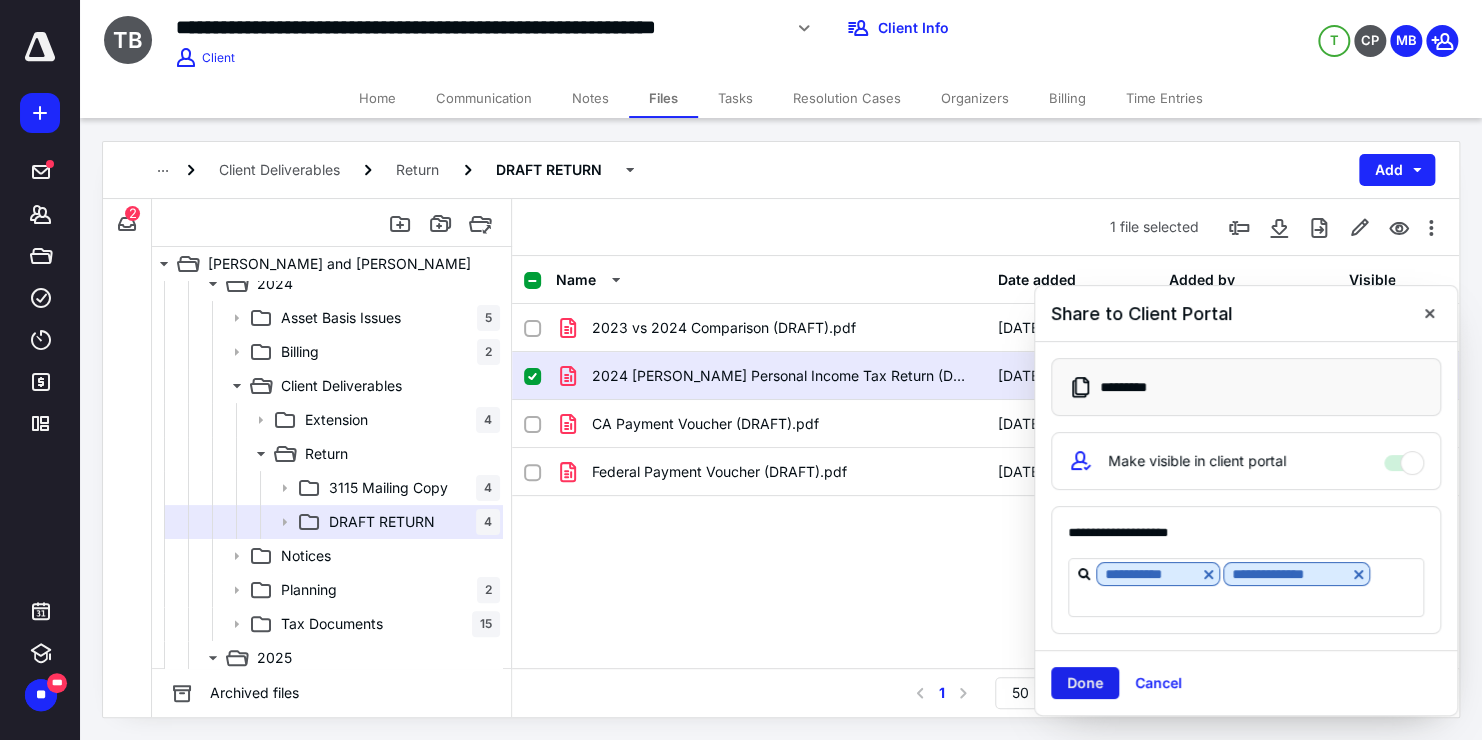 click on "Done" at bounding box center [1085, 683] 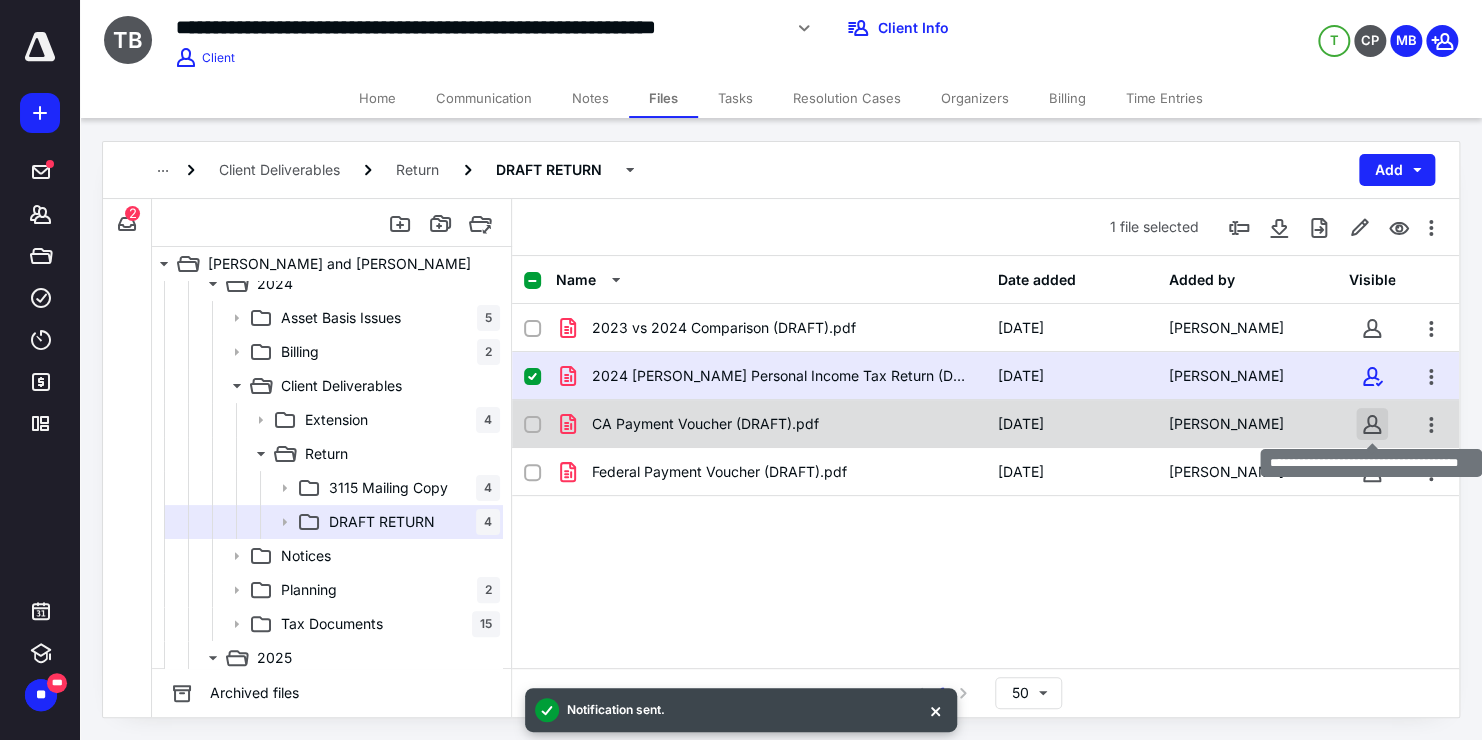 click at bounding box center [1372, 424] 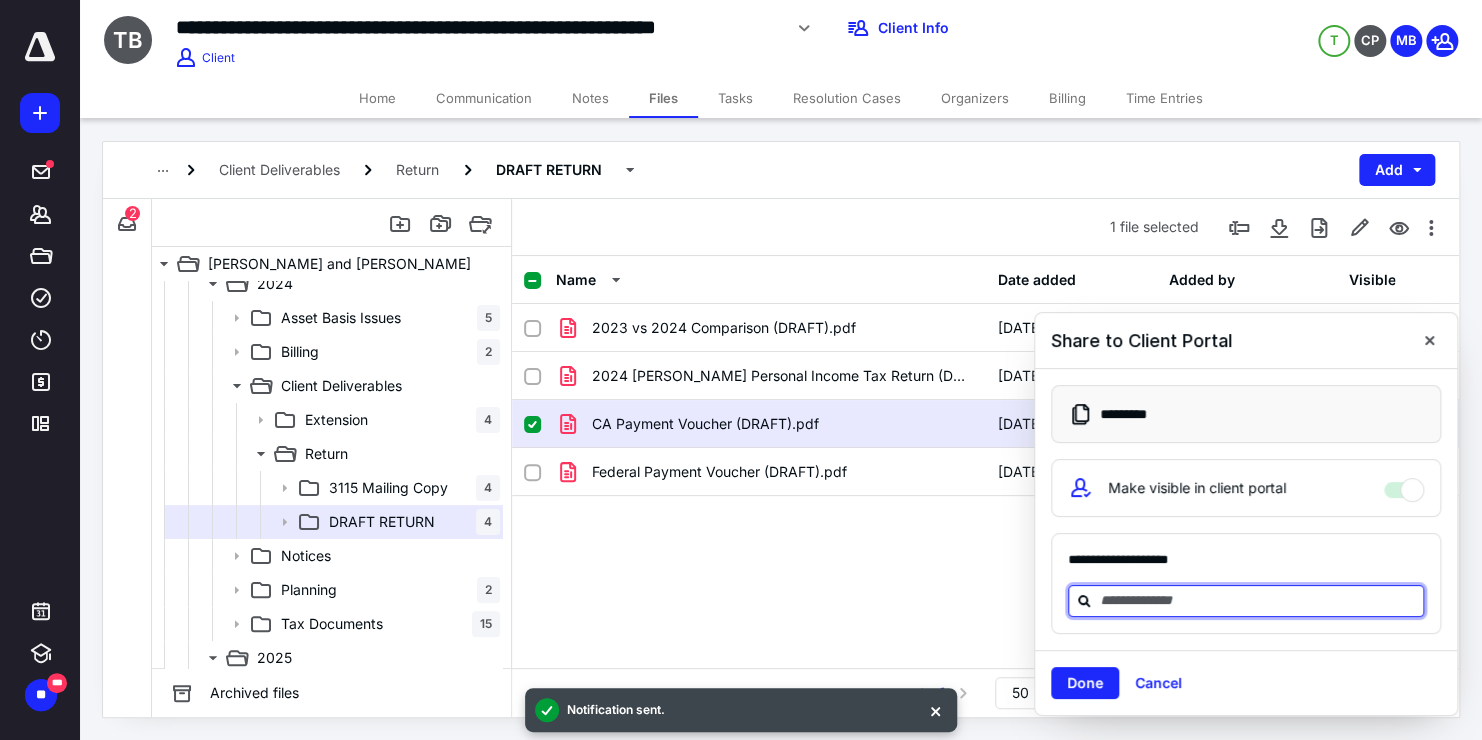 click at bounding box center [1258, 600] 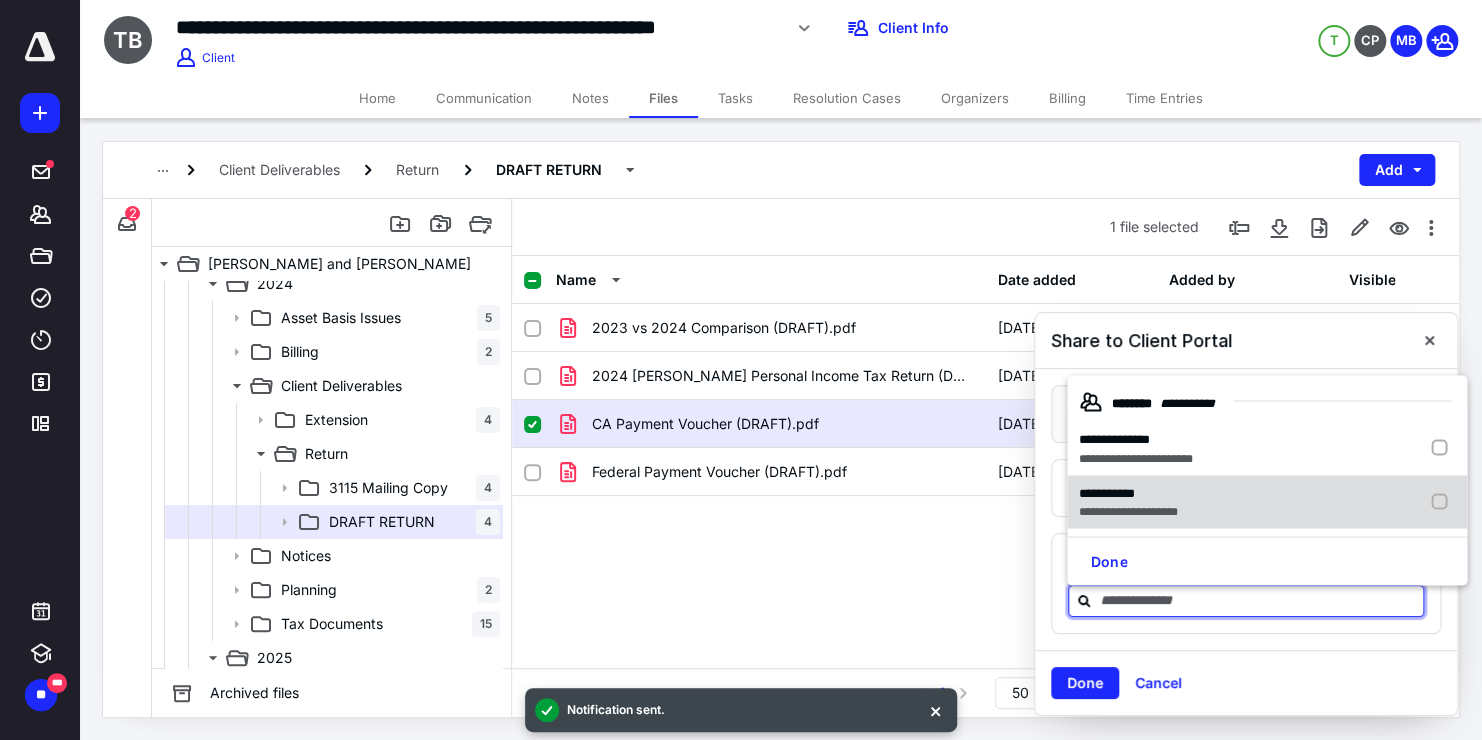 click on "**********" at bounding box center (1128, 493) 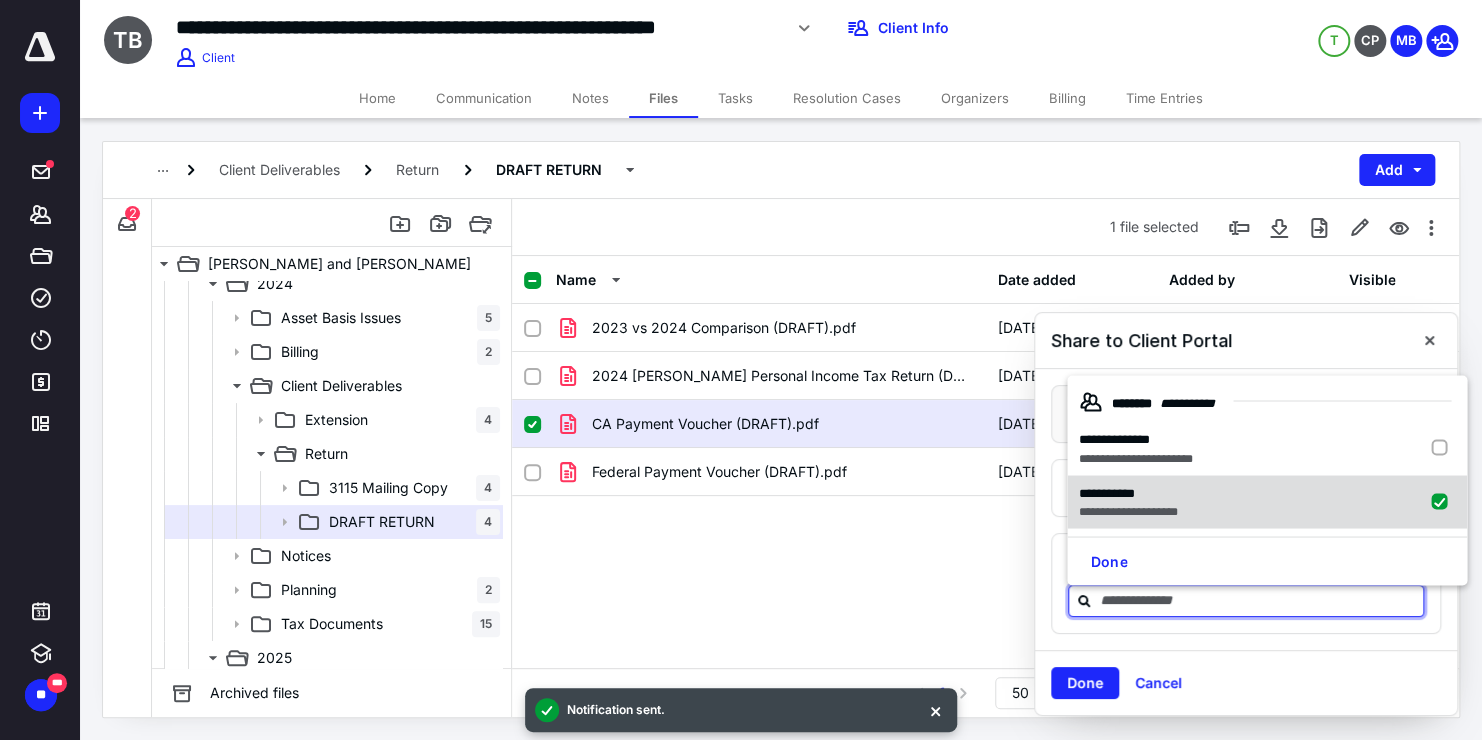 checkbox on "true" 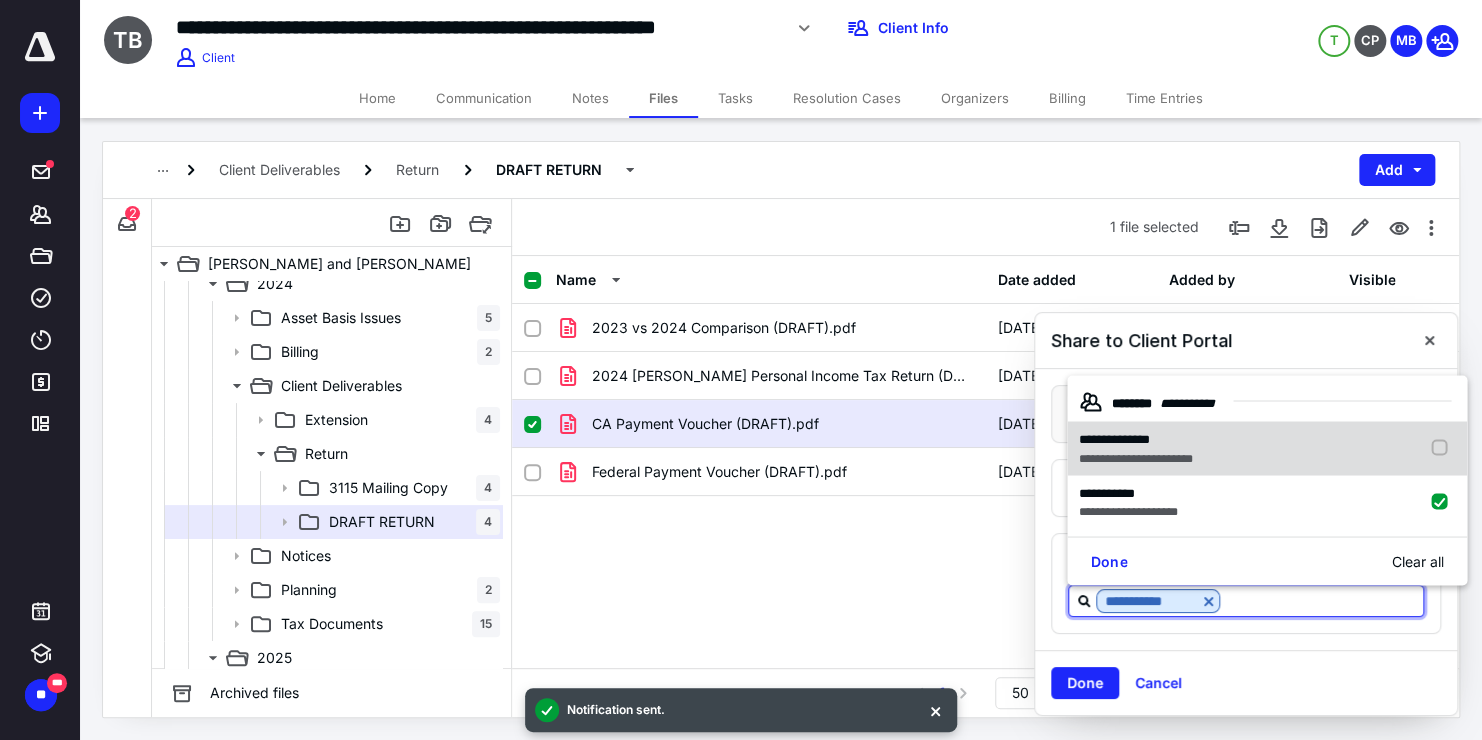 click on "**********" at bounding box center [1135, 458] 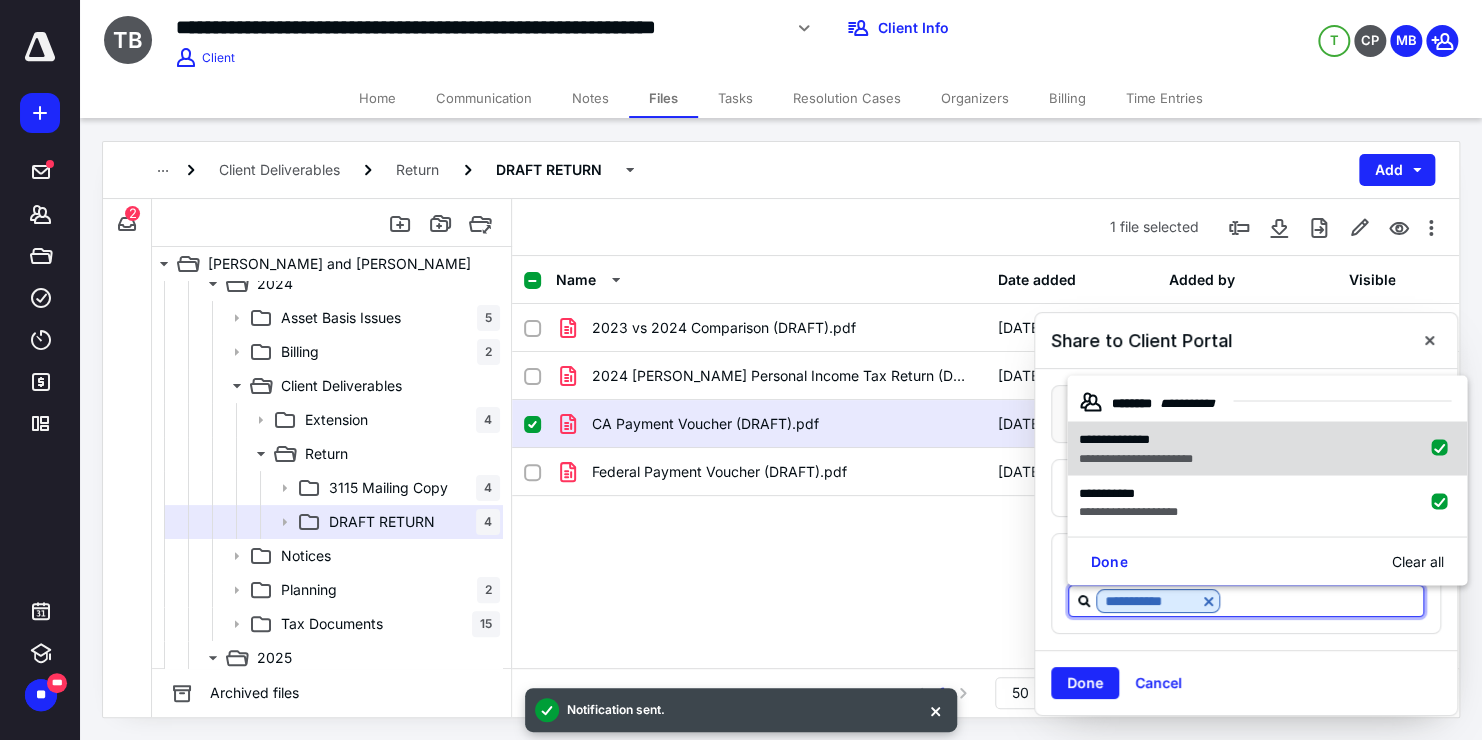 checkbox on "true" 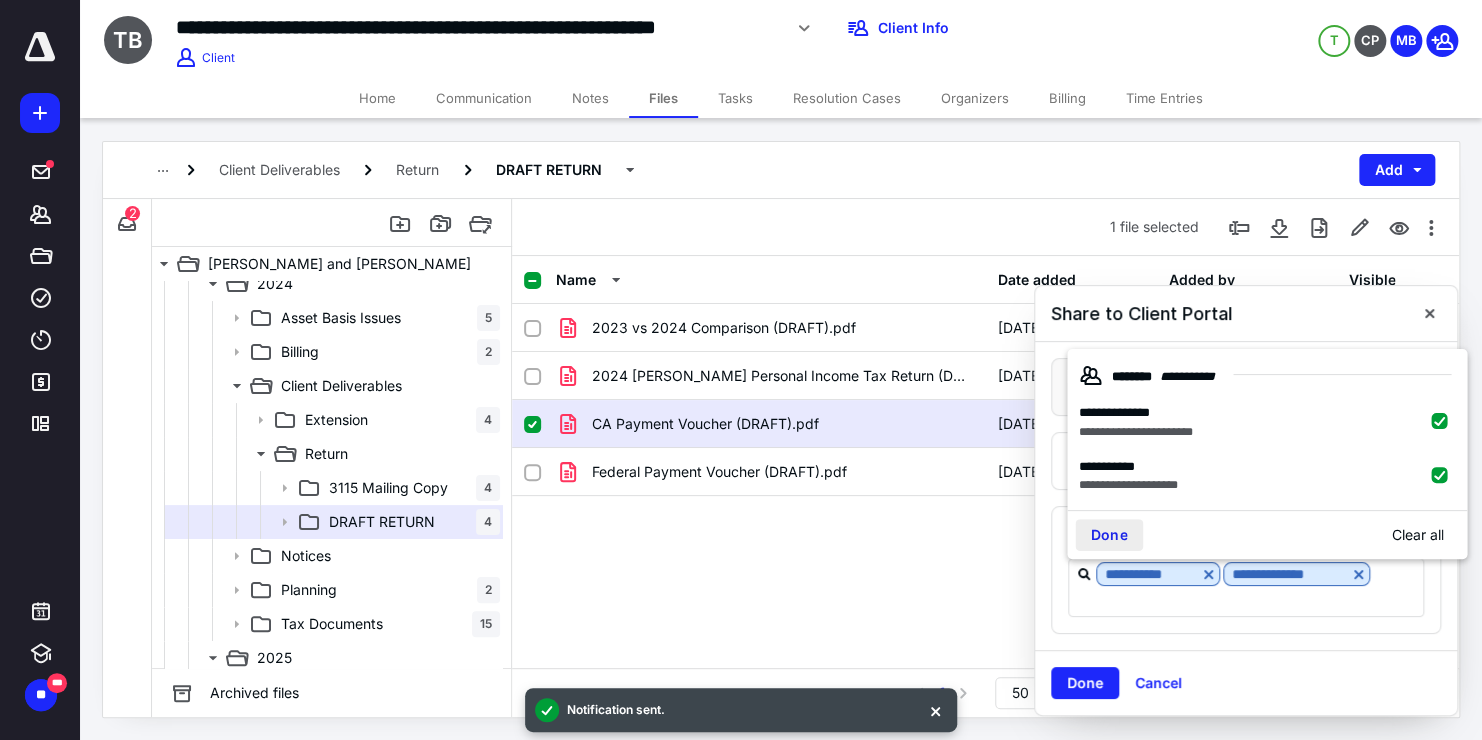 click on "Done" at bounding box center [1109, 535] 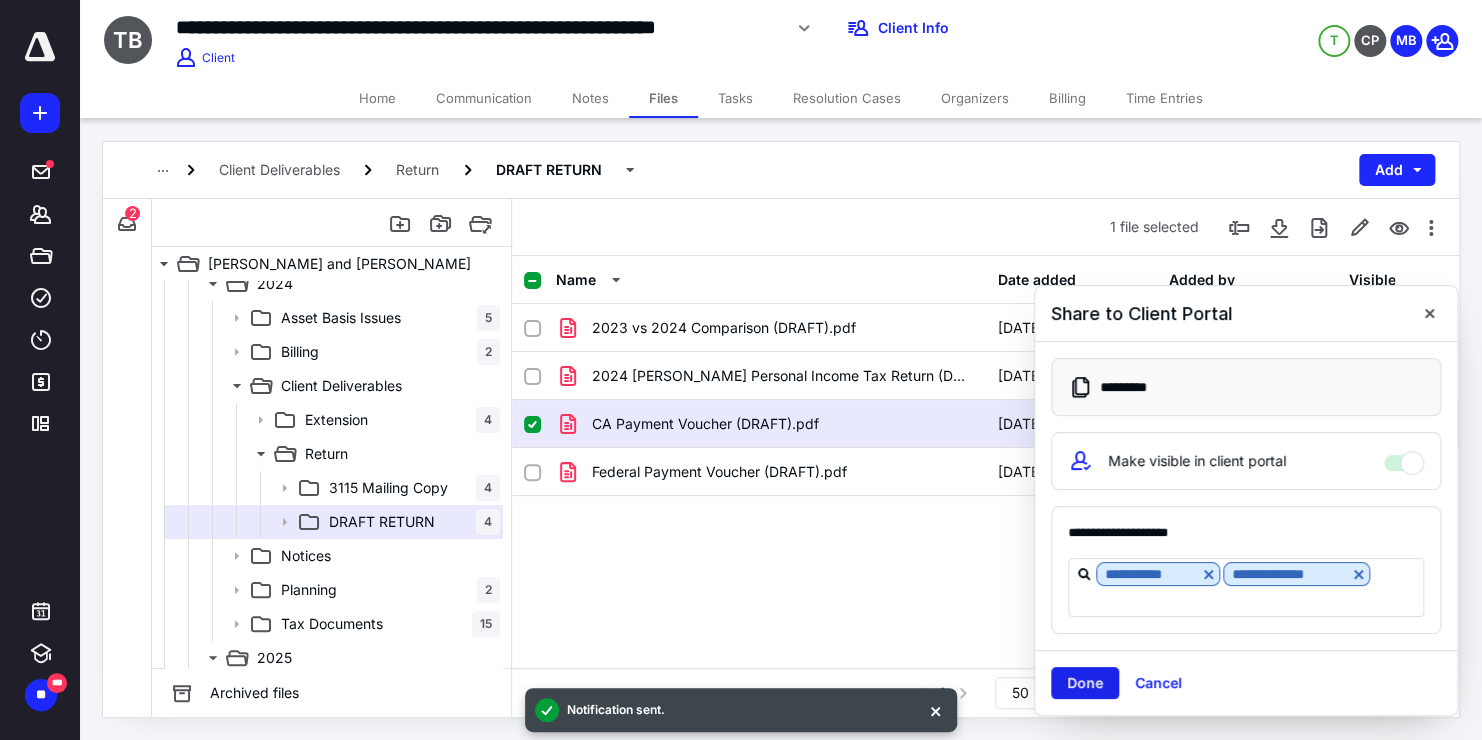 click on "Done" at bounding box center [1085, 683] 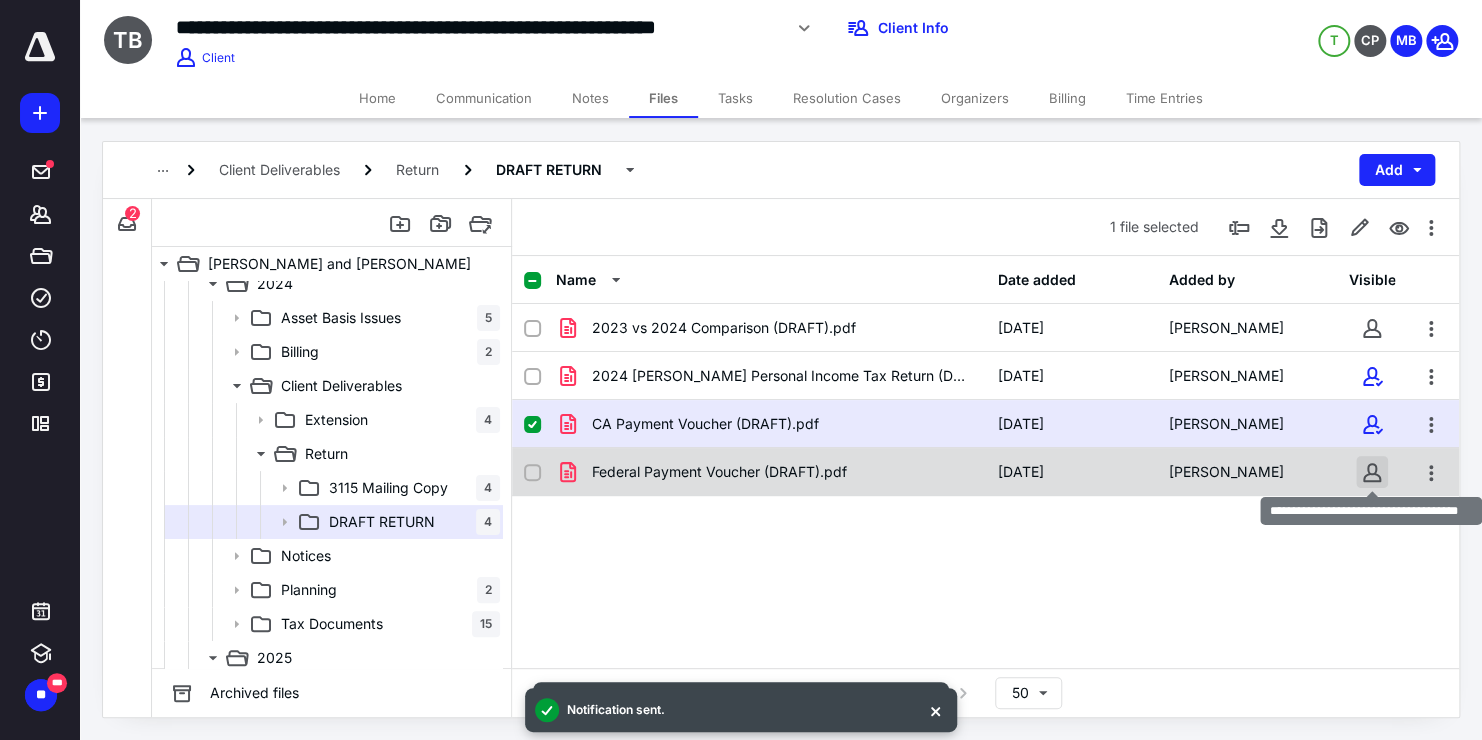 click at bounding box center [1372, 472] 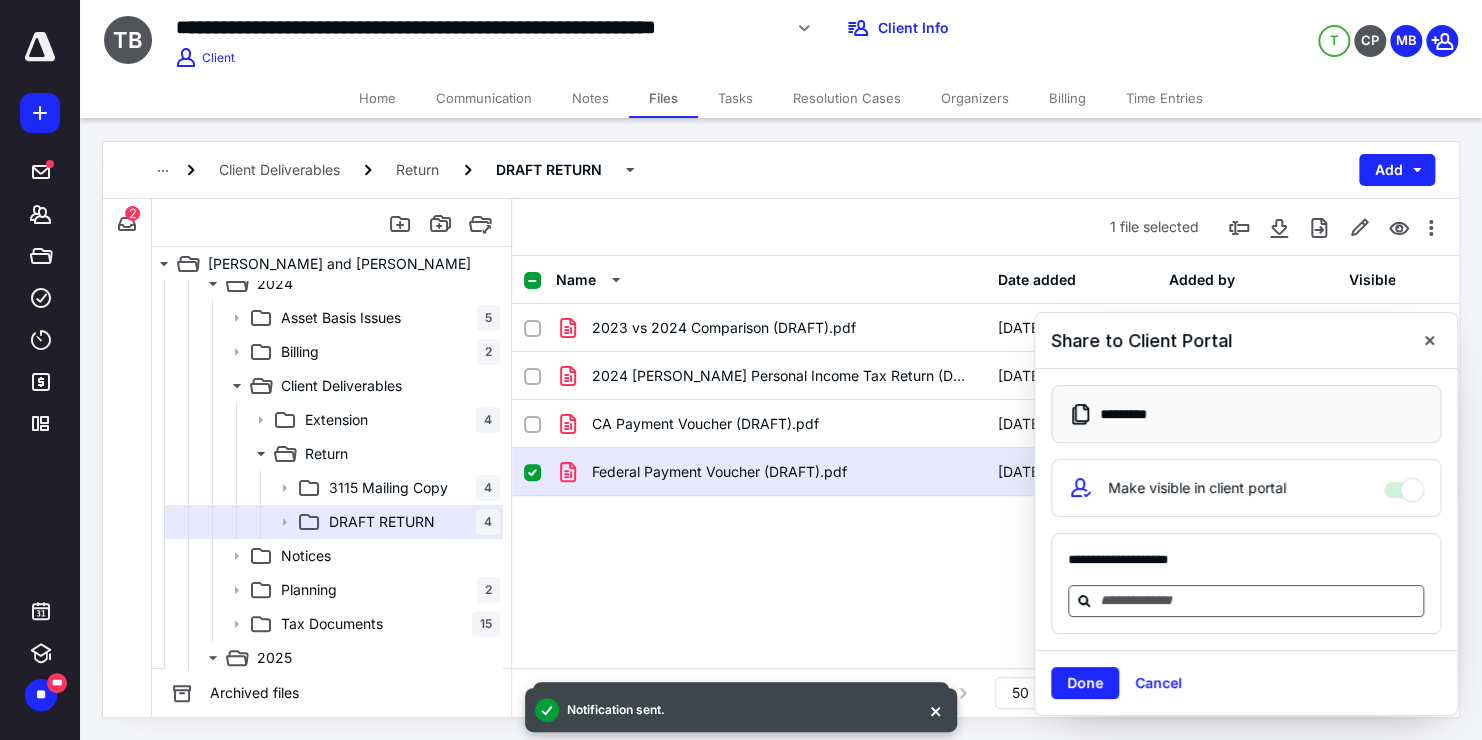 click at bounding box center (1246, 601) 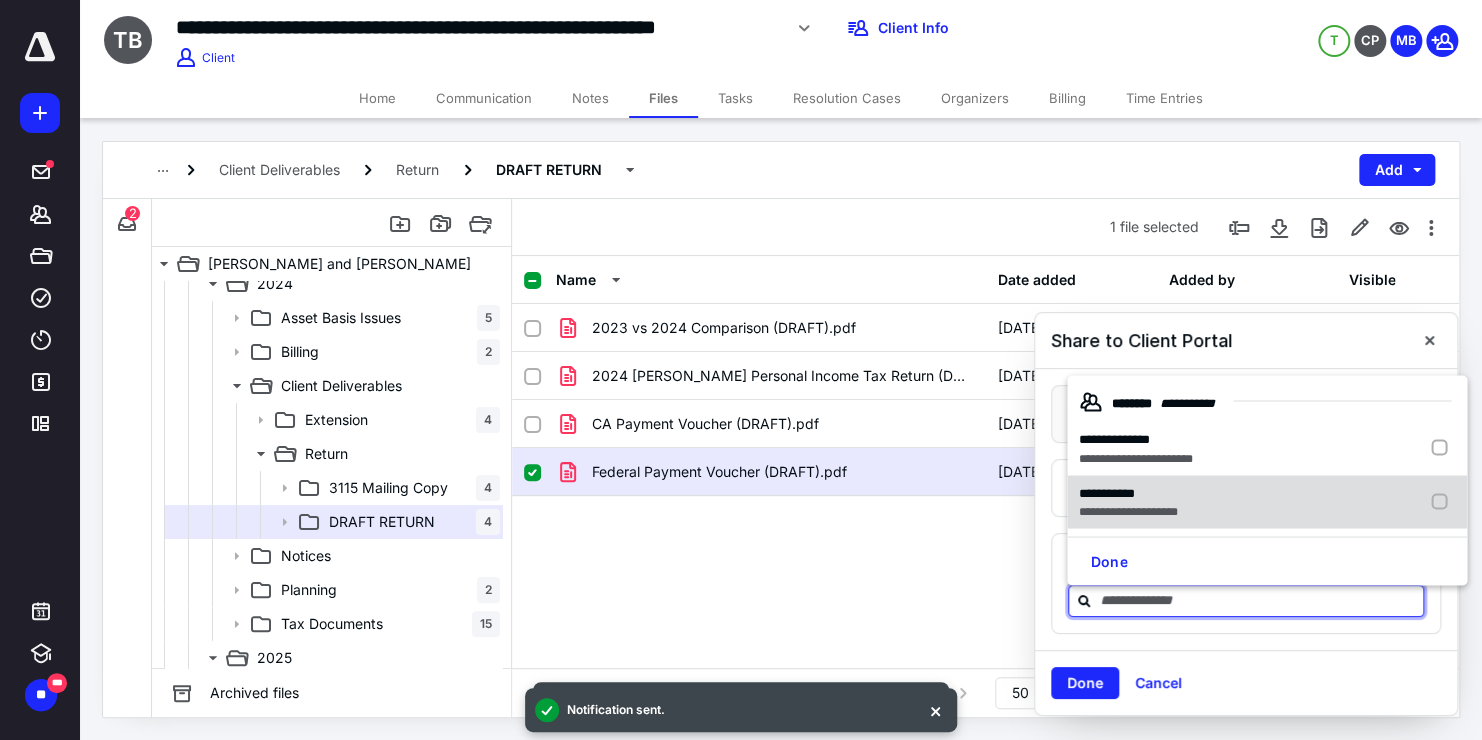 click on "**********" at bounding box center [1128, 511] 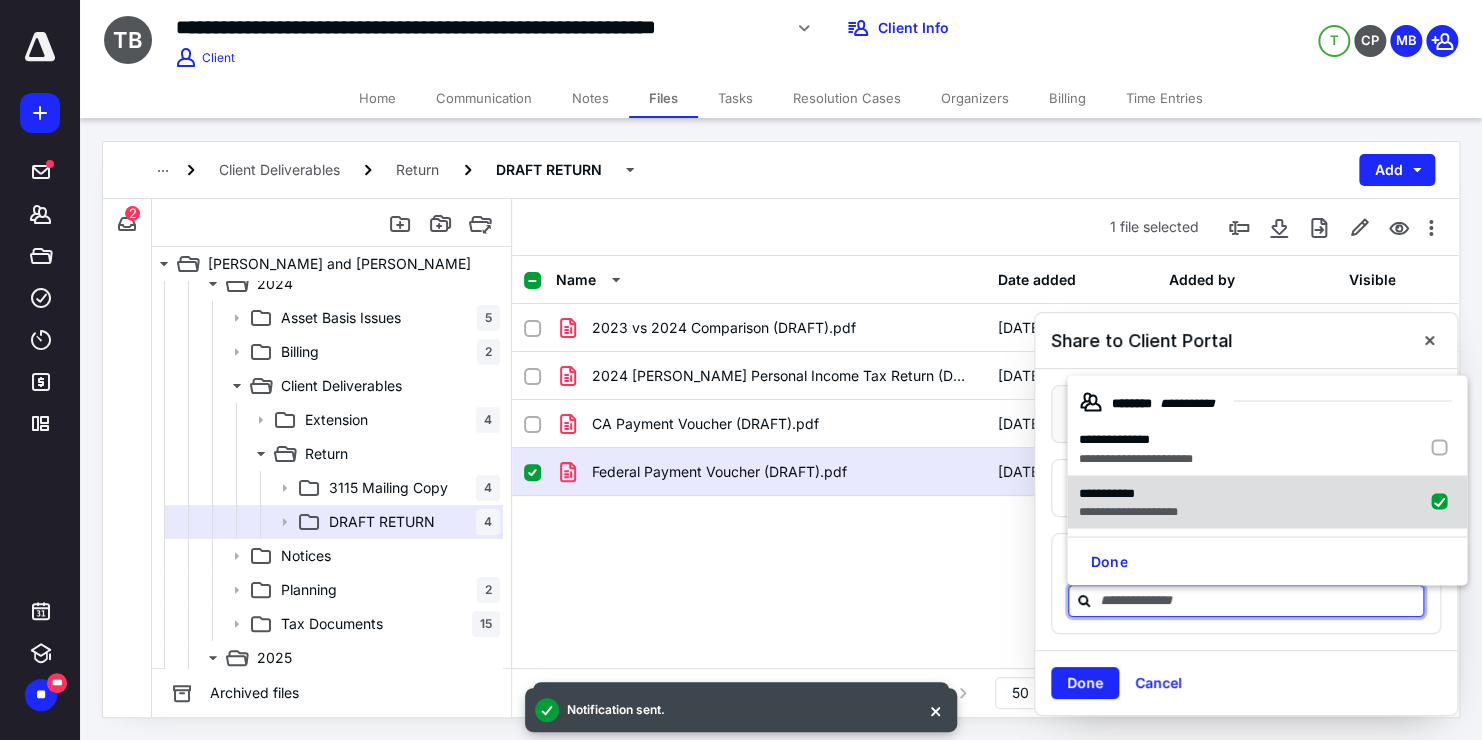 checkbox on "true" 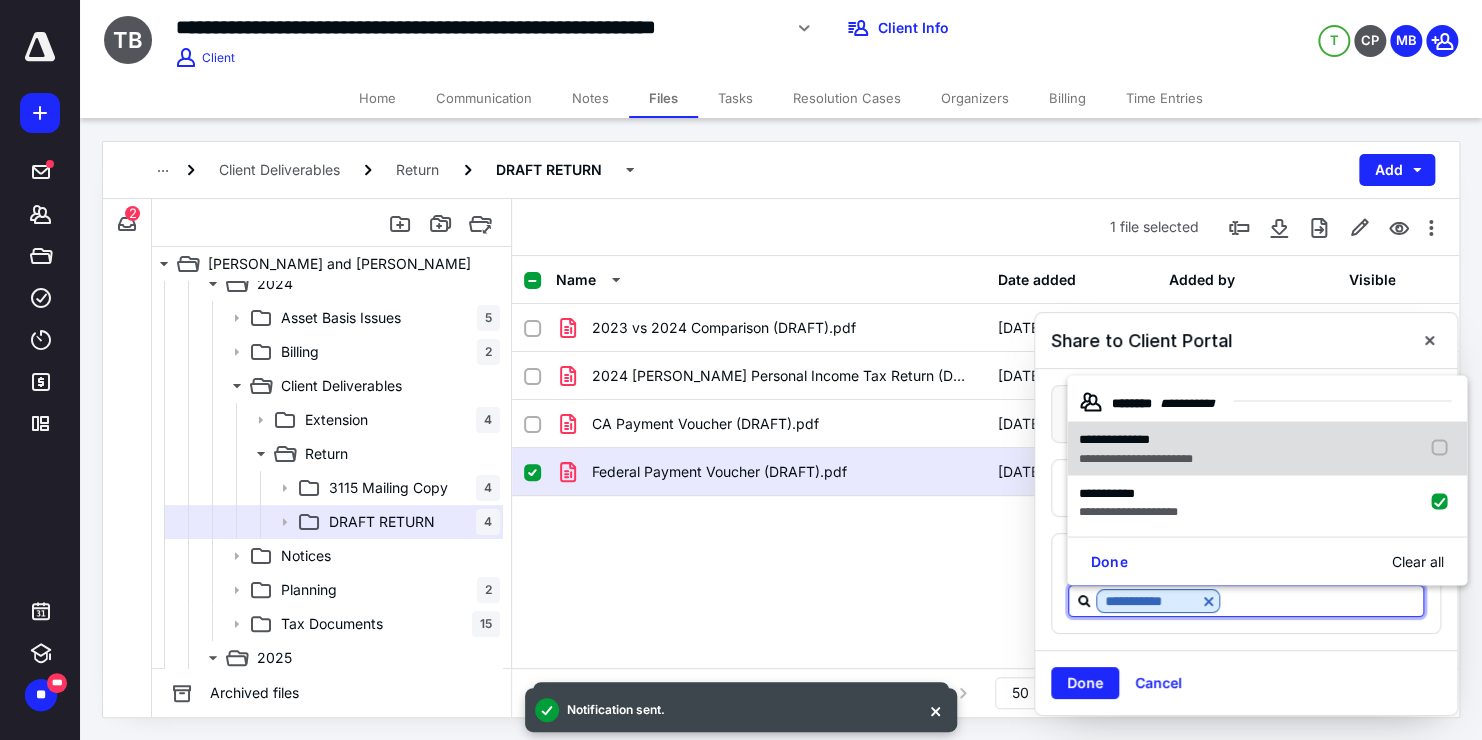 click on "**********" at bounding box center [1135, 458] 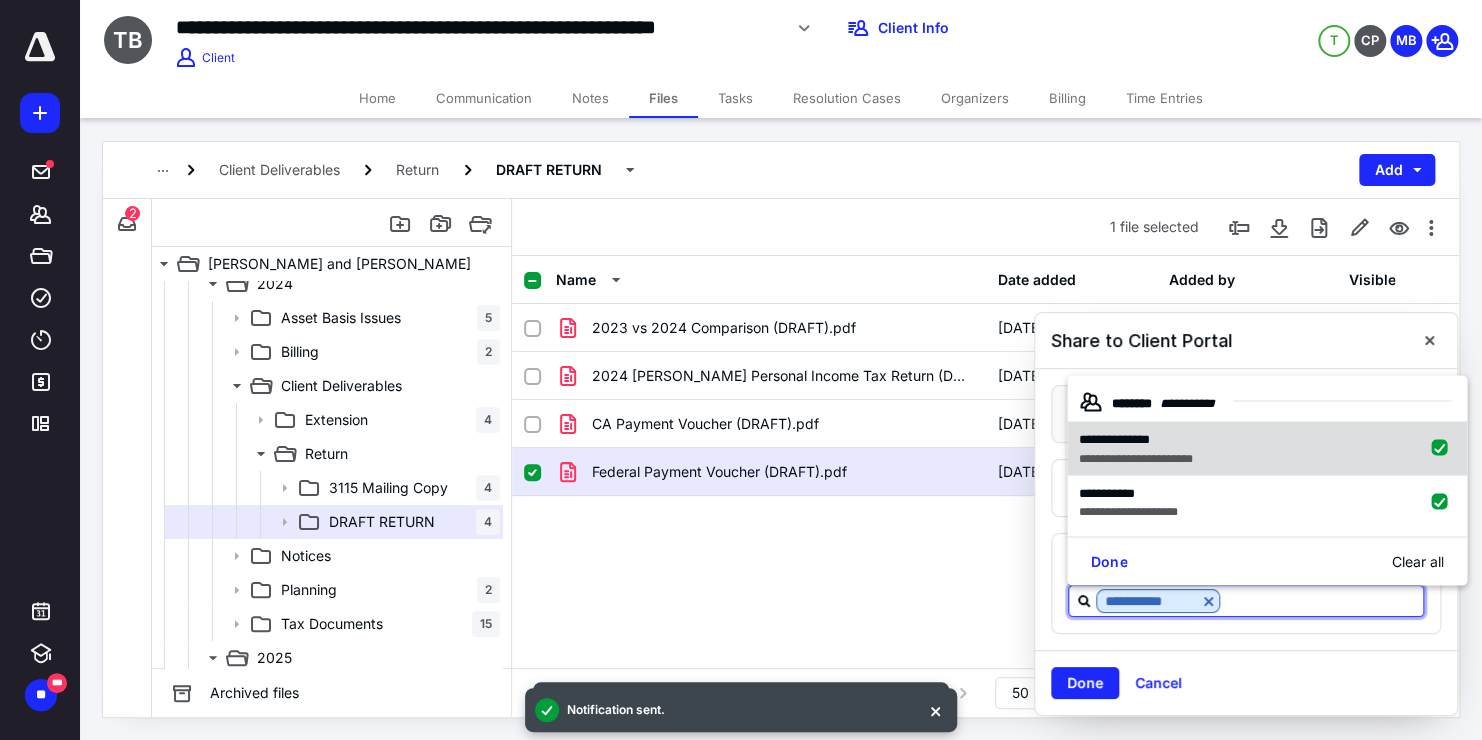 checkbox on "true" 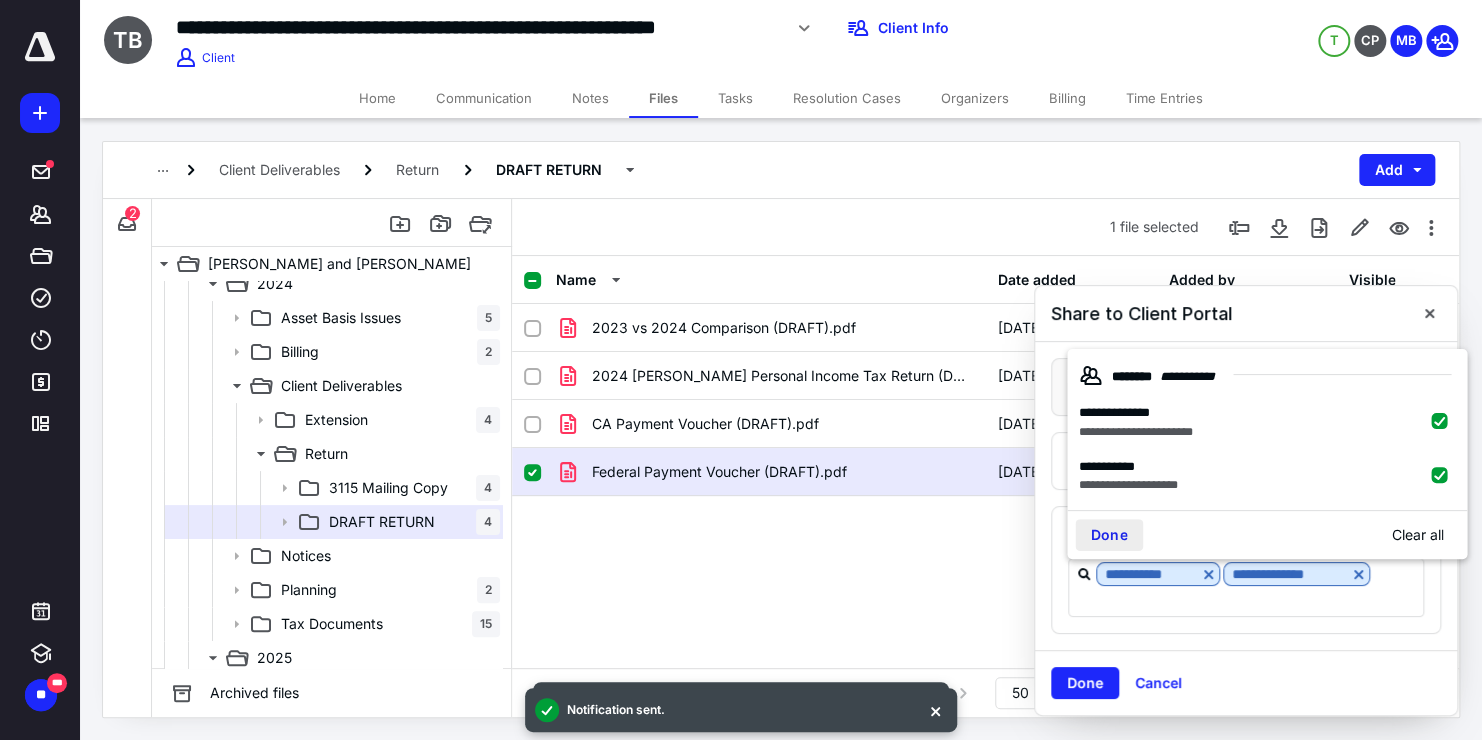 click on "Done" at bounding box center [1109, 535] 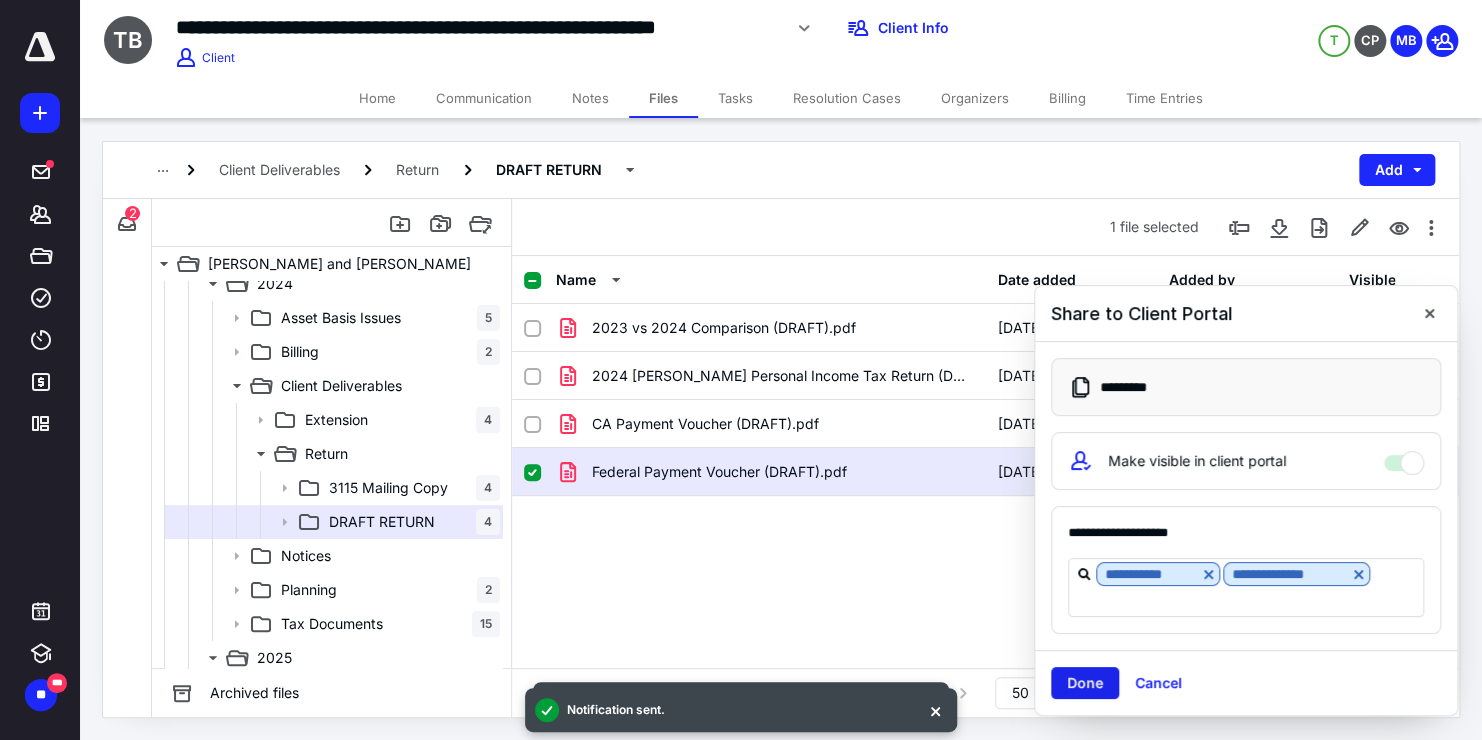 click on "Done" at bounding box center (1085, 683) 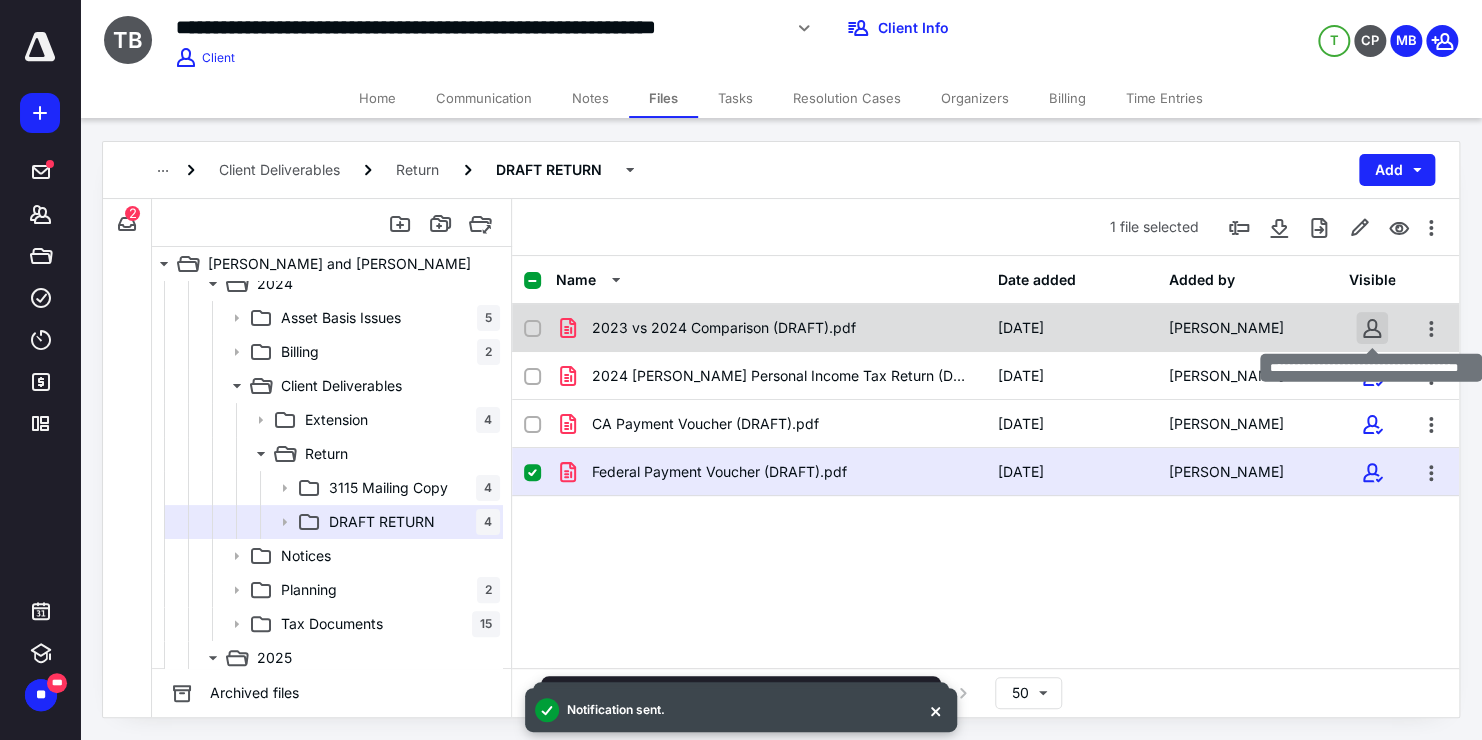 click at bounding box center (1372, 328) 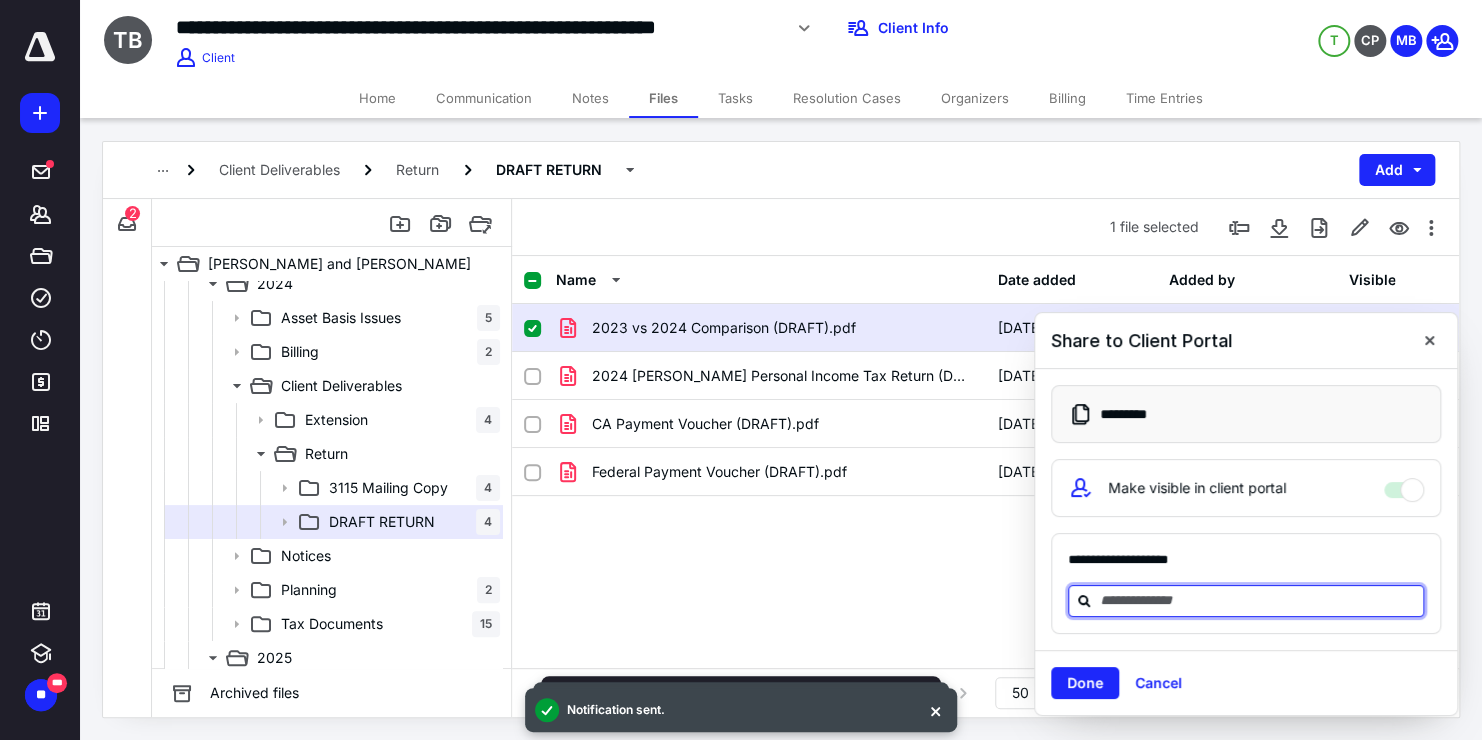 click at bounding box center (1258, 600) 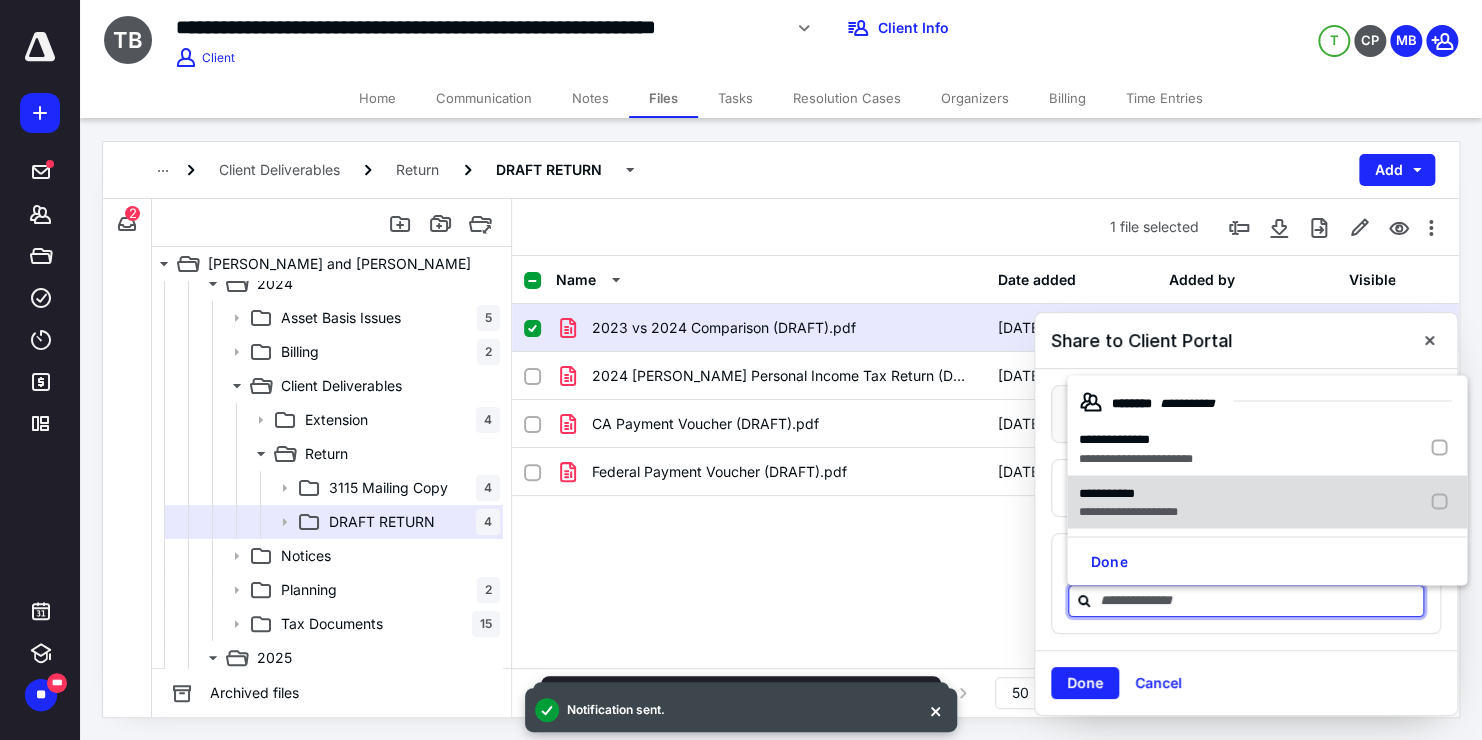 click on "**********" at bounding box center [1128, 511] 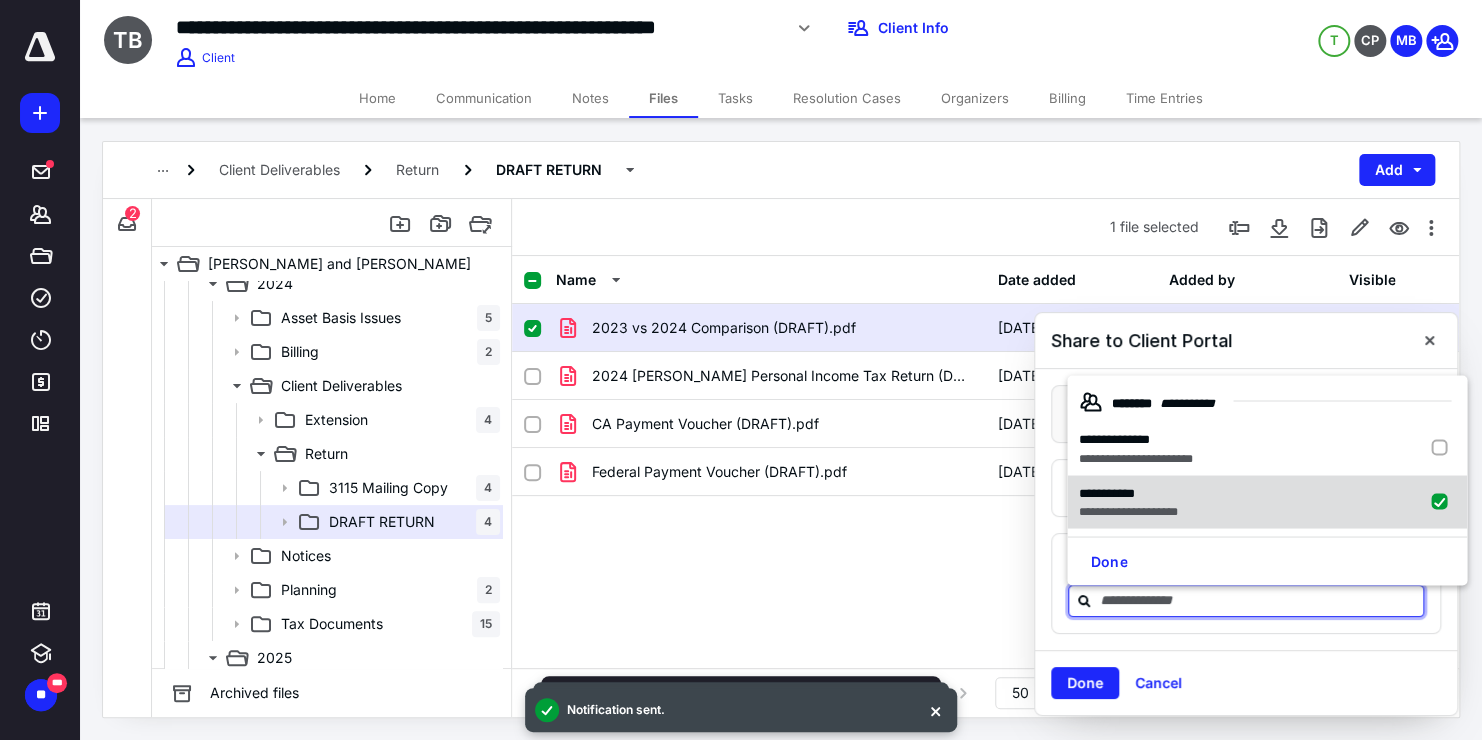checkbox on "true" 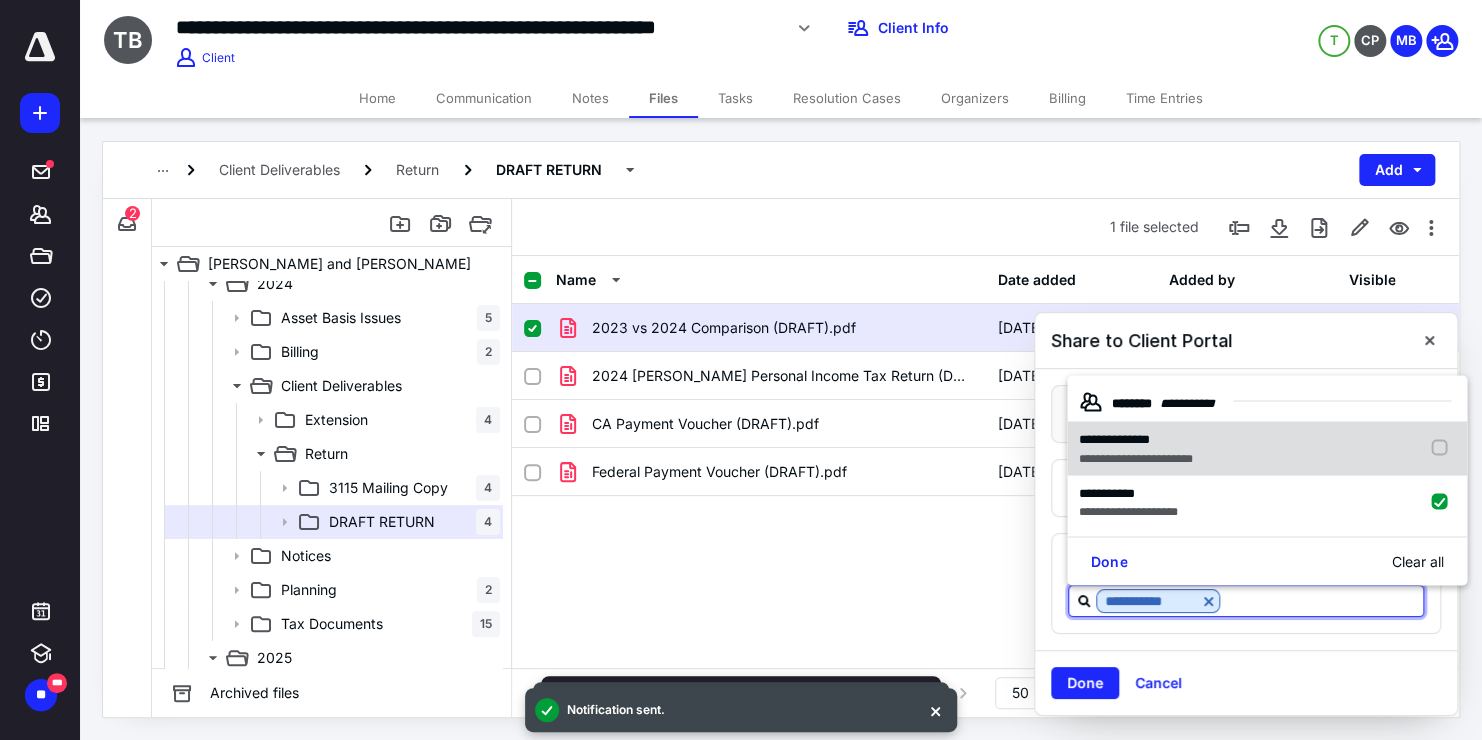 click on "**********" at bounding box center (1267, 448) 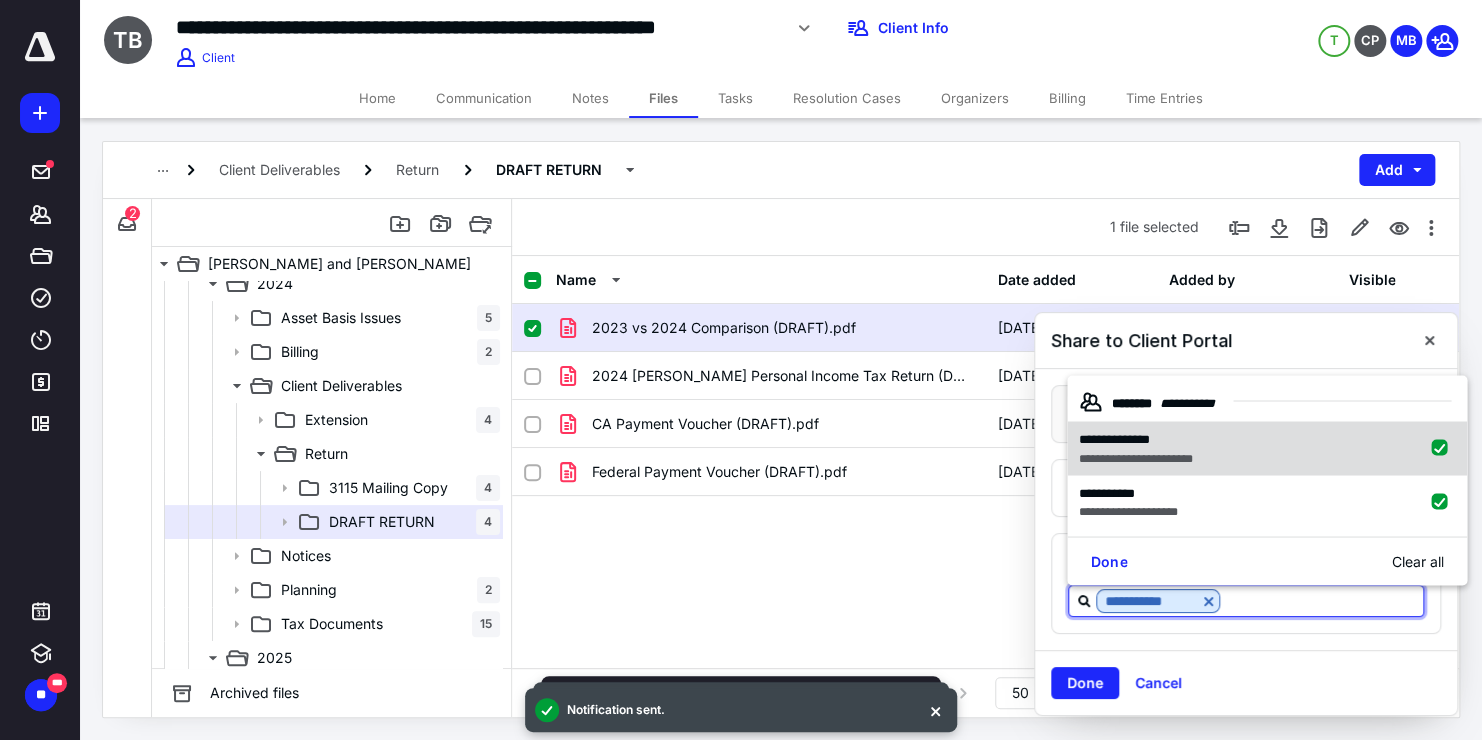checkbox on "true" 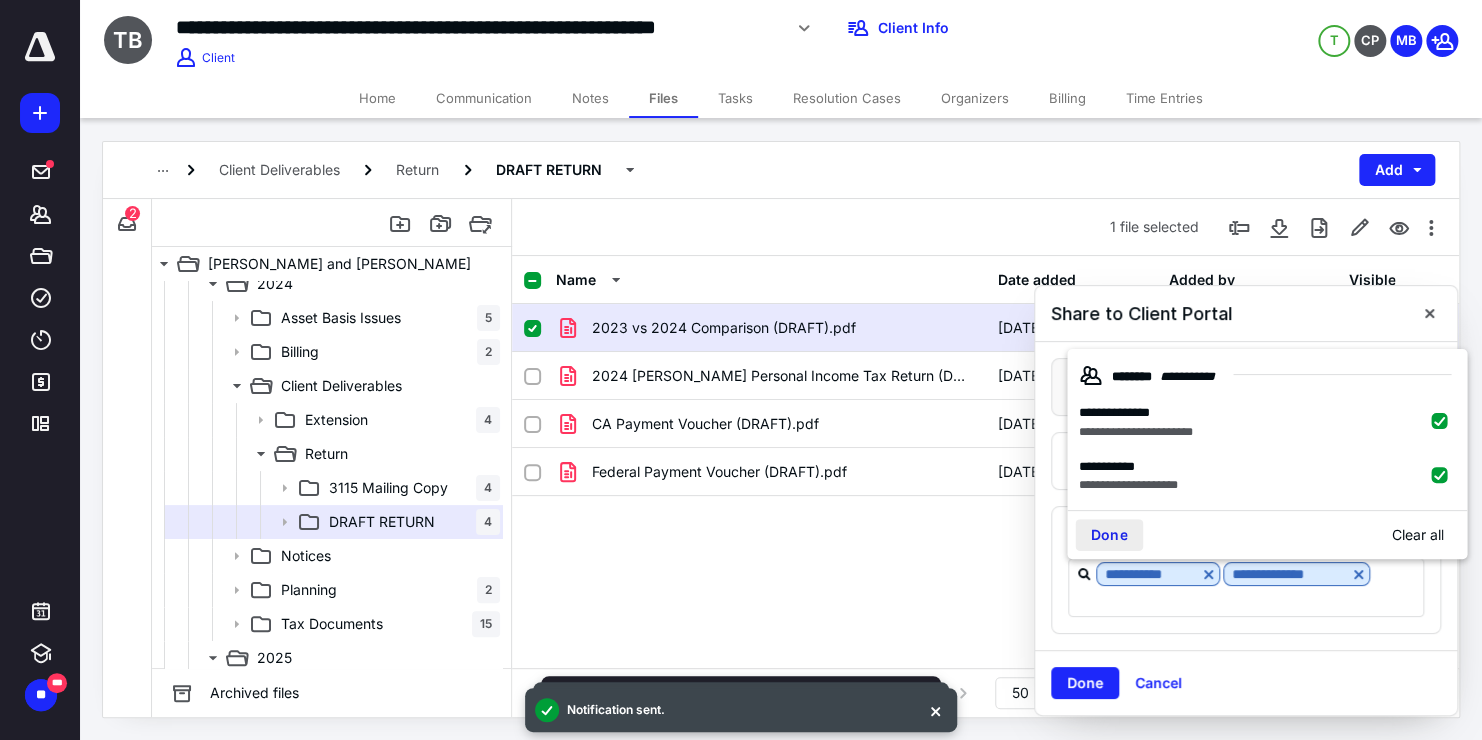 click on "Done" at bounding box center (1109, 535) 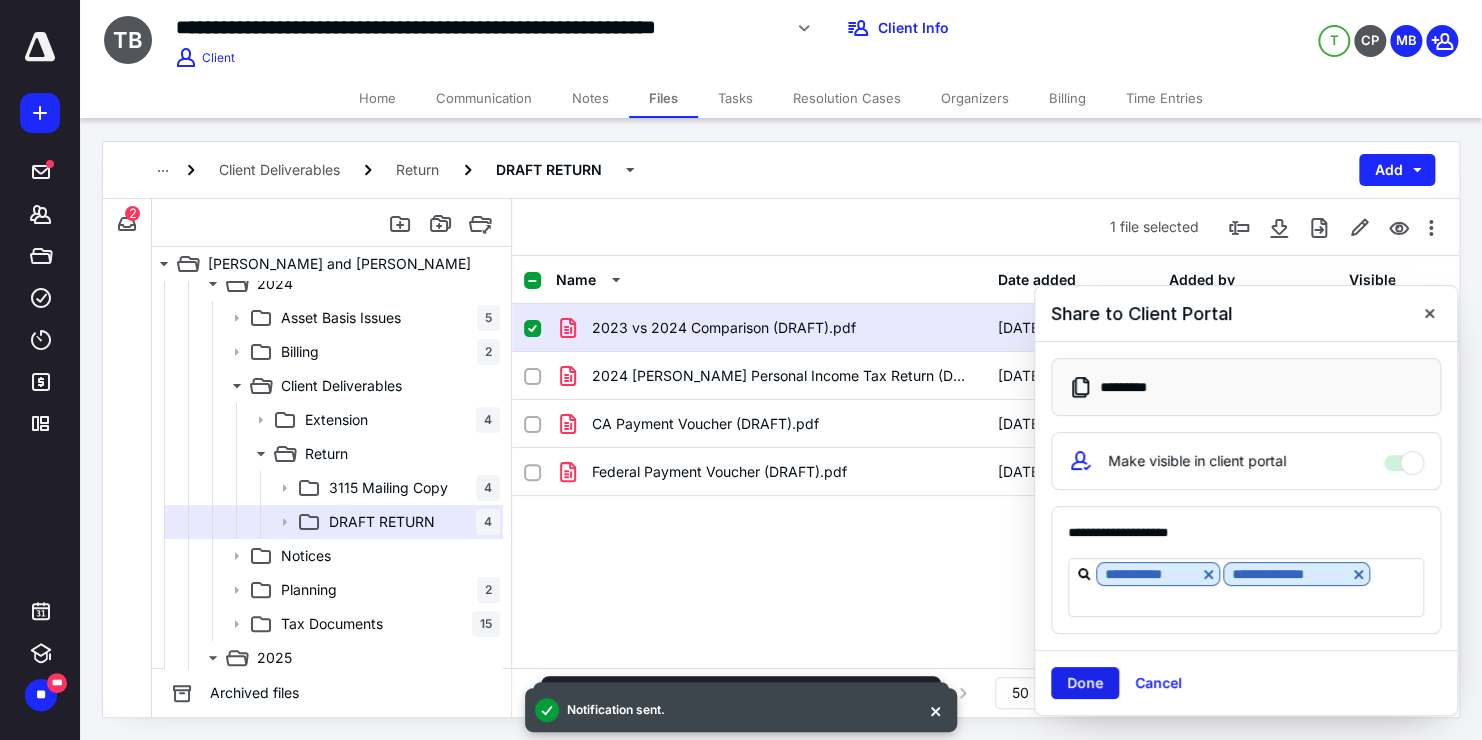 click on "Done" at bounding box center [1085, 683] 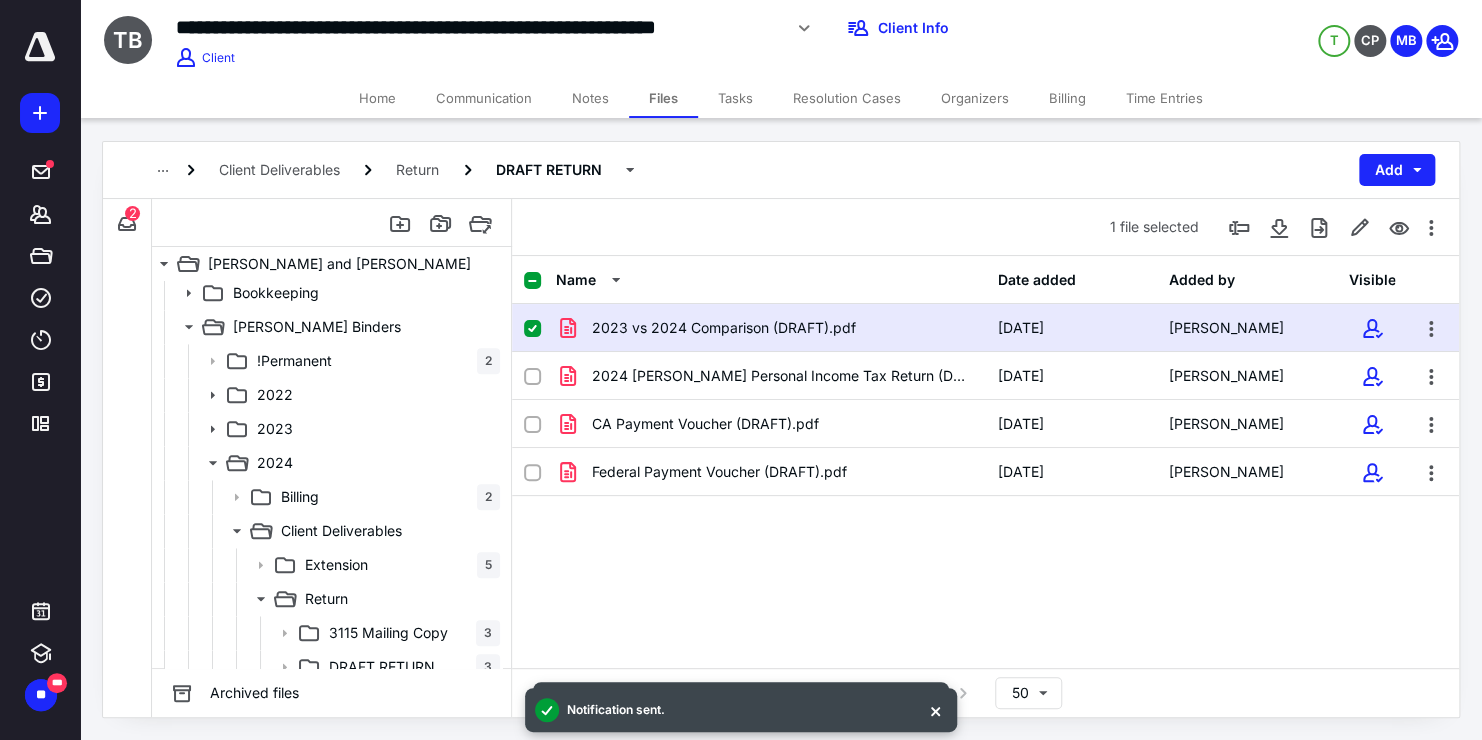 scroll, scrollTop: 720, scrollLeft: 0, axis: vertical 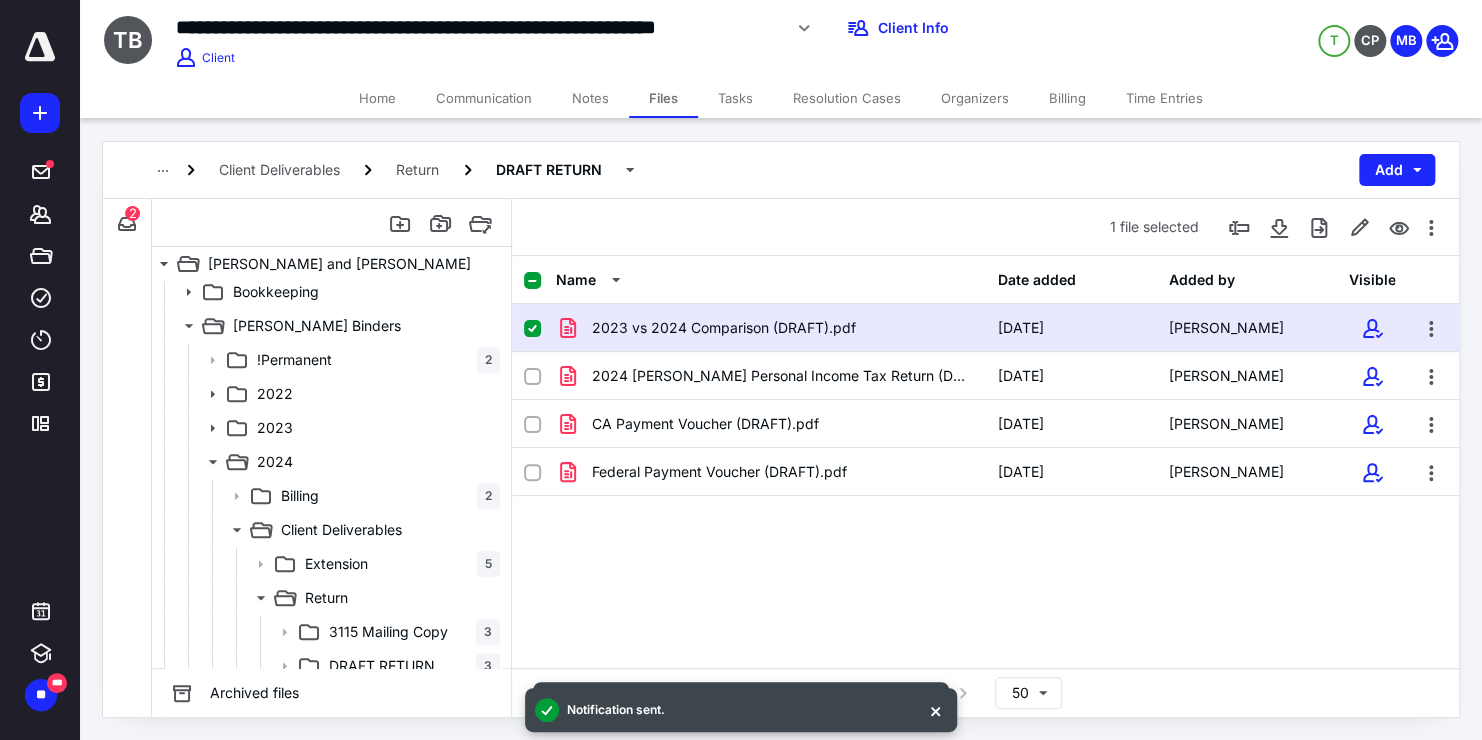 click 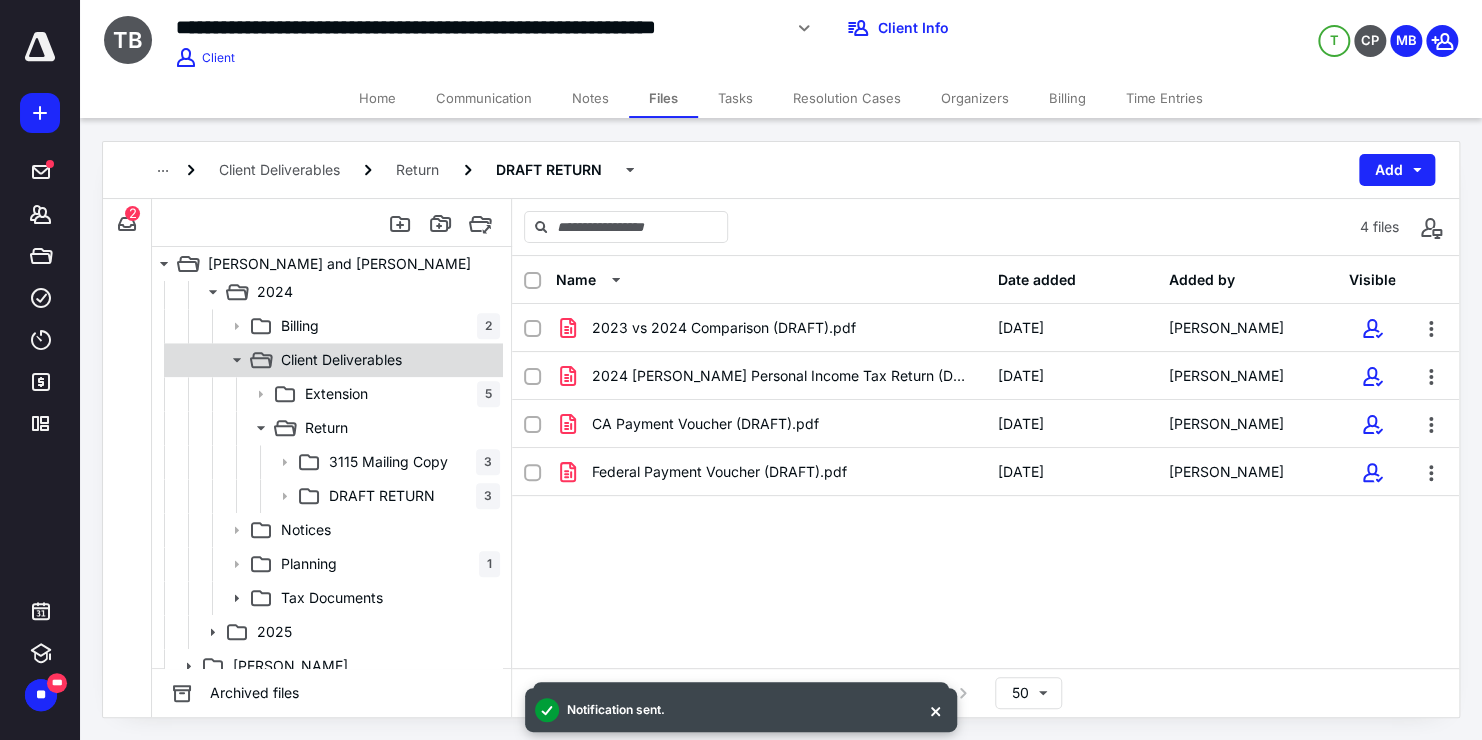 scroll, scrollTop: 904, scrollLeft: 0, axis: vertical 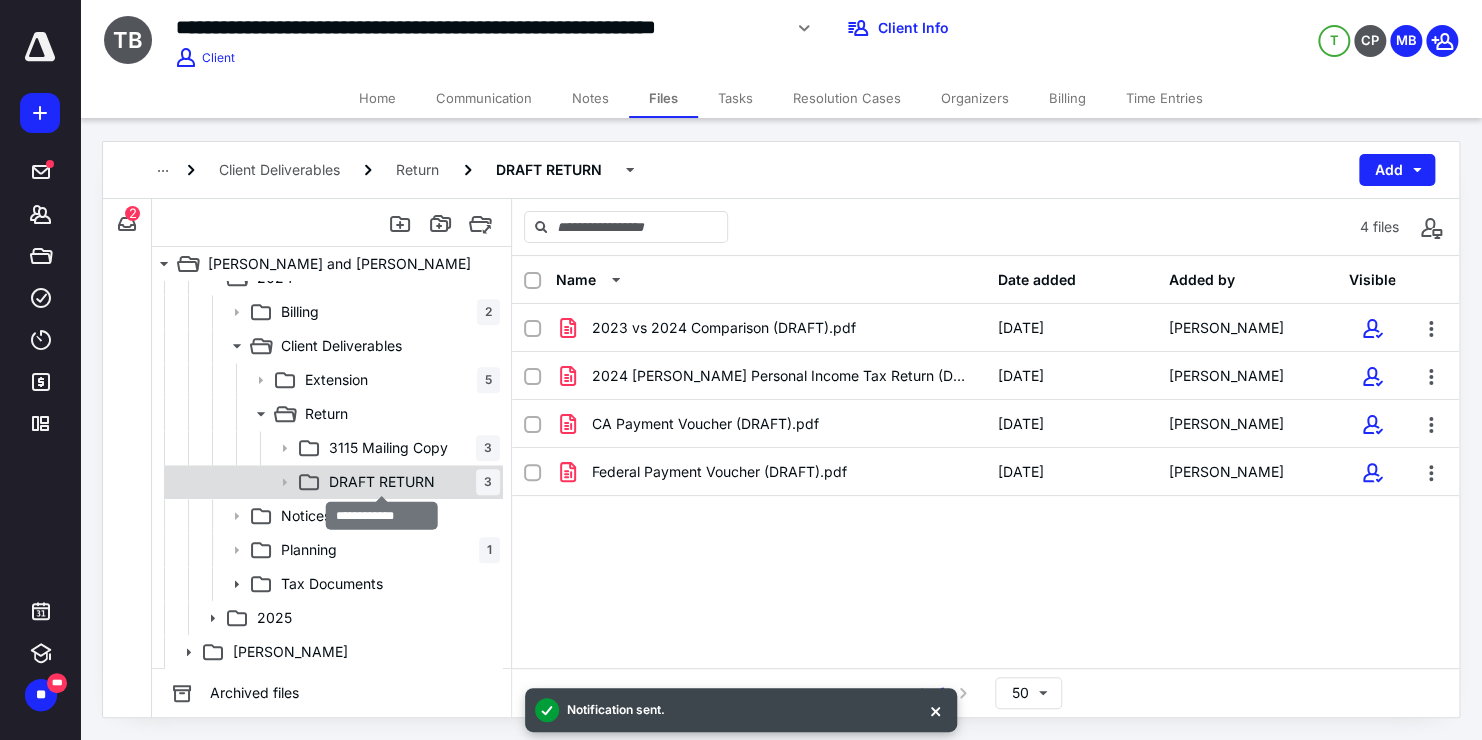 click on "DRAFT RETURN" at bounding box center [382, 482] 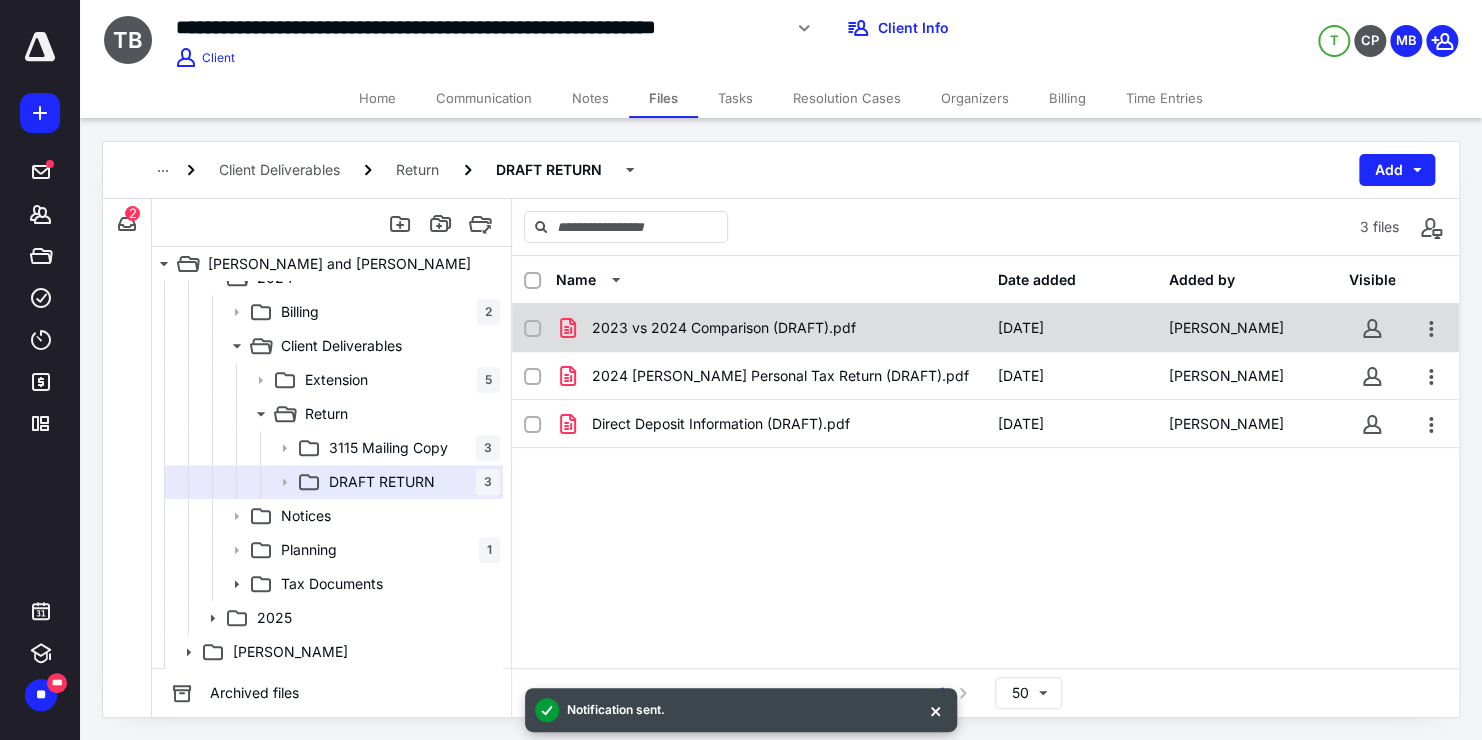 click on "2023 vs 2024 Comparison (DRAFT).pdf [DATE] [PERSON_NAME]" at bounding box center (985, 328) 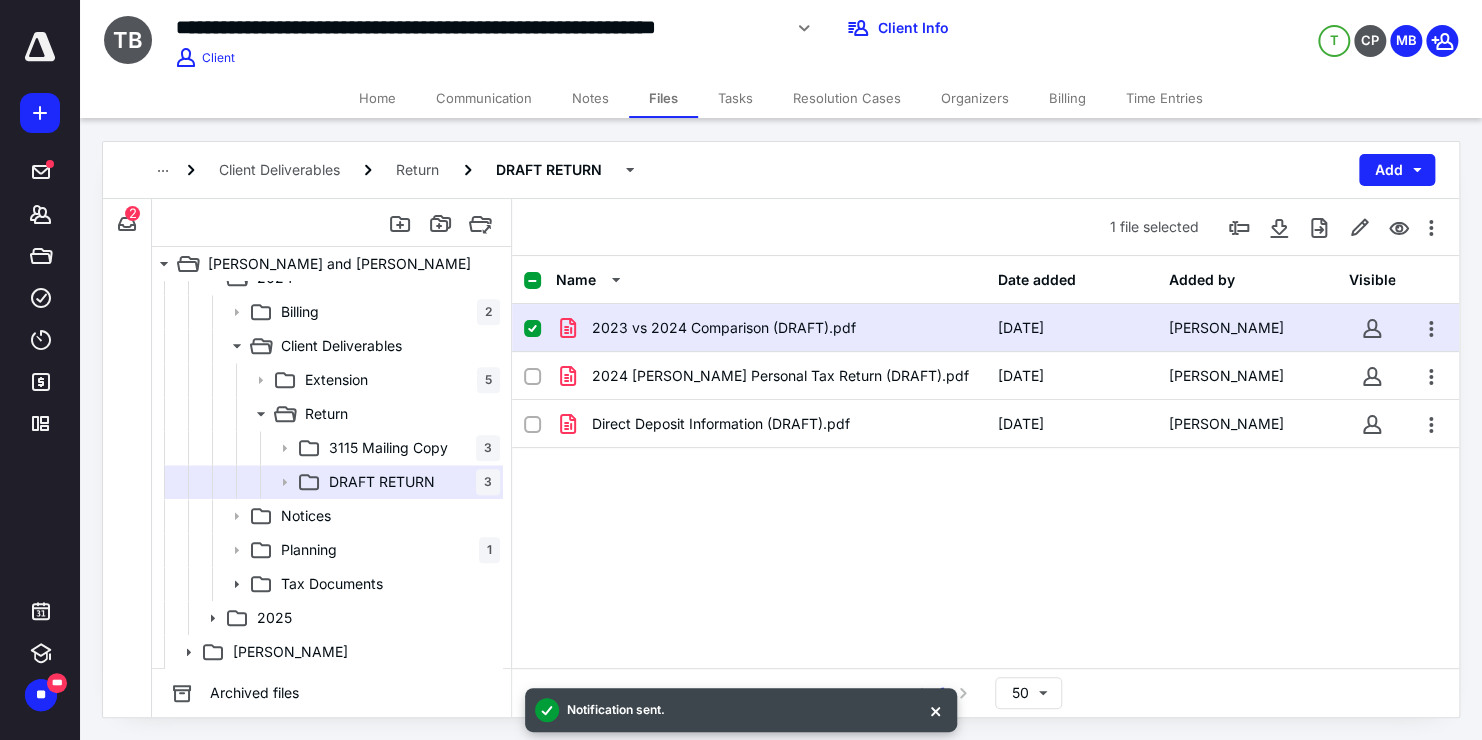 click on "2023 vs 2024 Comparison (DRAFT).pdf [DATE] [PERSON_NAME]" at bounding box center [985, 328] 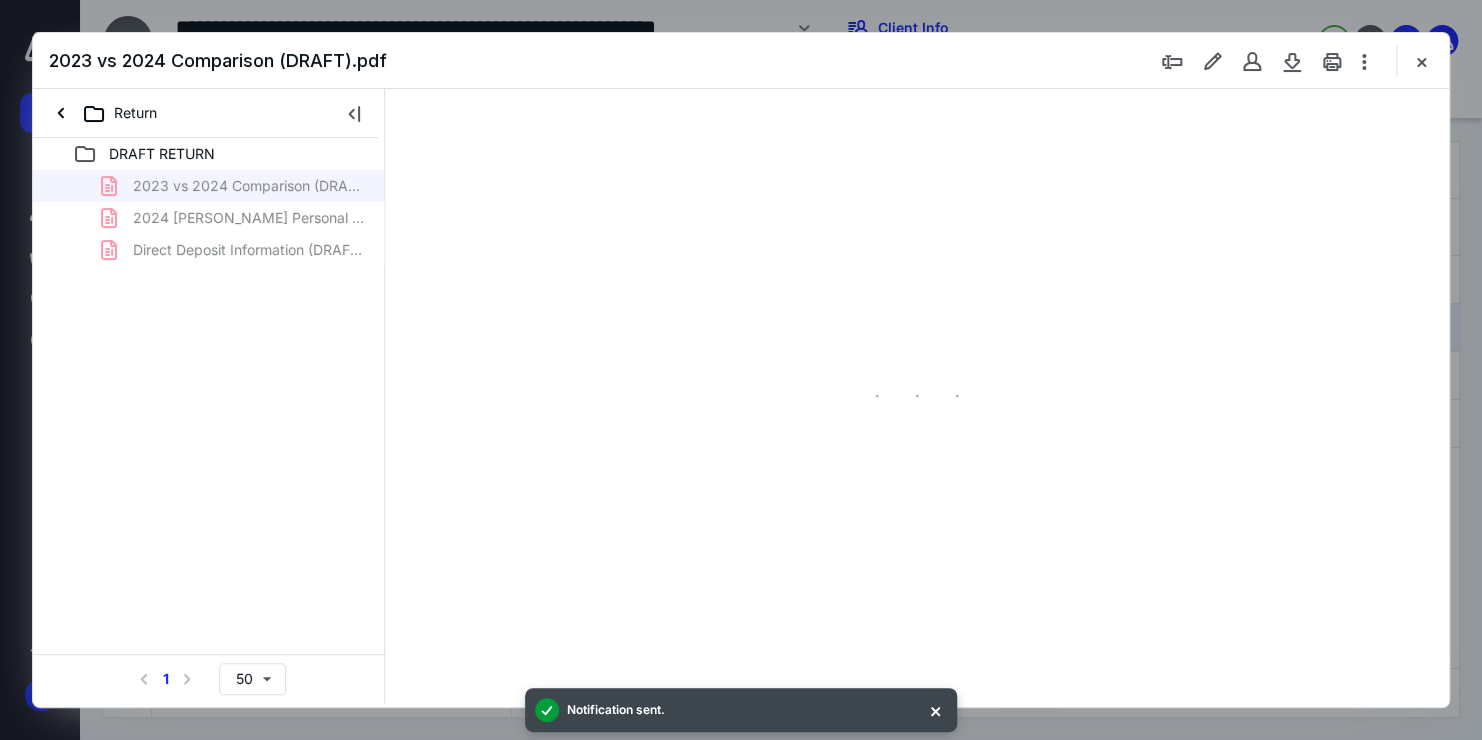 scroll, scrollTop: 0, scrollLeft: 0, axis: both 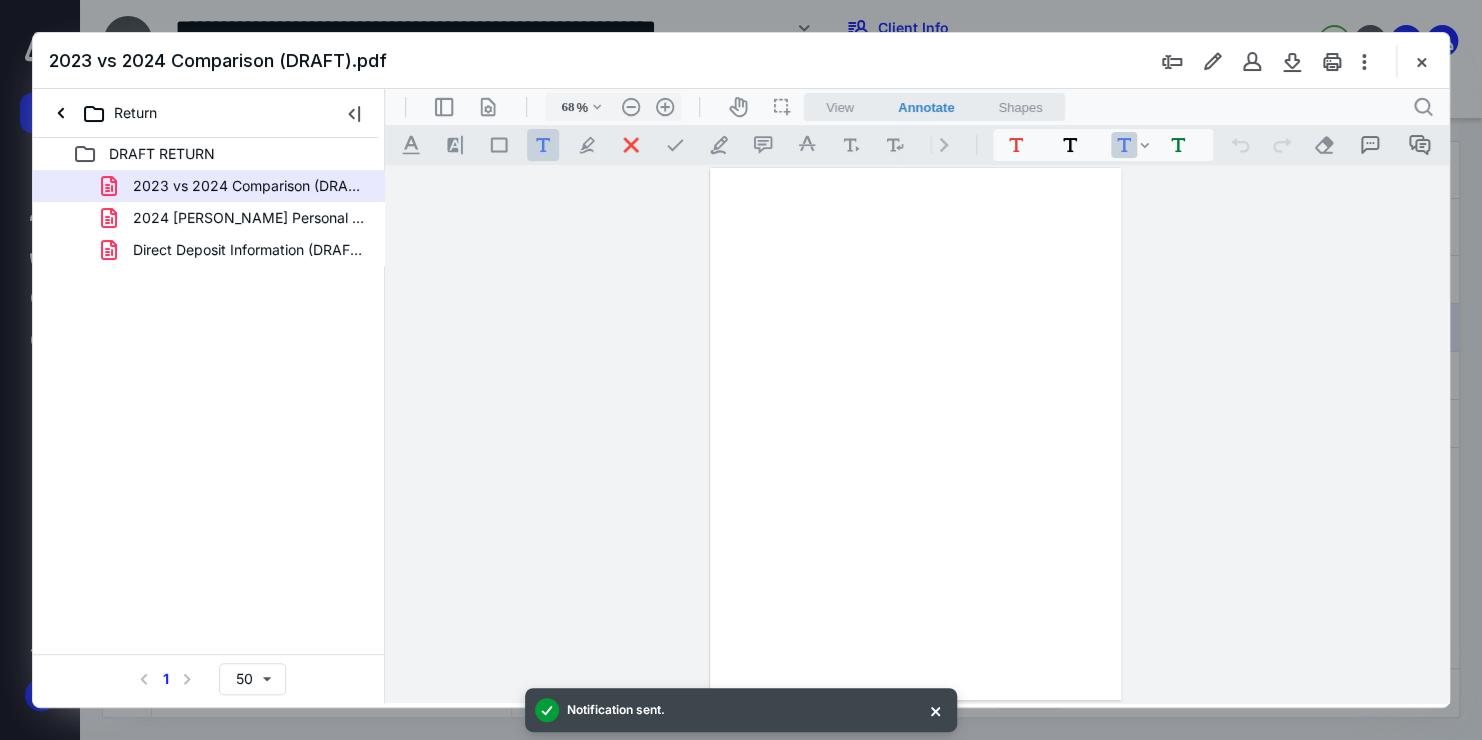 type on "171" 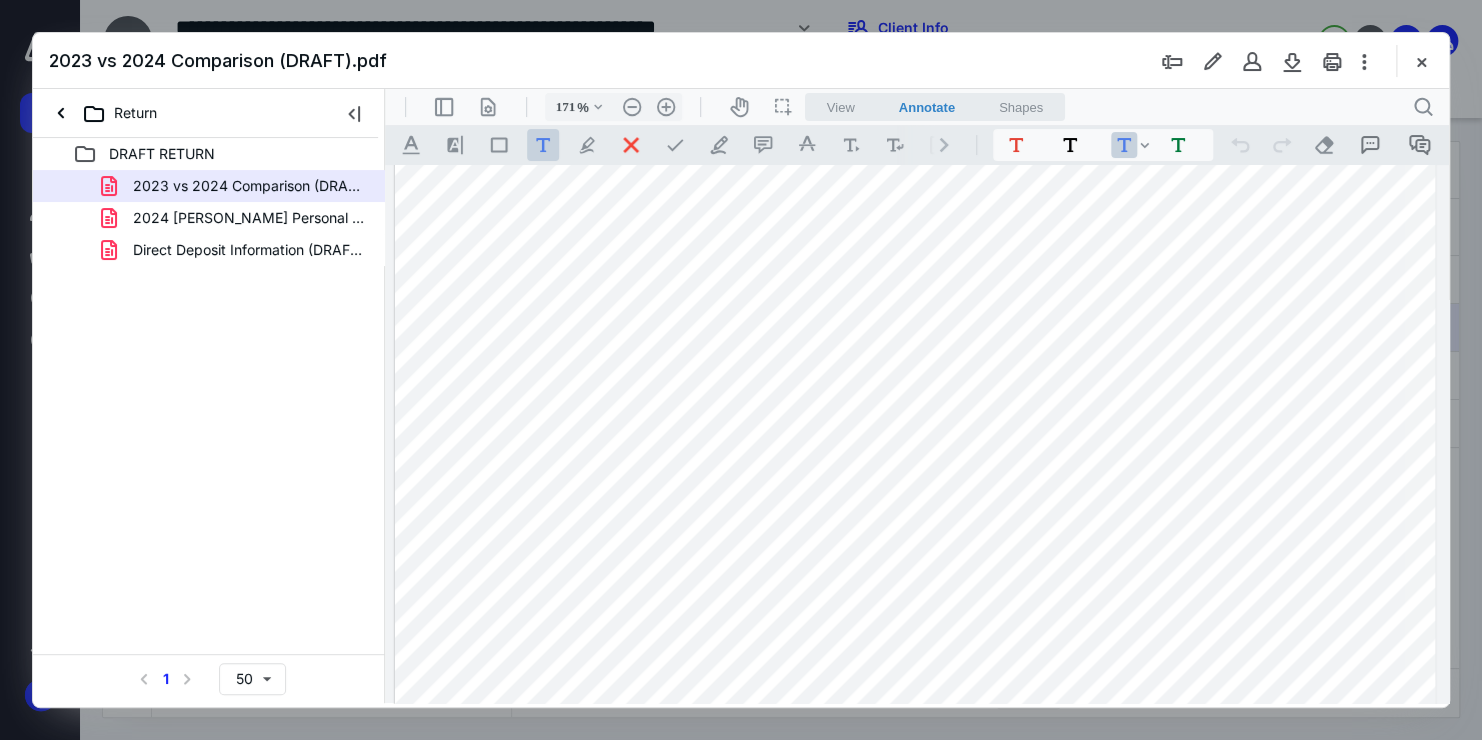 scroll, scrollTop: 759, scrollLeft: 0, axis: vertical 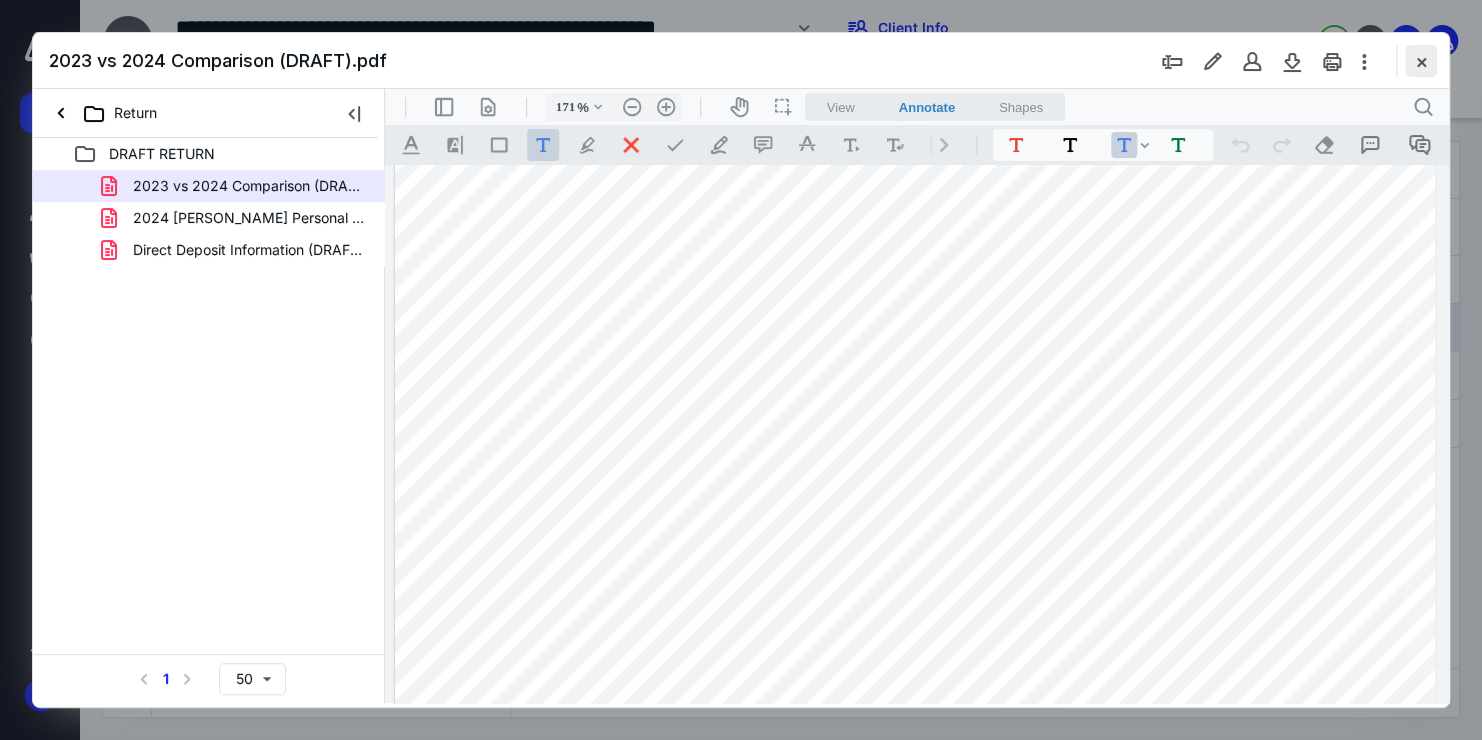 click at bounding box center (1421, 61) 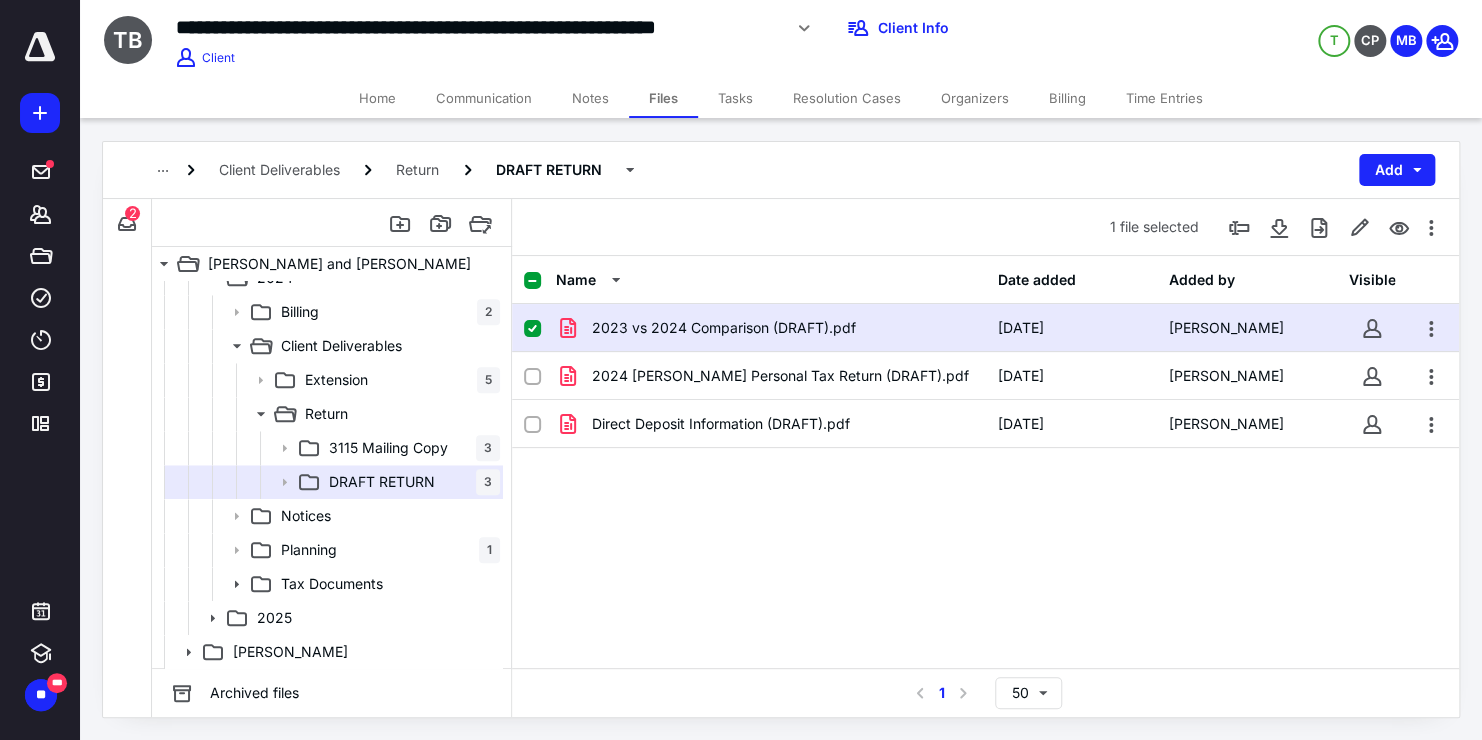 click 